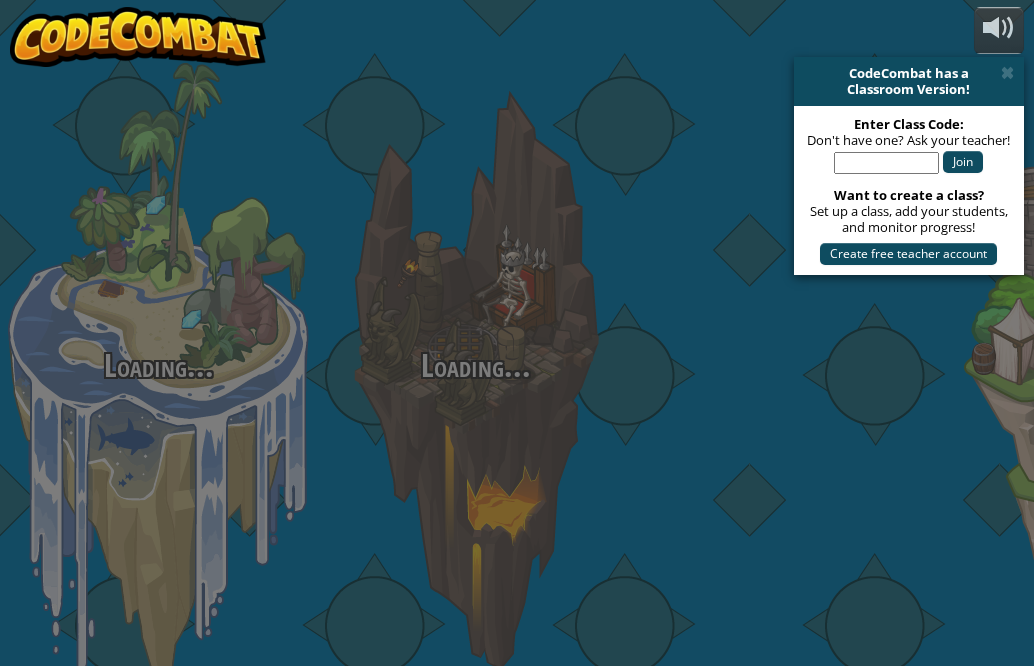 scroll, scrollTop: 0, scrollLeft: 0, axis: both 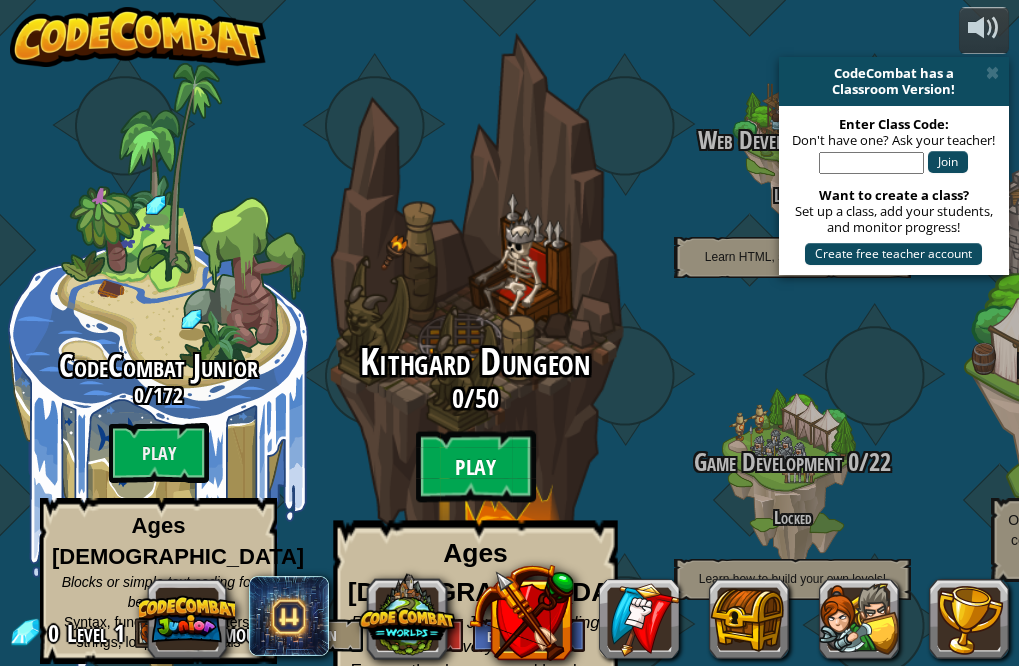 click on "Play" at bounding box center (476, 467) 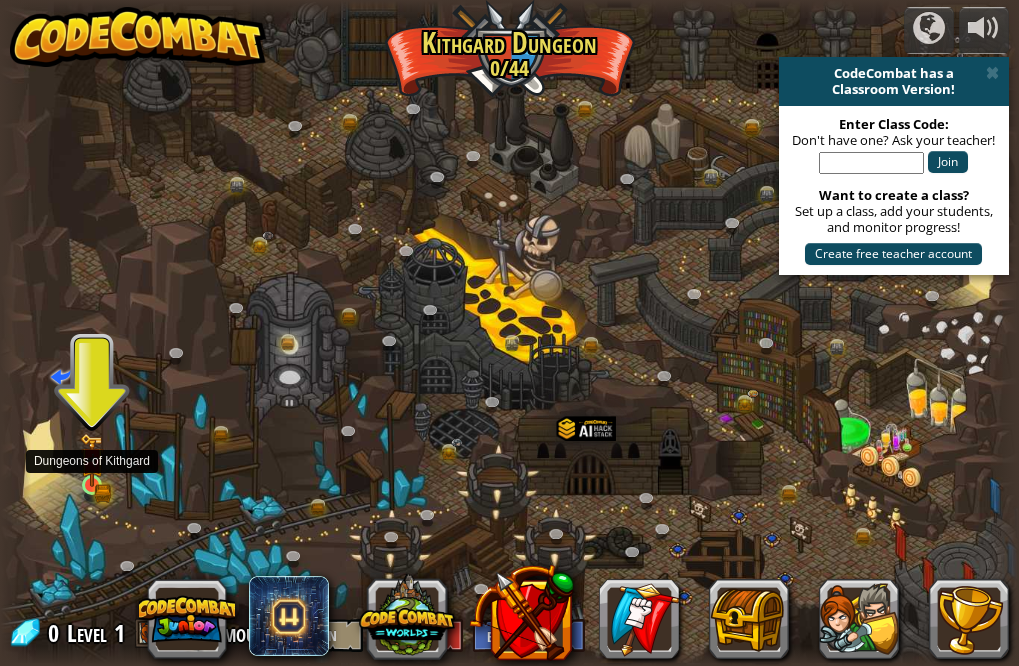 click at bounding box center (92, 460) 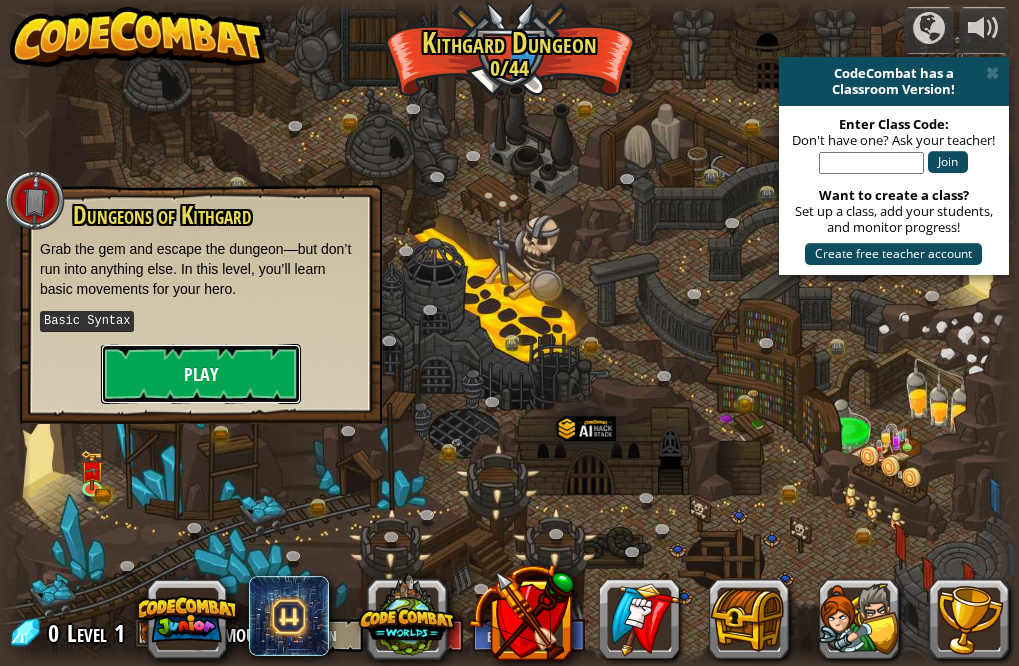 click on "Play" at bounding box center [201, 374] 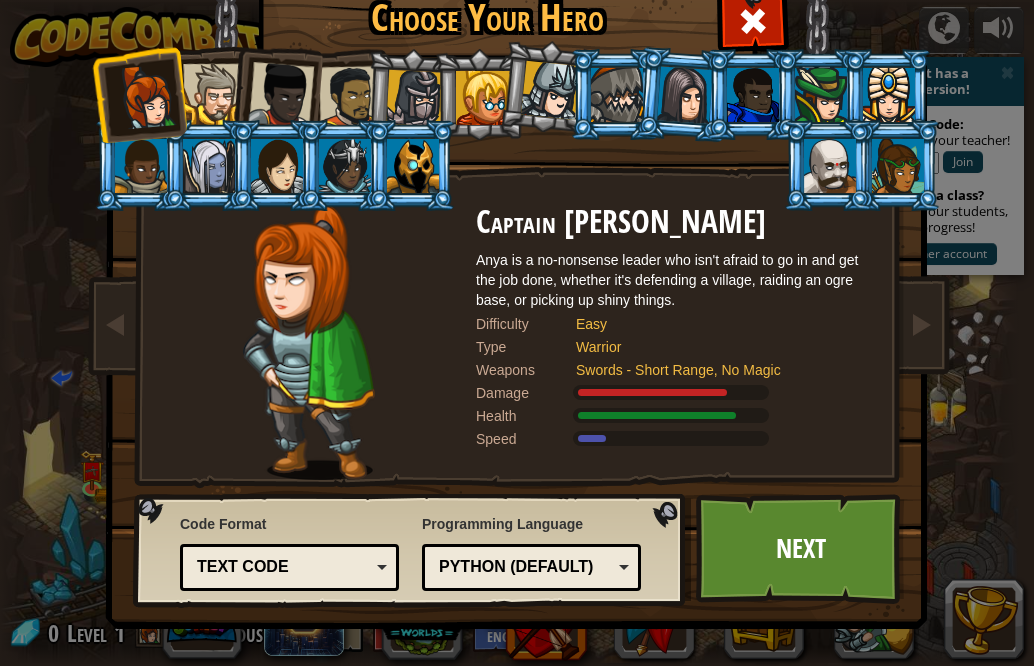 click at bounding box center [309, 342] 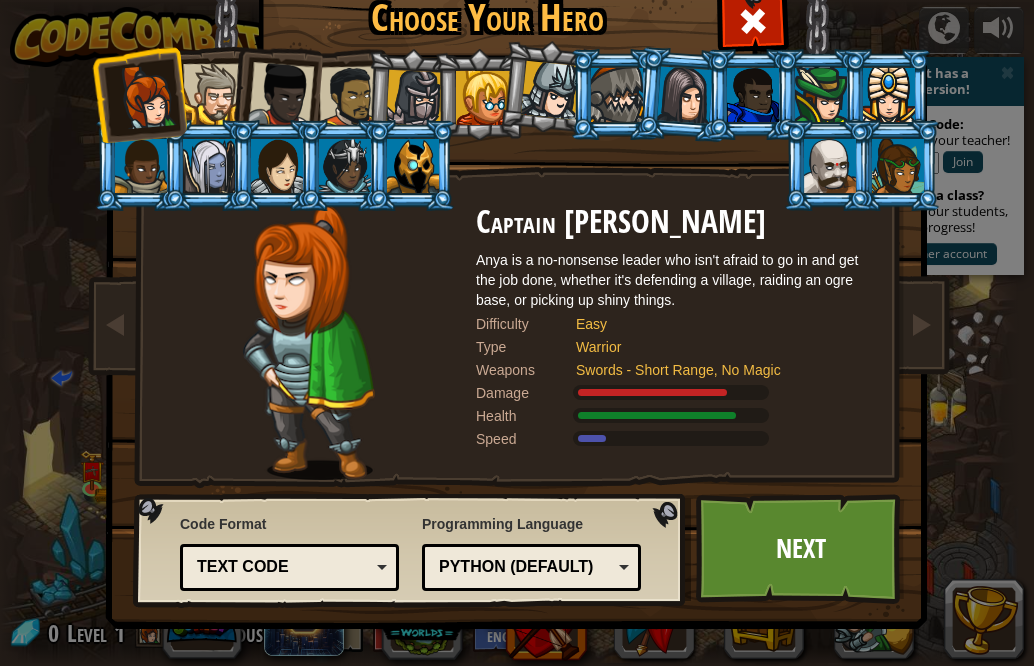 click on "Text code" at bounding box center [289, 567] 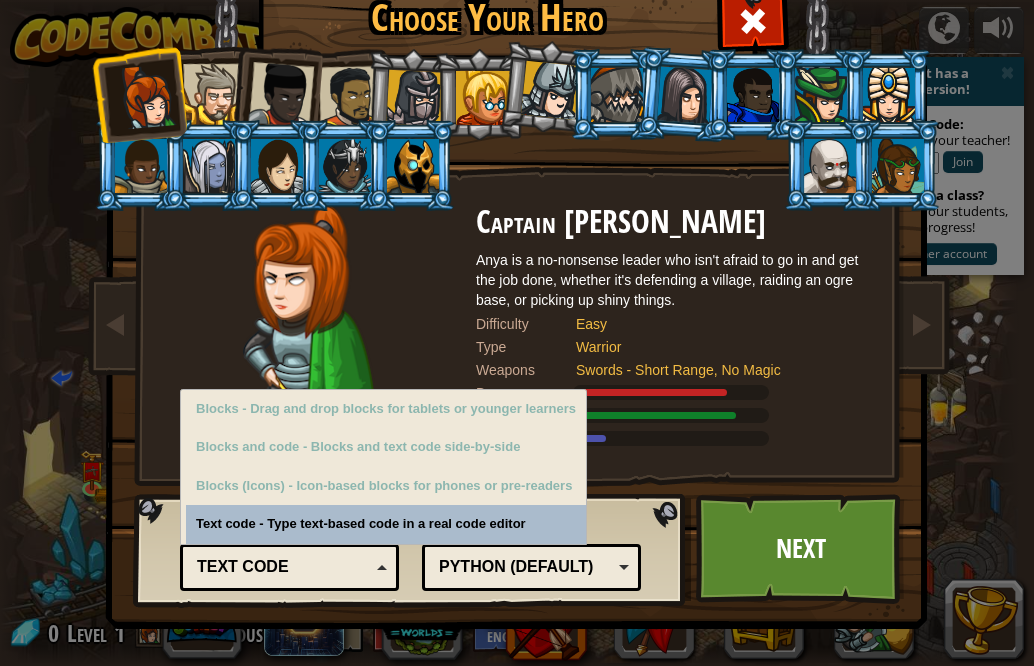 click on "Text code" at bounding box center [289, 567] 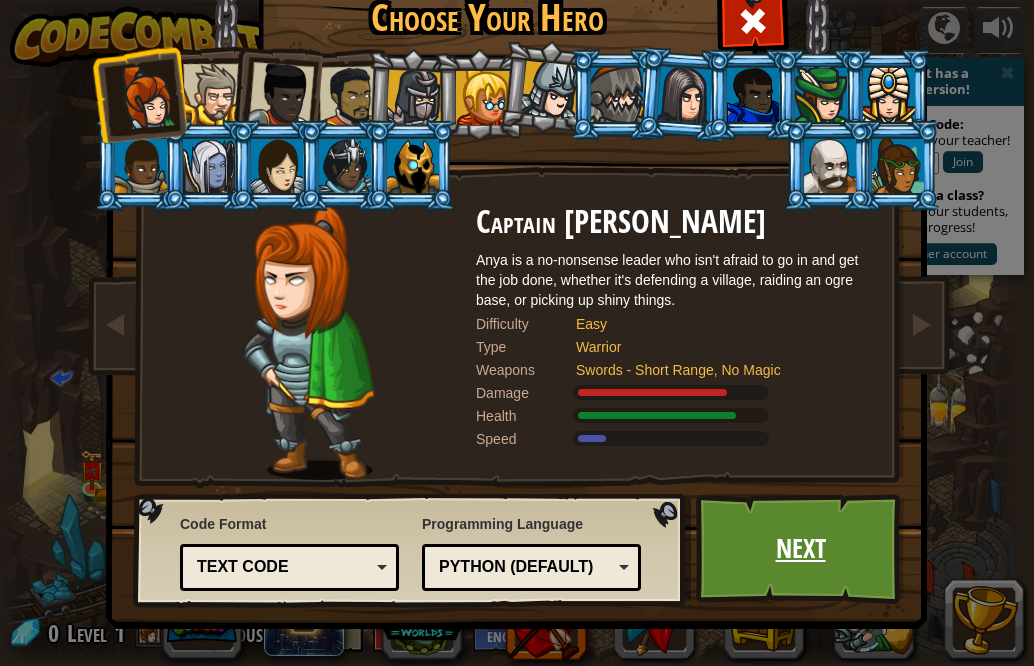 click on "Next" at bounding box center [800, 549] 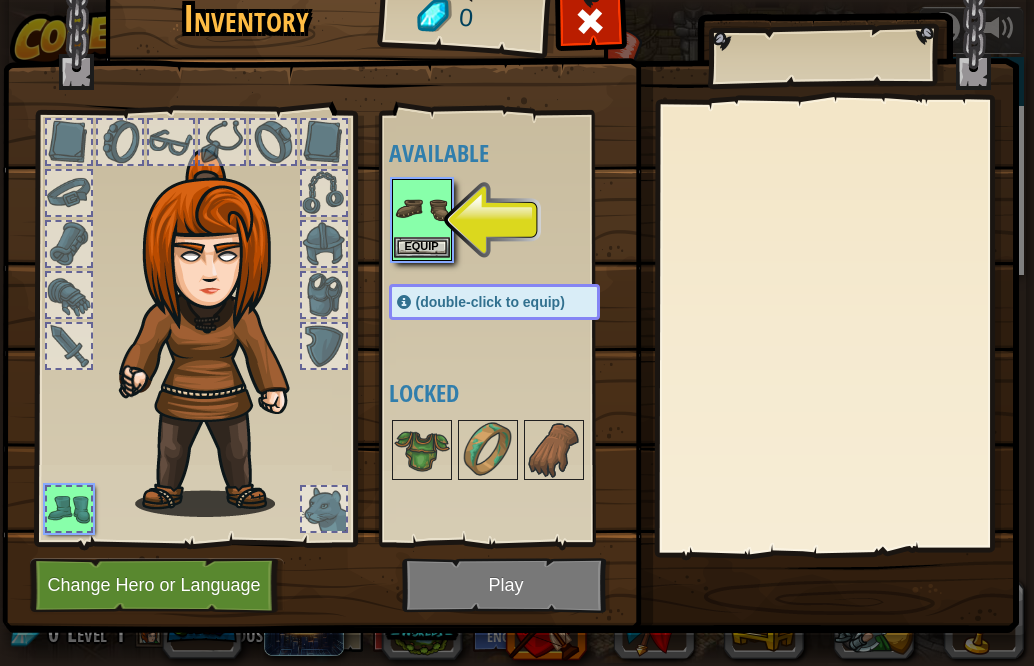 click at bounding box center (422, 209) 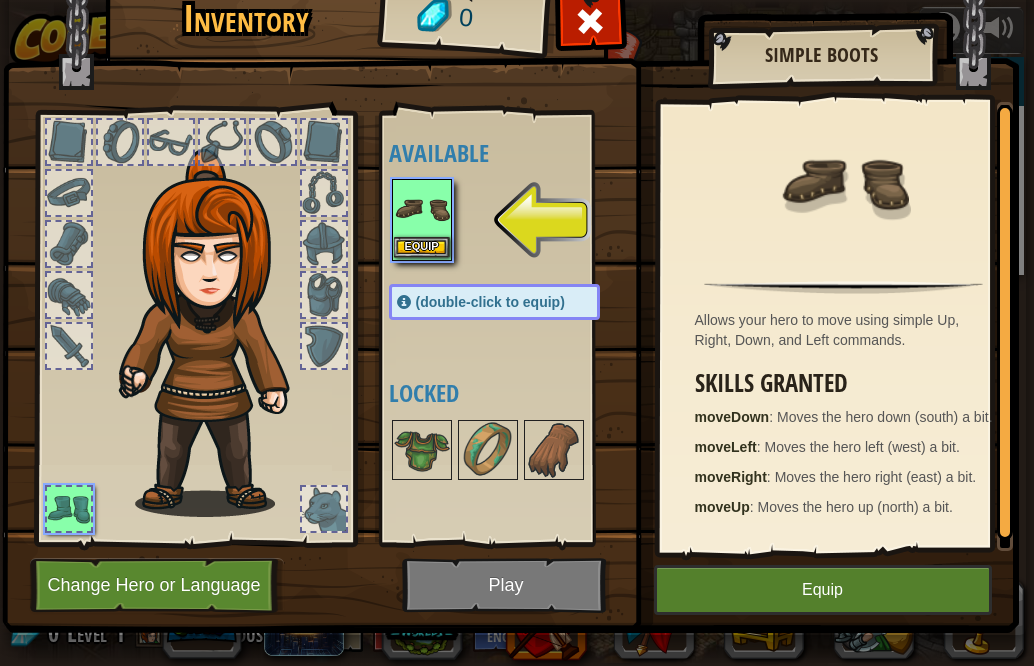 click at bounding box center [422, 209] 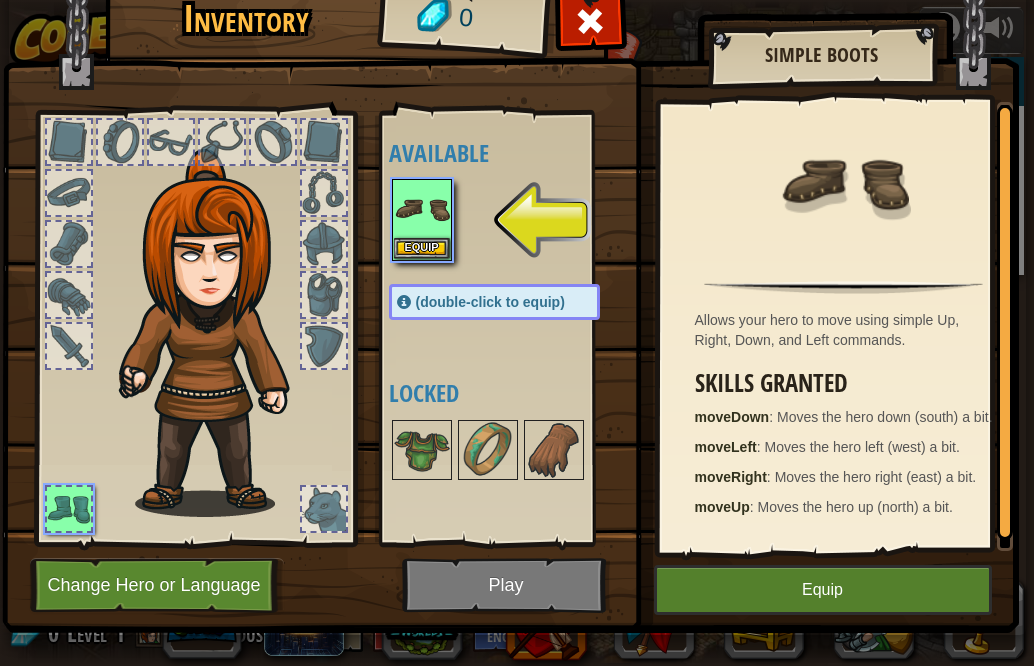 click at bounding box center [510, 270] 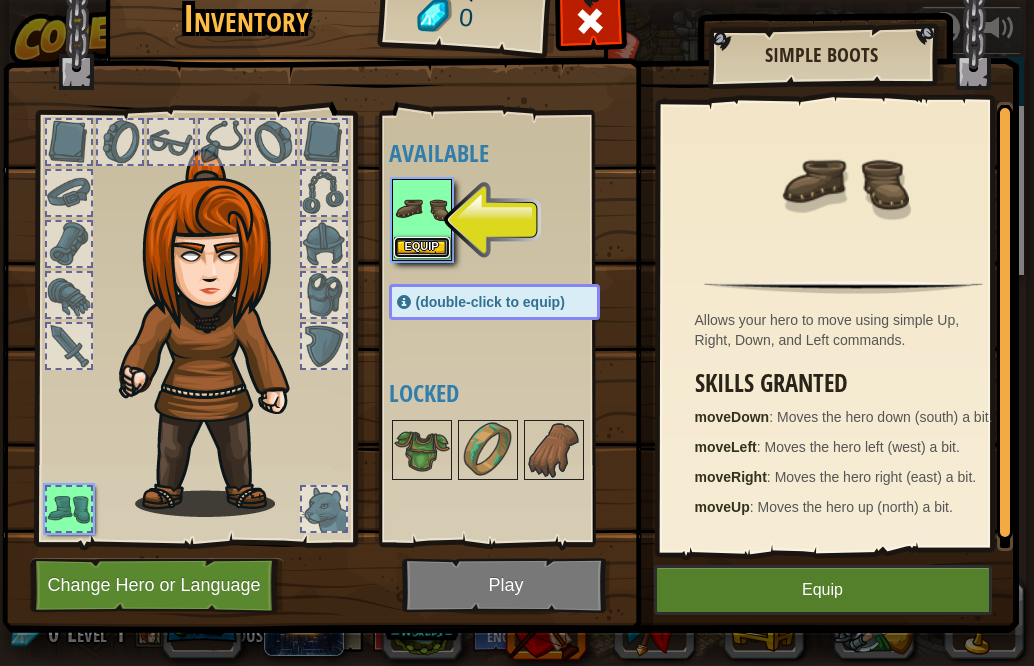 click on "Equip" at bounding box center (422, 247) 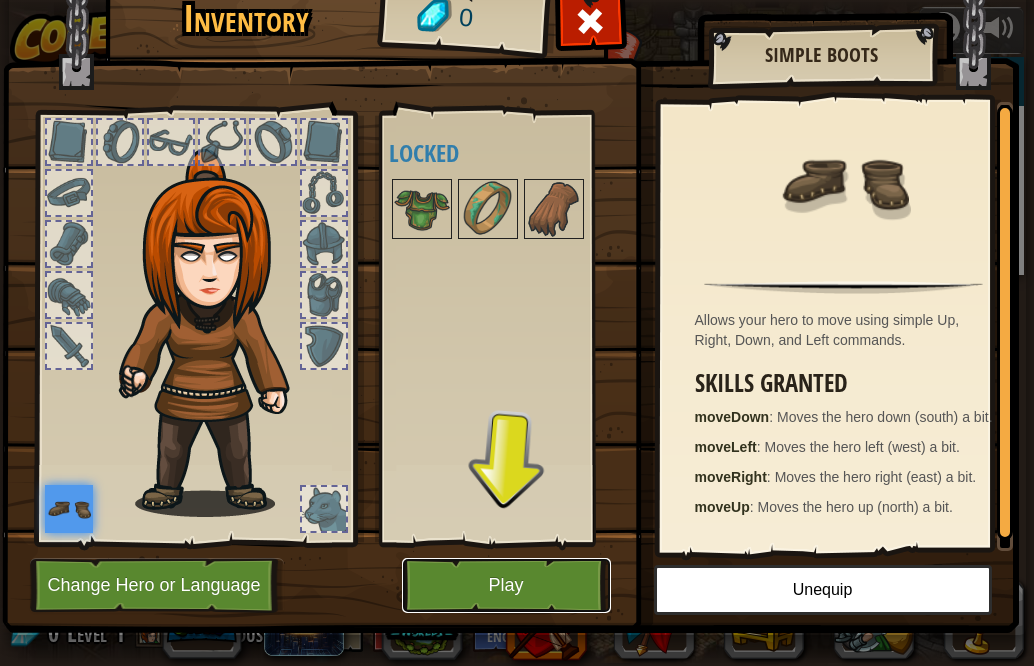 click on "Play" at bounding box center (506, 585) 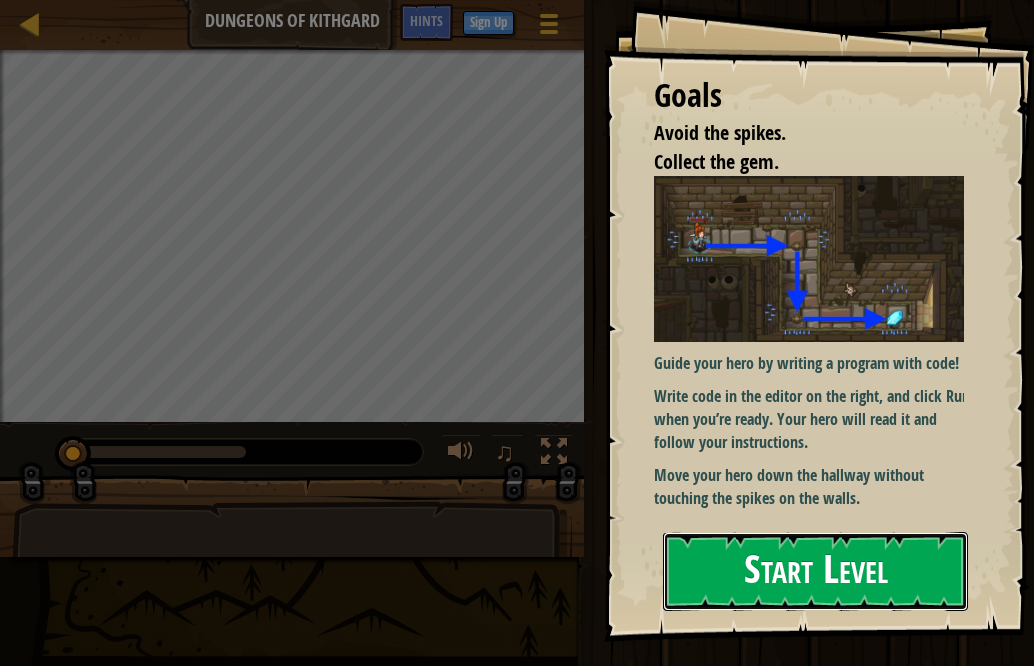 click on "Start Level" at bounding box center [815, 571] 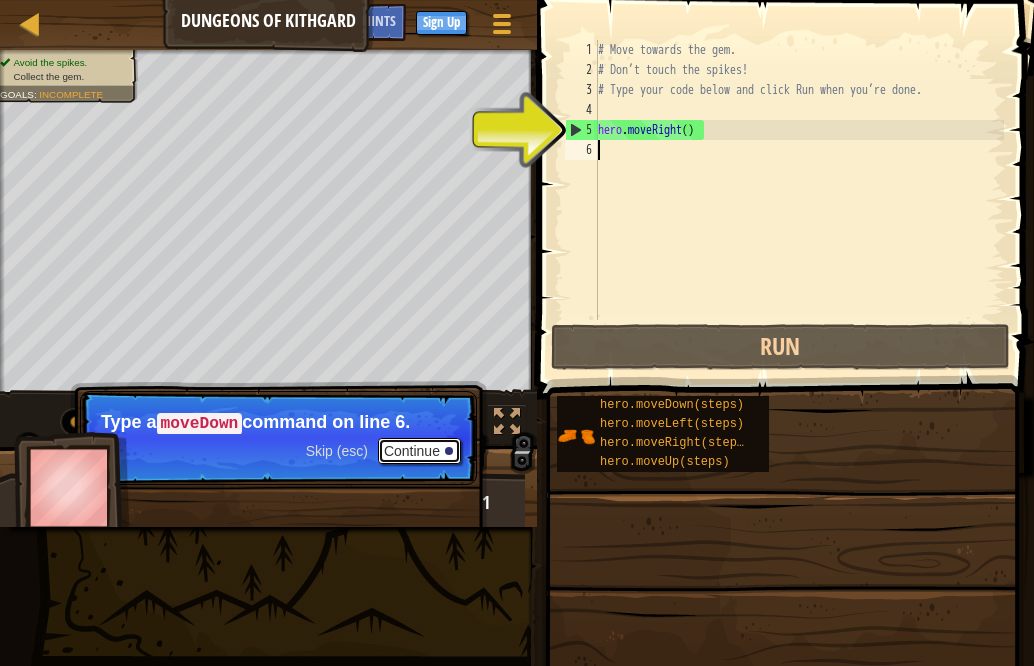 click on "Continue" at bounding box center [419, 451] 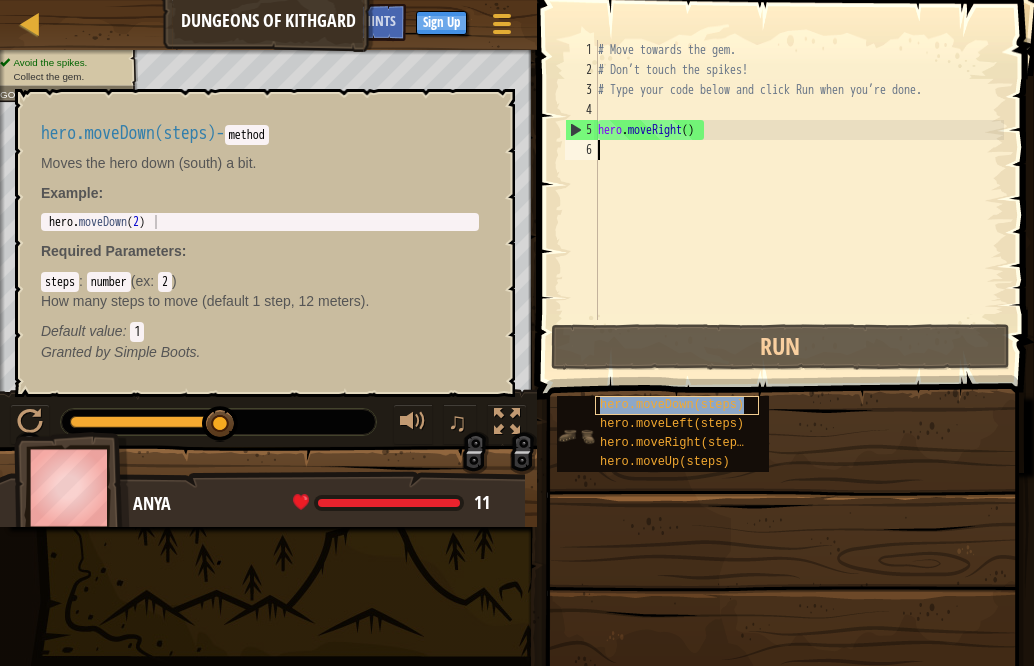 click on "hero.moveDown(steps)" at bounding box center (672, 405) 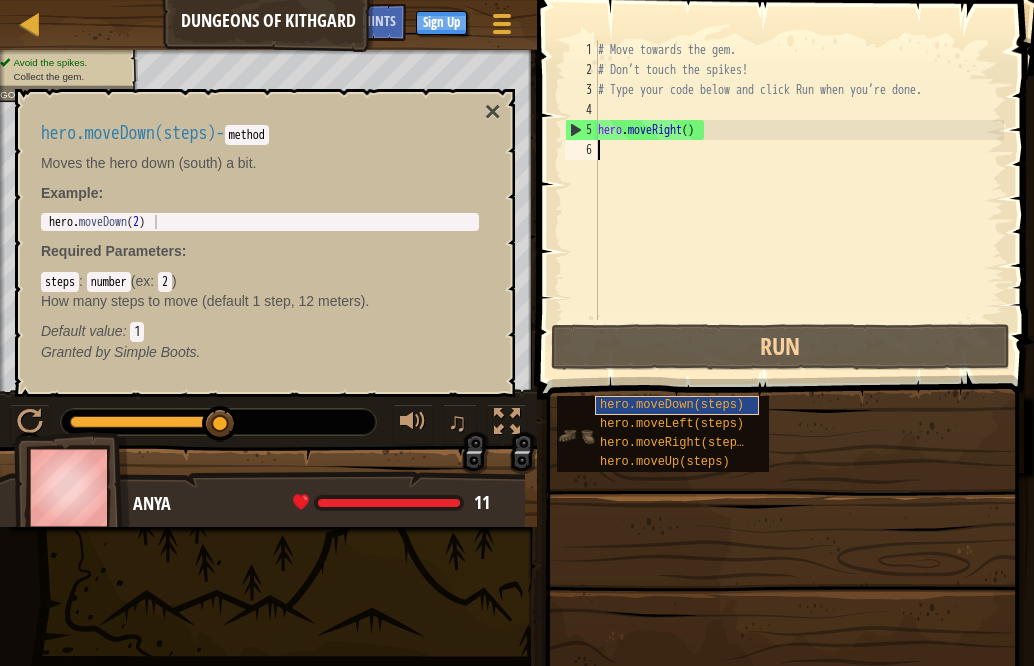 click on "hero.moveDown(steps)" at bounding box center [672, 405] 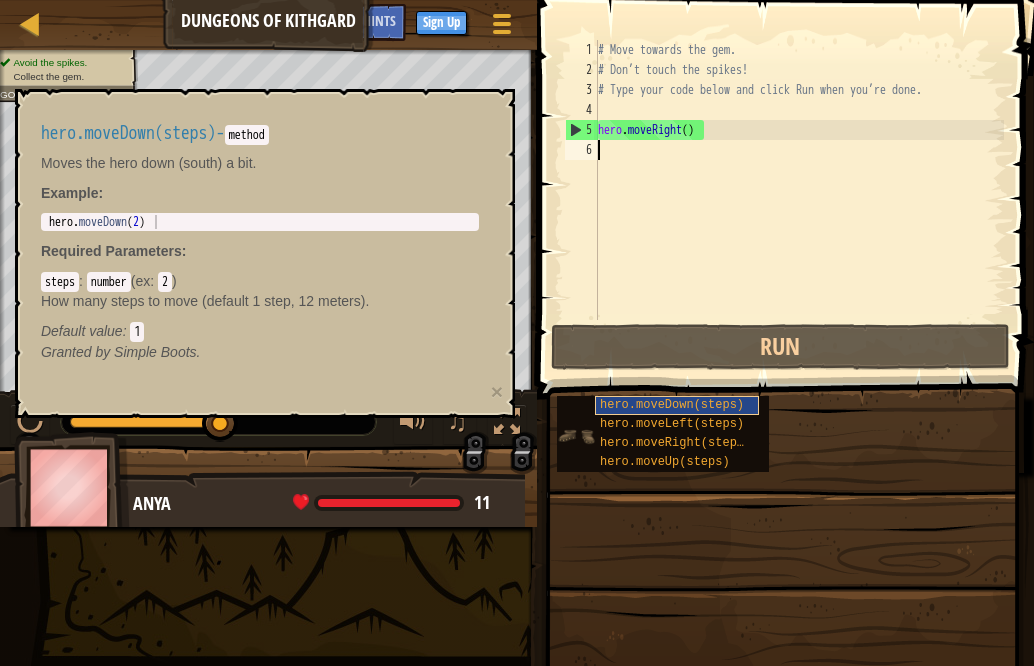 click on "hero.moveDown(steps)" at bounding box center [672, 405] 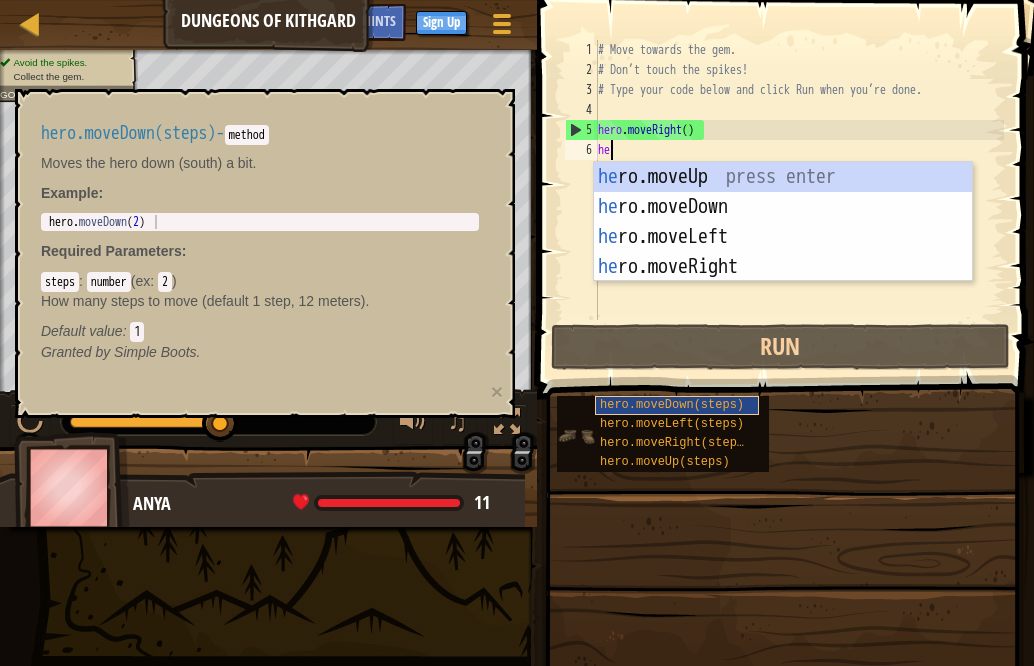 scroll, scrollTop: 9, scrollLeft: 0, axis: vertical 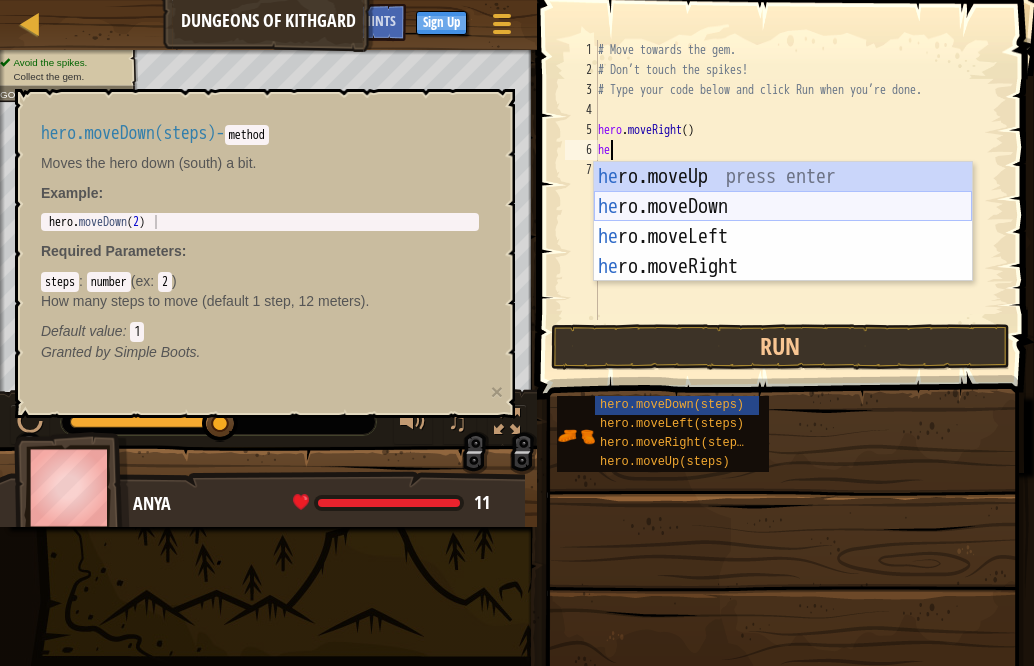 click on "he ro.moveUp press enter he ro.moveDown press enter he ro.moveLeft press enter he ro.moveRight press enter" at bounding box center [783, 252] 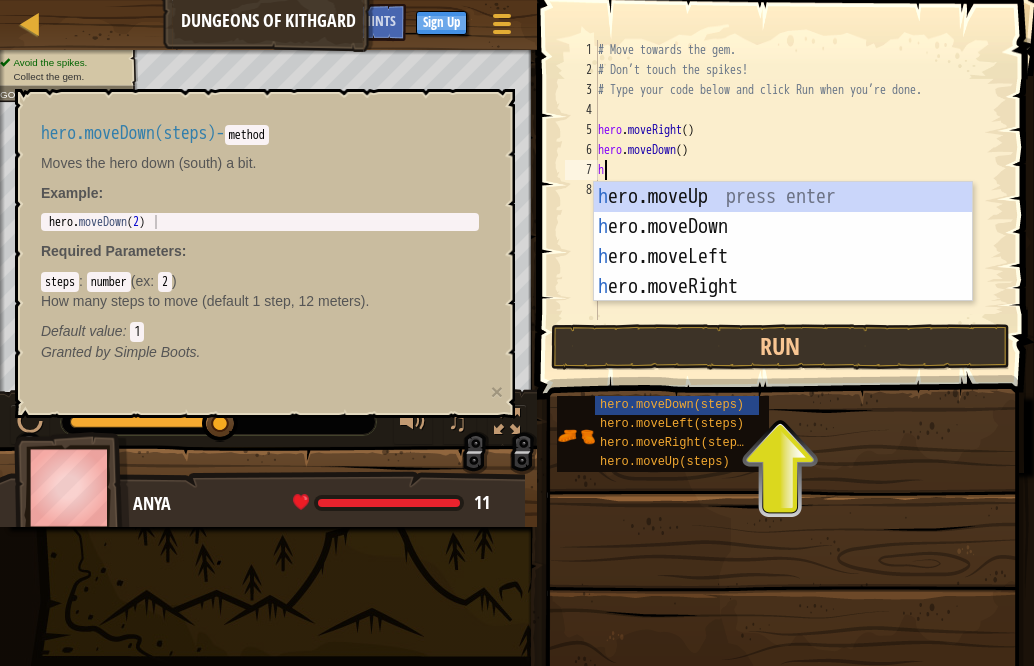 type on "he" 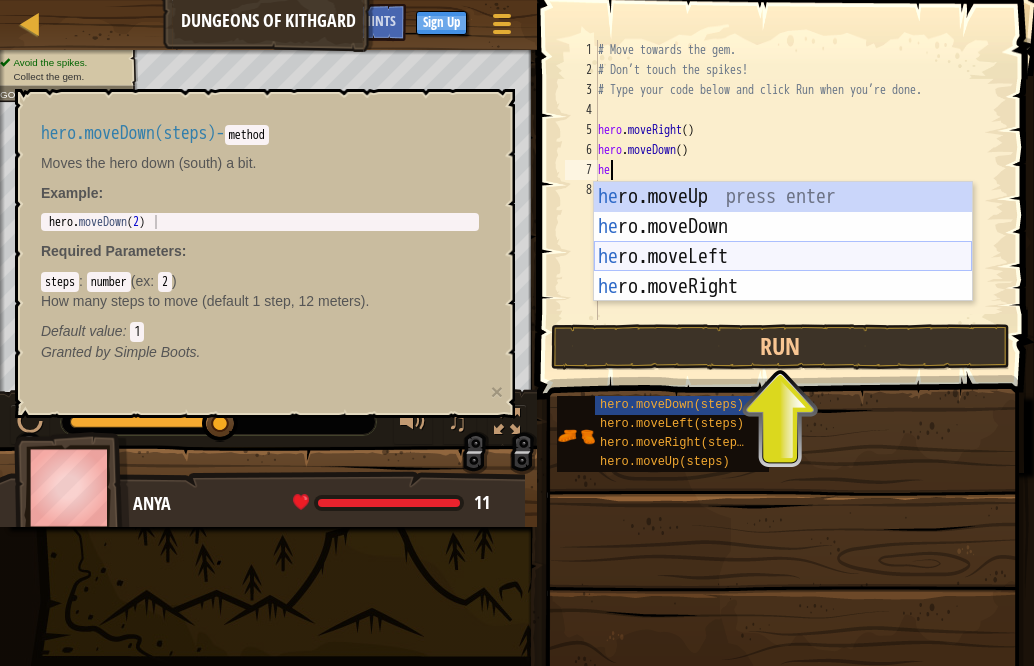 click on "he ro.moveUp press enter he ro.moveDown press enter he ro.moveLeft press enter he ro.moveRight press enter" at bounding box center (783, 272) 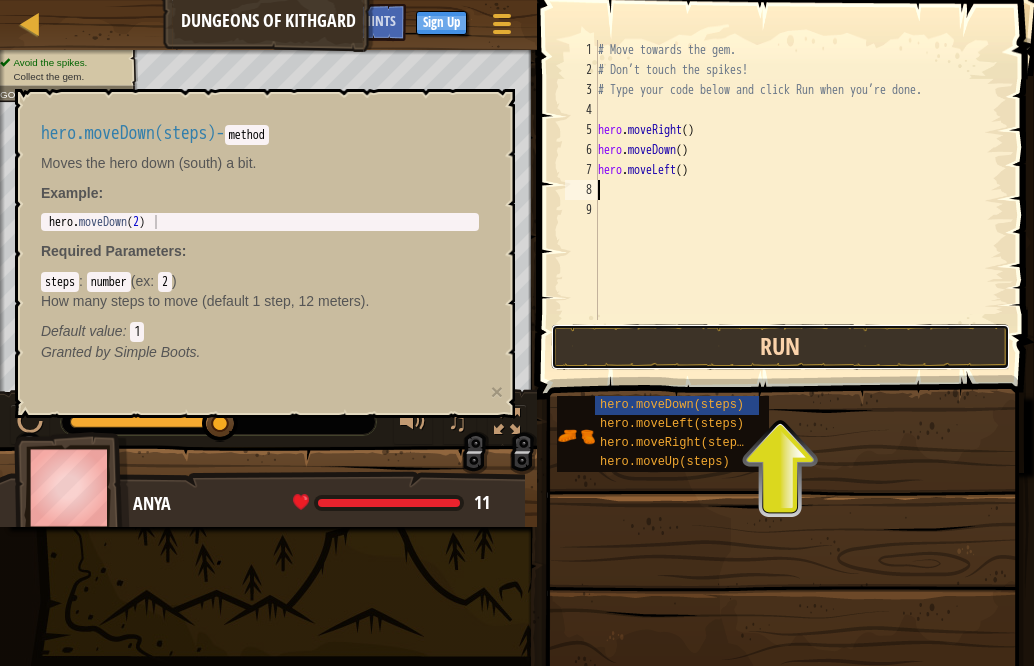 click on "Run" at bounding box center [780, 347] 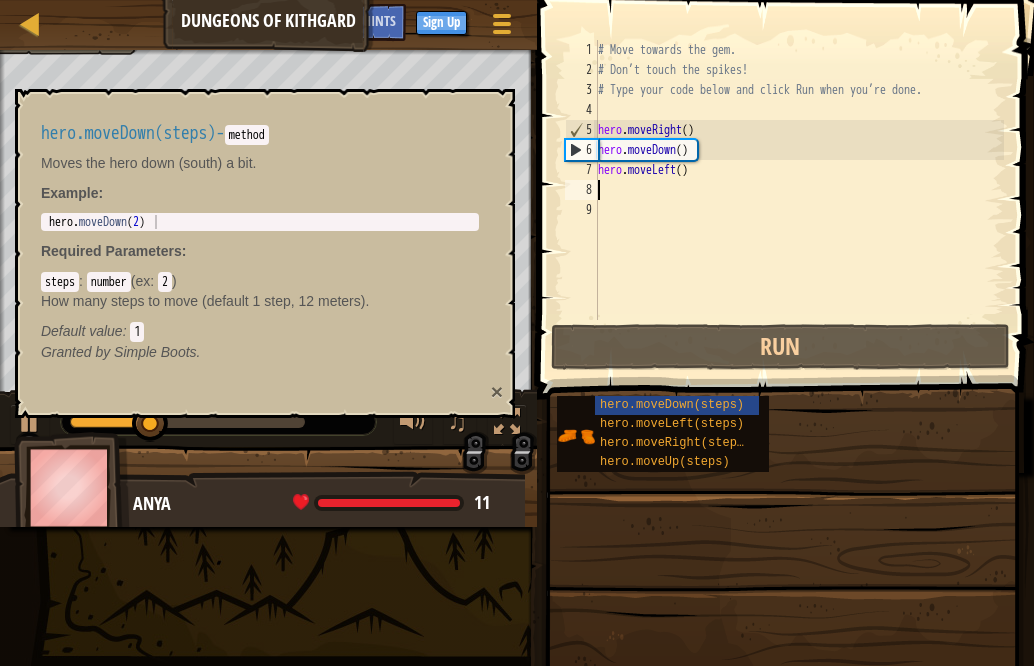 click on "×" at bounding box center [497, 391] 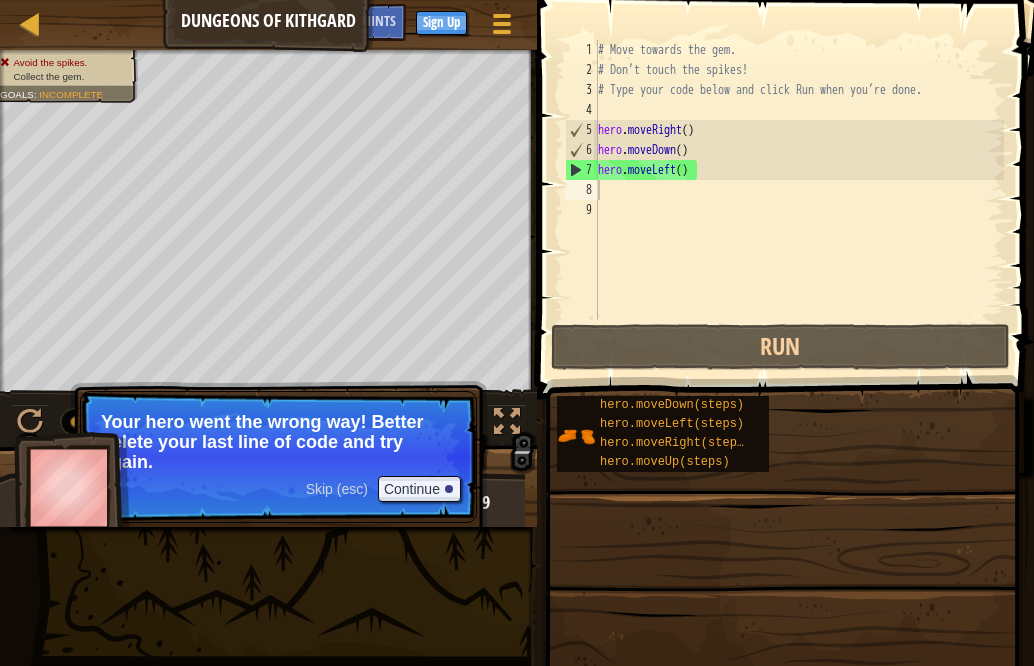click on "# Move towards the gem. # Don’t touch the spikes! # Type your code below and click Run when you’re done. hero . moveRight ( ) hero . moveDown ( ) hero . moveLeft ( )" at bounding box center (799, 200) 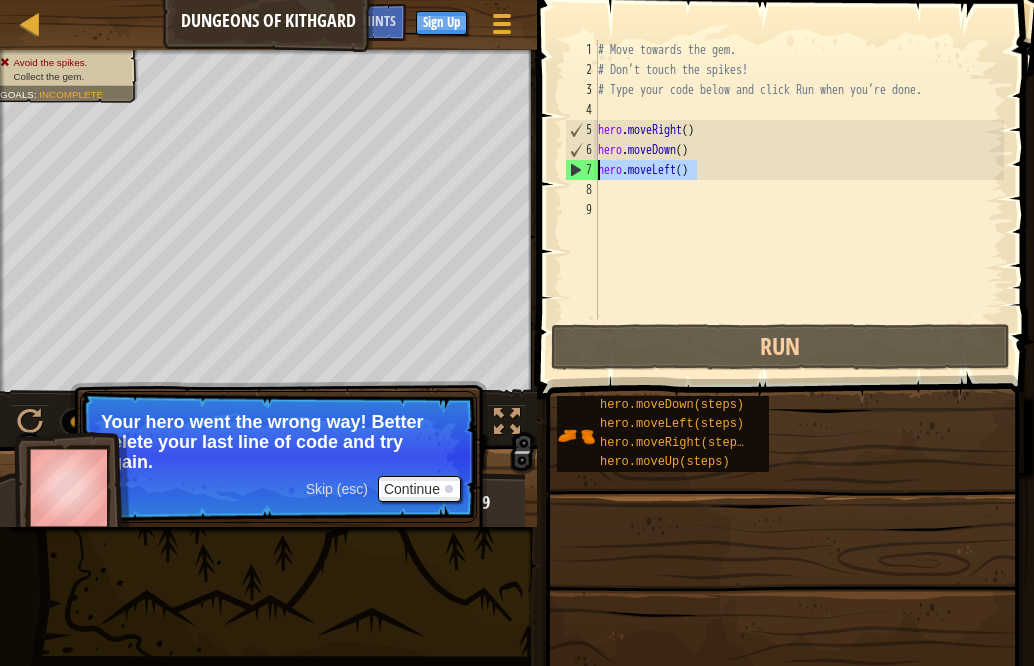 drag, startPoint x: 691, startPoint y: 174, endPoint x: 595, endPoint y: 173, distance: 96.00521 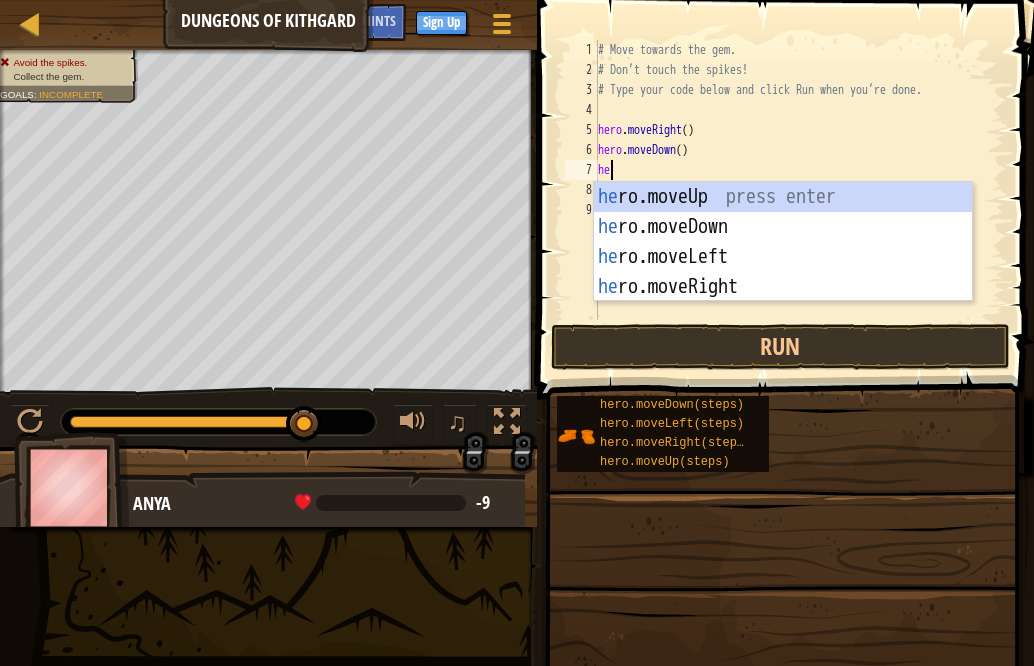 type on "her" 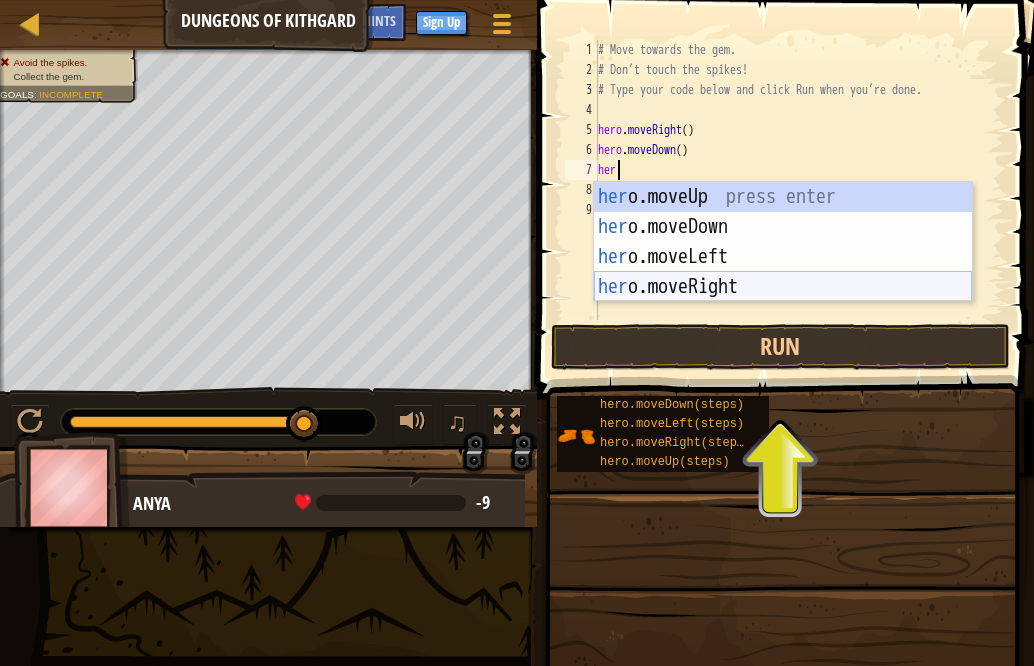 click on "her o.moveUp press enter her o.moveDown press enter her o.moveLeft press enter her o.moveRight press enter" at bounding box center (783, 272) 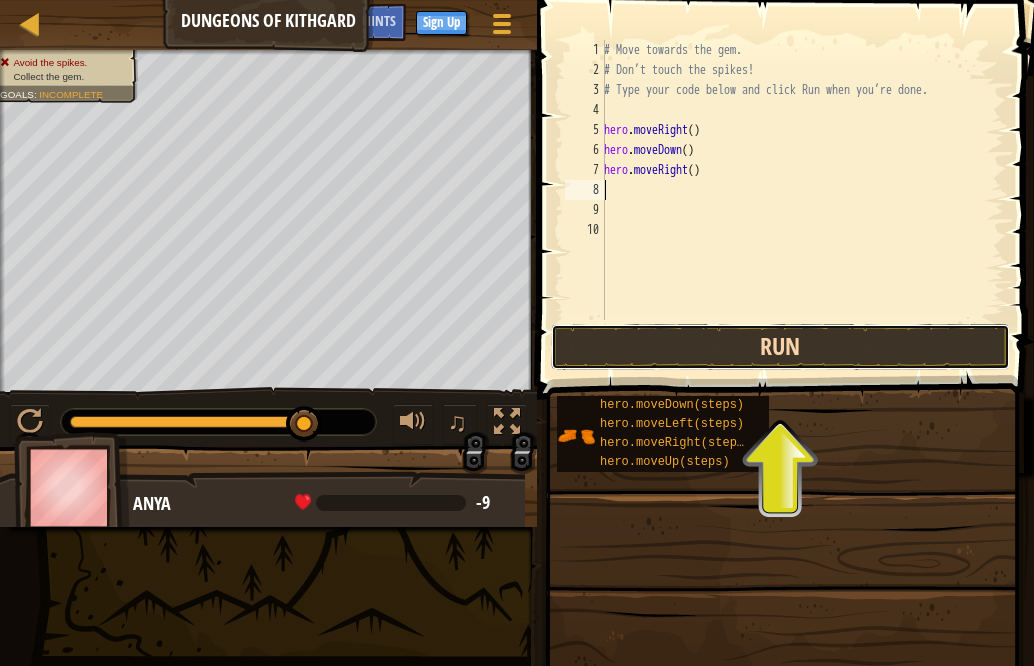 click on "Run" at bounding box center (780, 347) 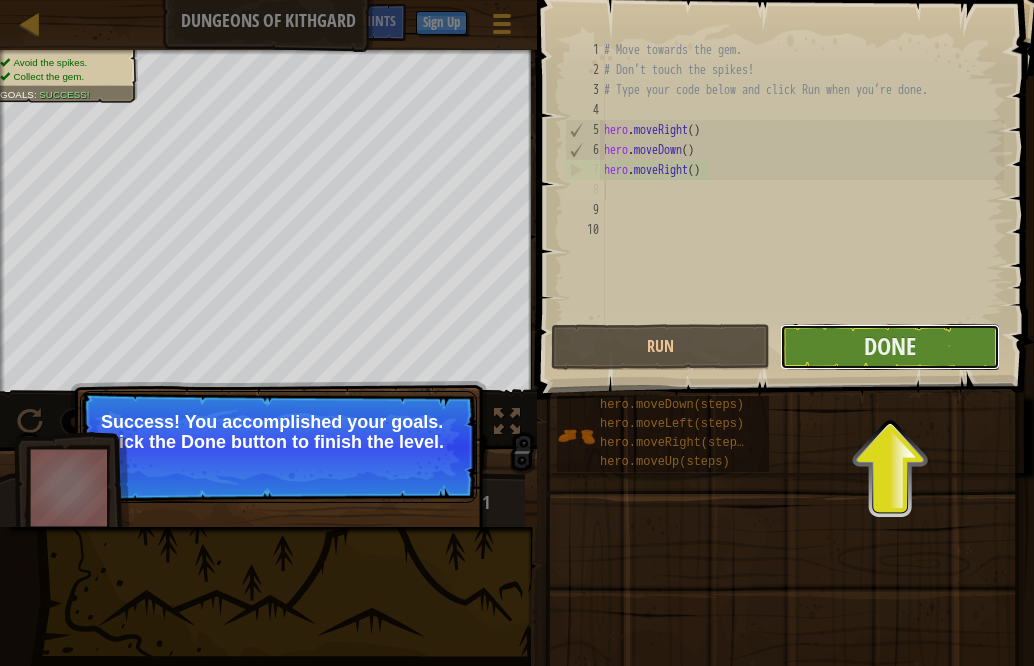 click on "Done" at bounding box center [889, 347] 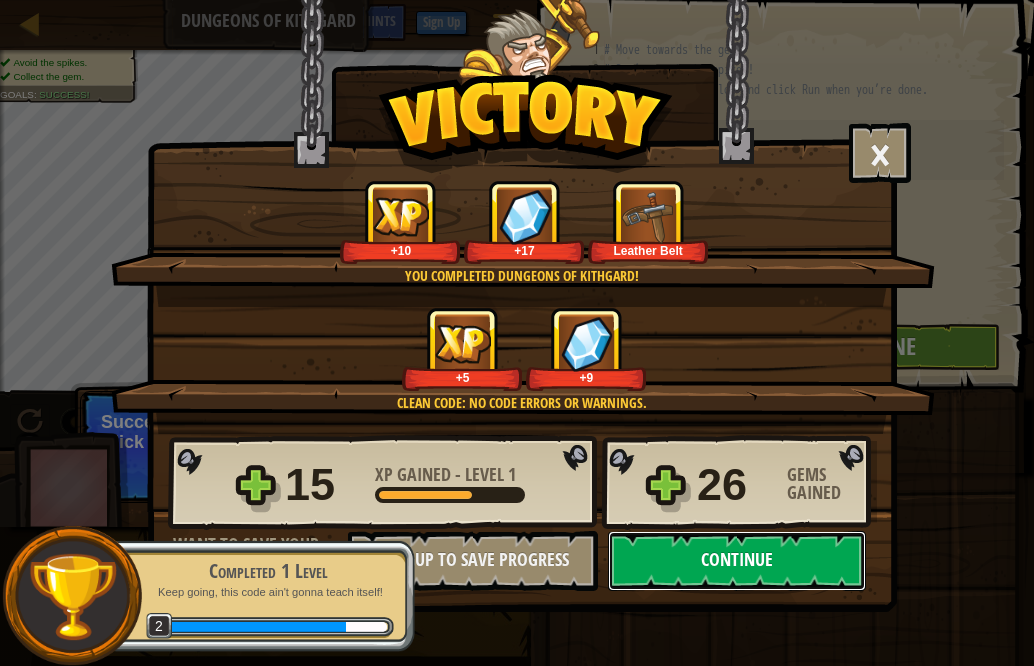 click on "Continue" at bounding box center (737, 561) 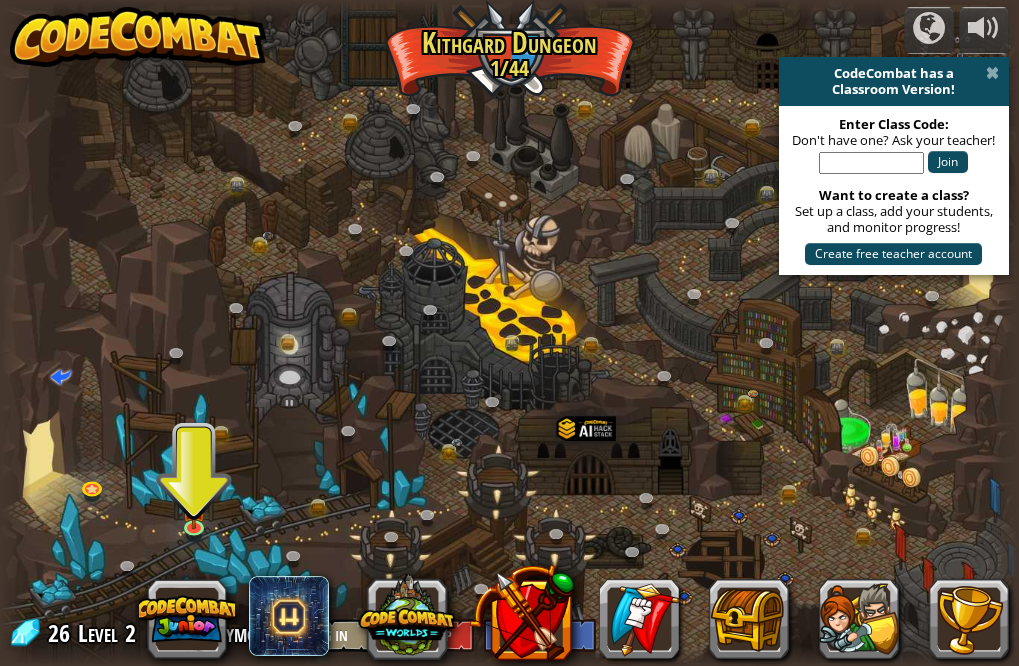 click at bounding box center (992, 73) 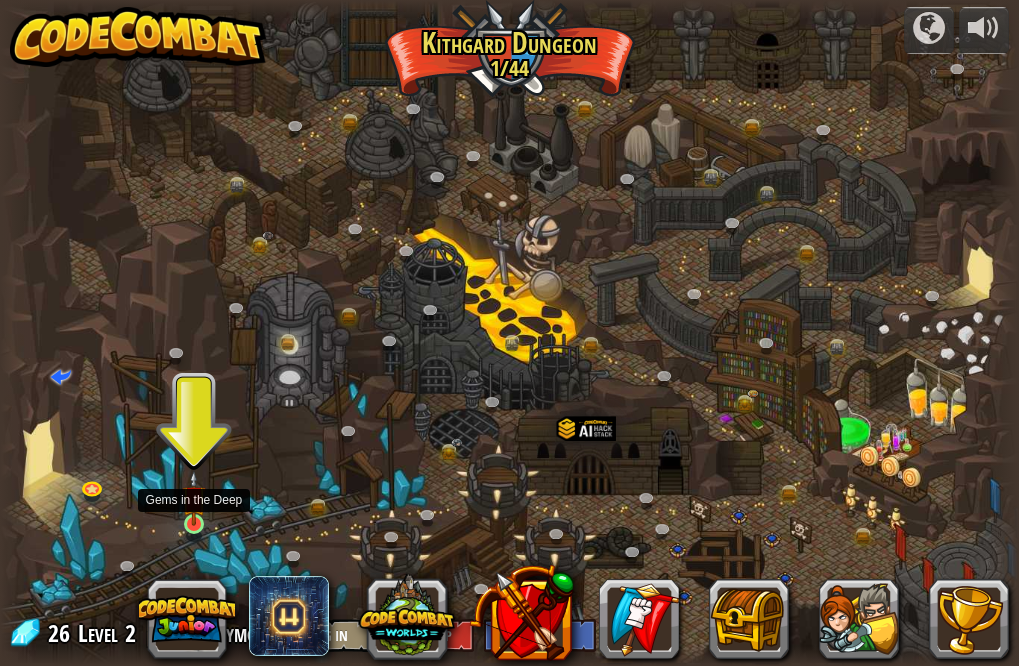click at bounding box center [194, 498] 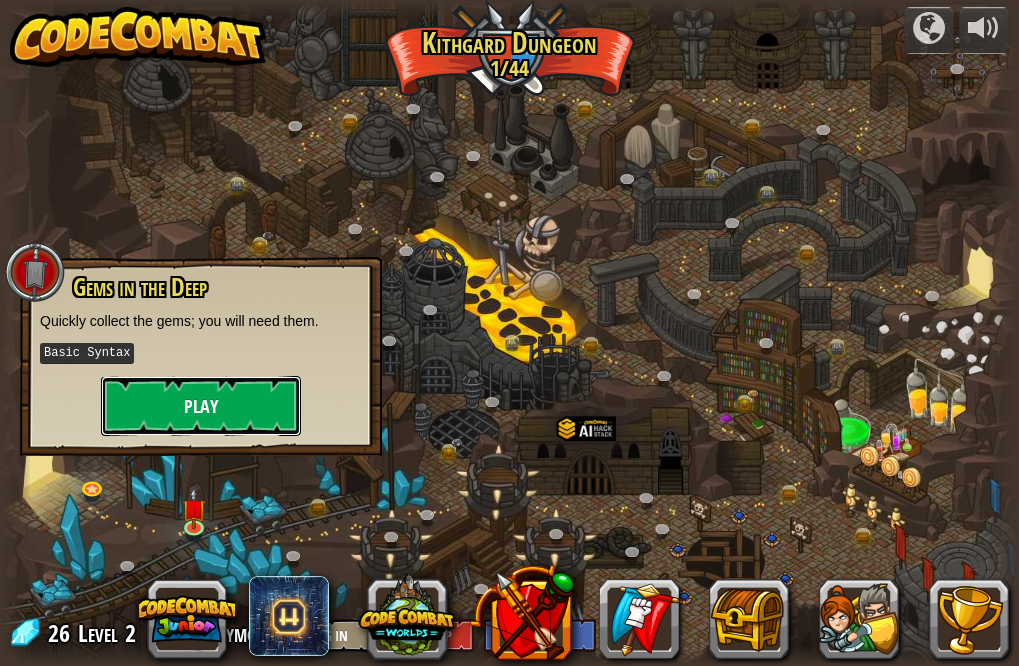 click on "Play" at bounding box center (201, 406) 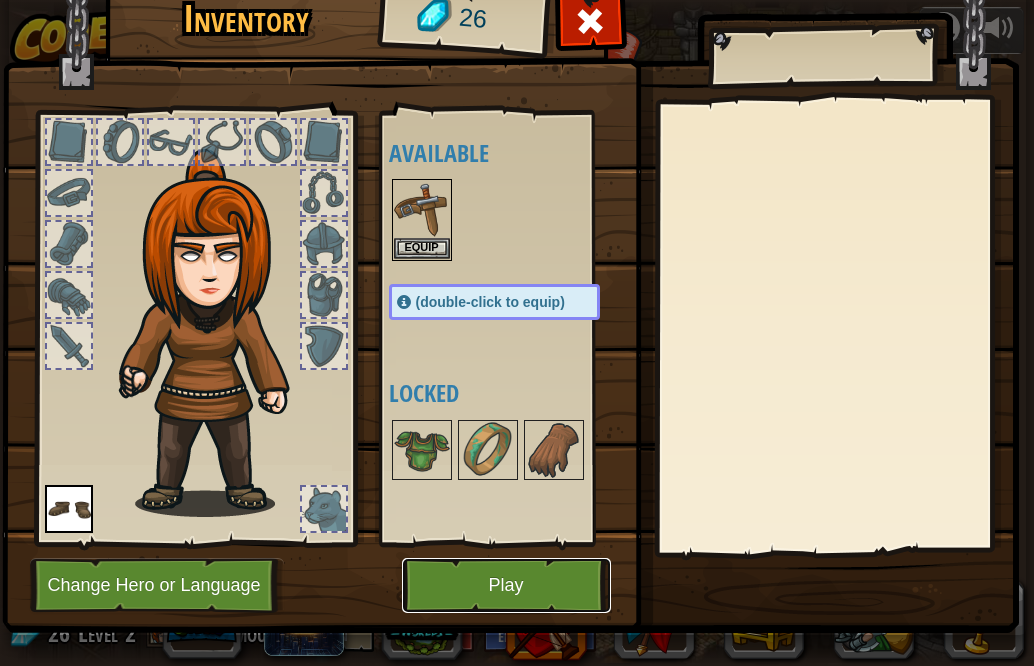 click on "Play" at bounding box center (506, 585) 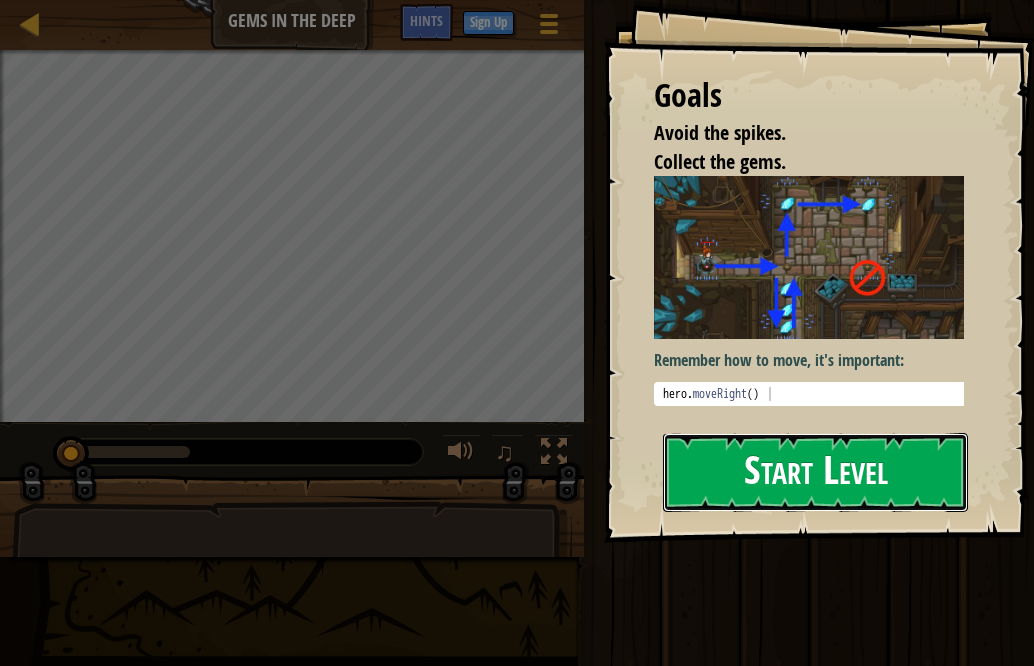 click on "Start Level" at bounding box center (815, 472) 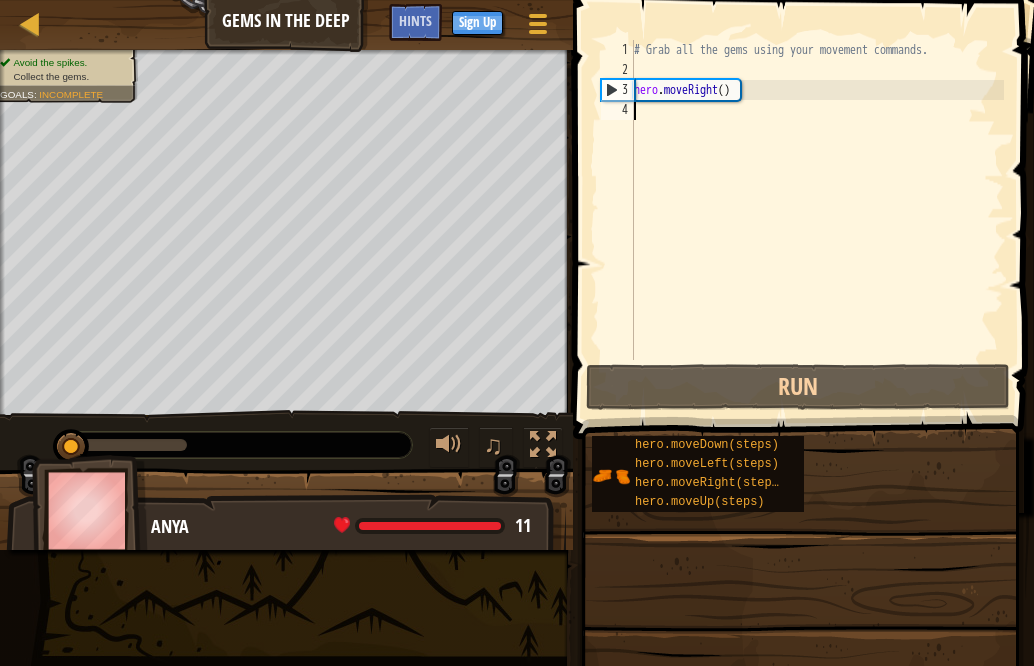 scroll, scrollTop: 9, scrollLeft: 0, axis: vertical 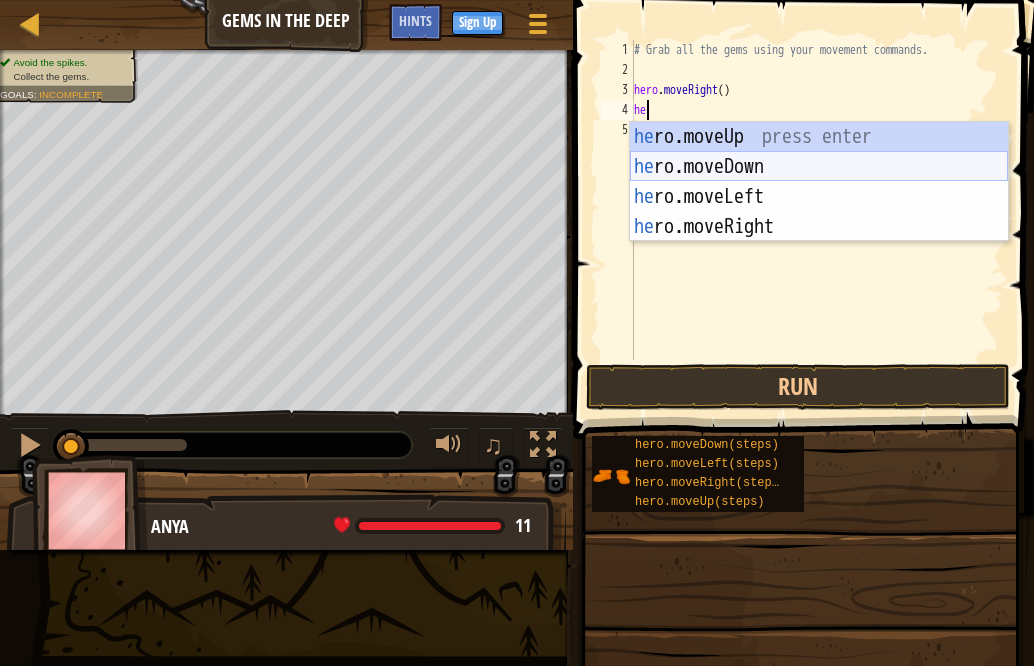 click on "he ro.moveUp press enter he ro.moveDown press enter he ro.moveLeft press enter he ro.moveRight press enter" at bounding box center [819, 212] 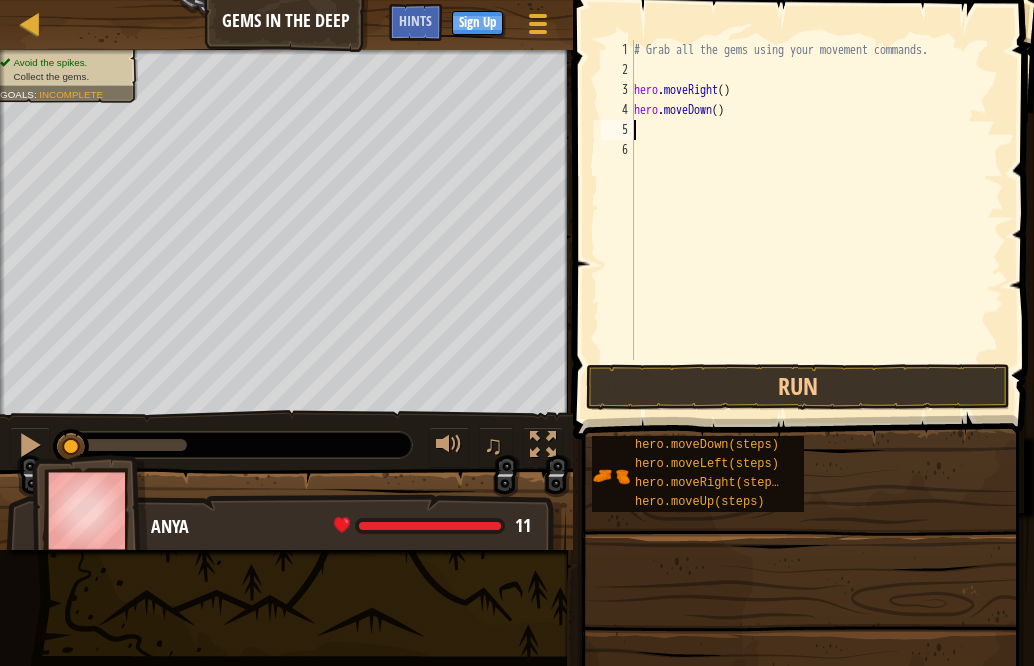 type on "he" 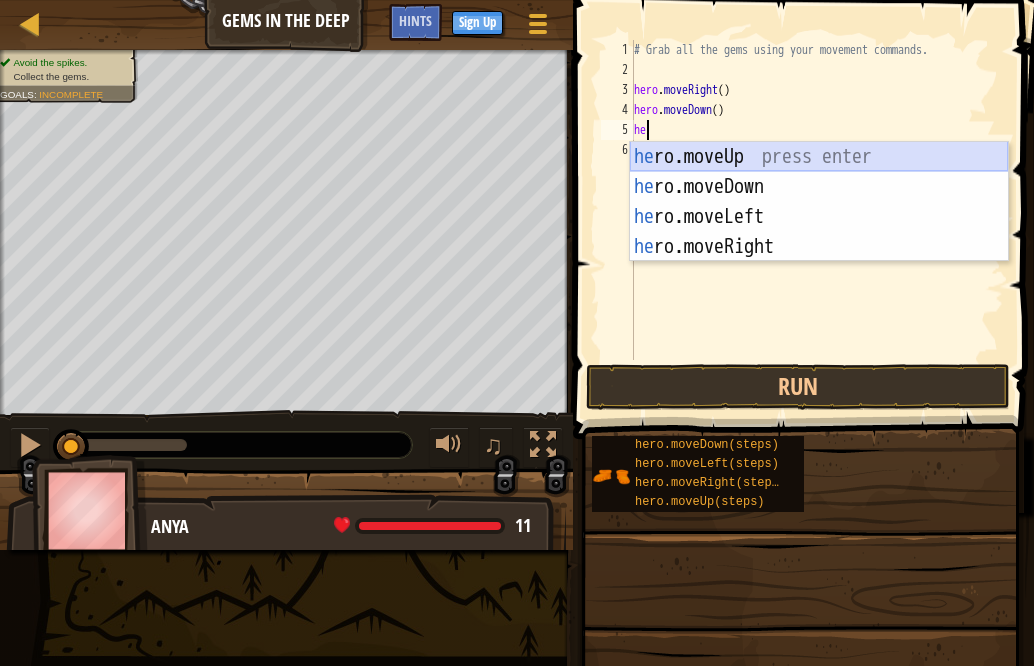click on "he ro.moveUp press enter he ro.moveDown press enter he ro.moveLeft press enter he ro.moveRight press enter" at bounding box center [819, 232] 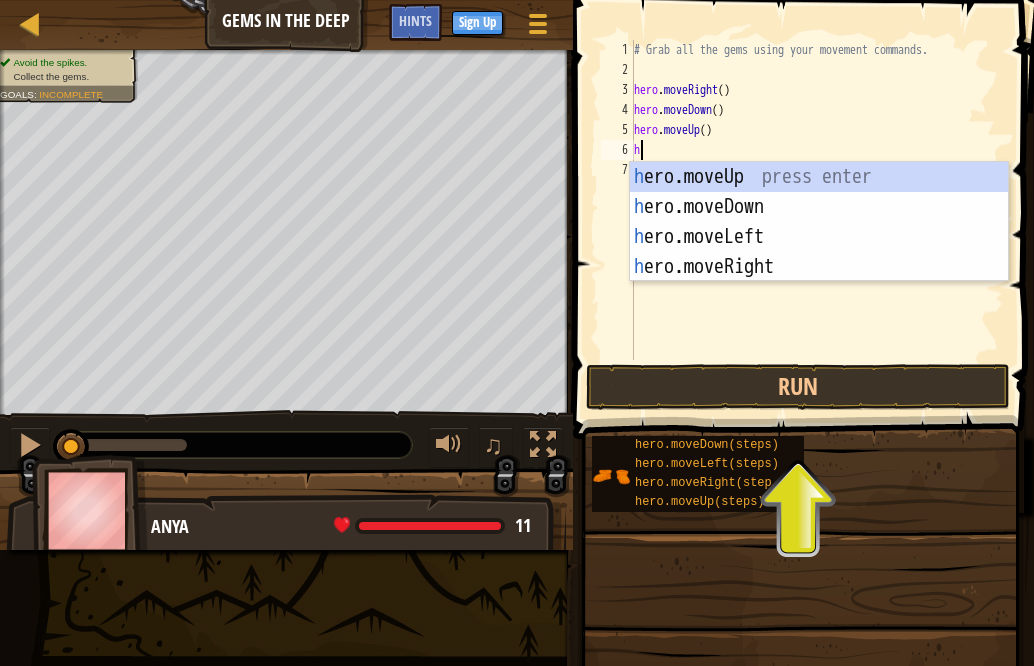 type on "he" 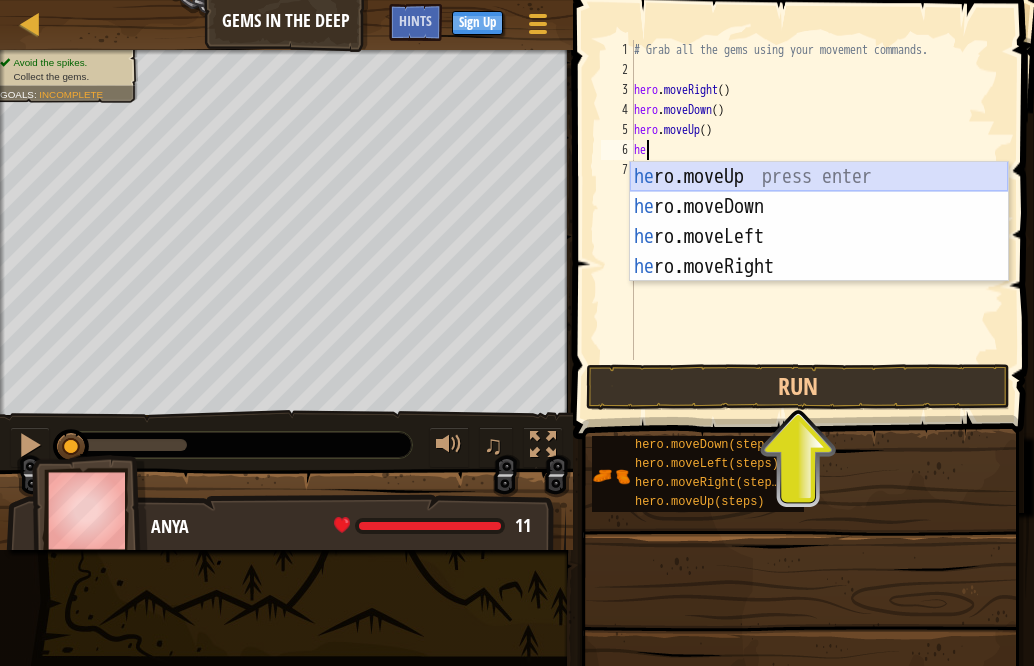 click on "he ro.moveUp press enter he ro.moveDown press enter he ro.moveLeft press enter he ro.moveRight press enter" at bounding box center [819, 252] 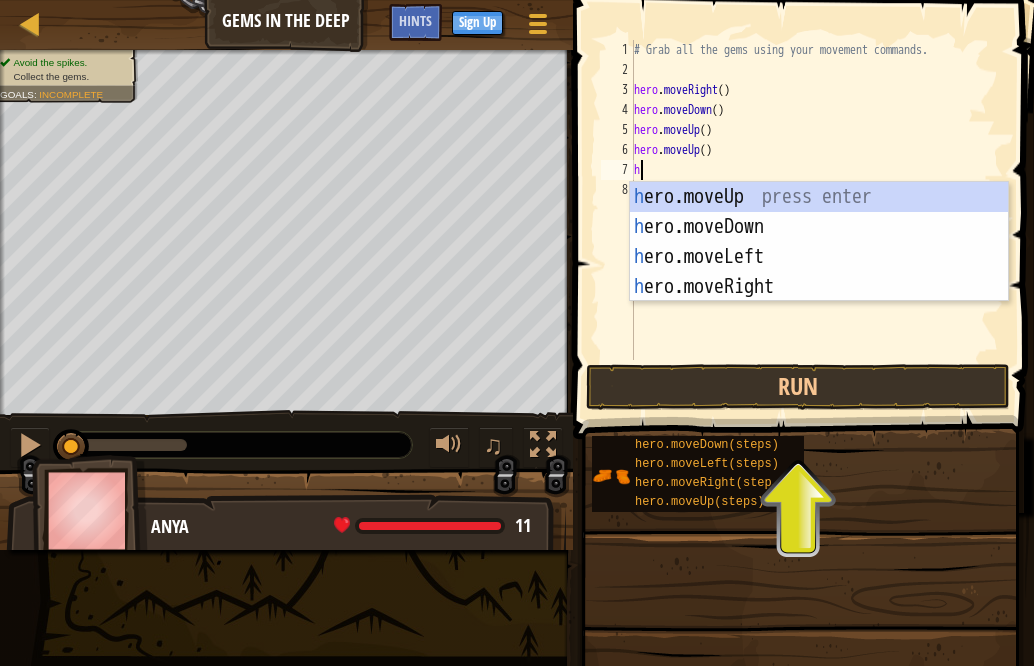 type on "he" 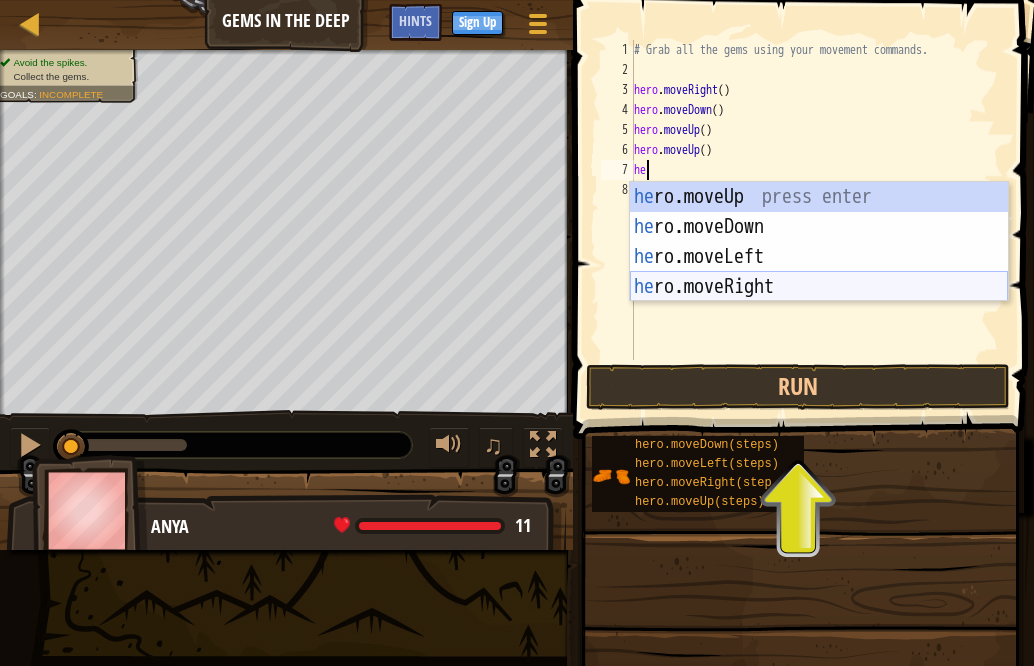 click on "he ro.moveUp press enter he ro.moveDown press enter he ro.moveLeft press enter he ro.moveRight press enter" at bounding box center [819, 272] 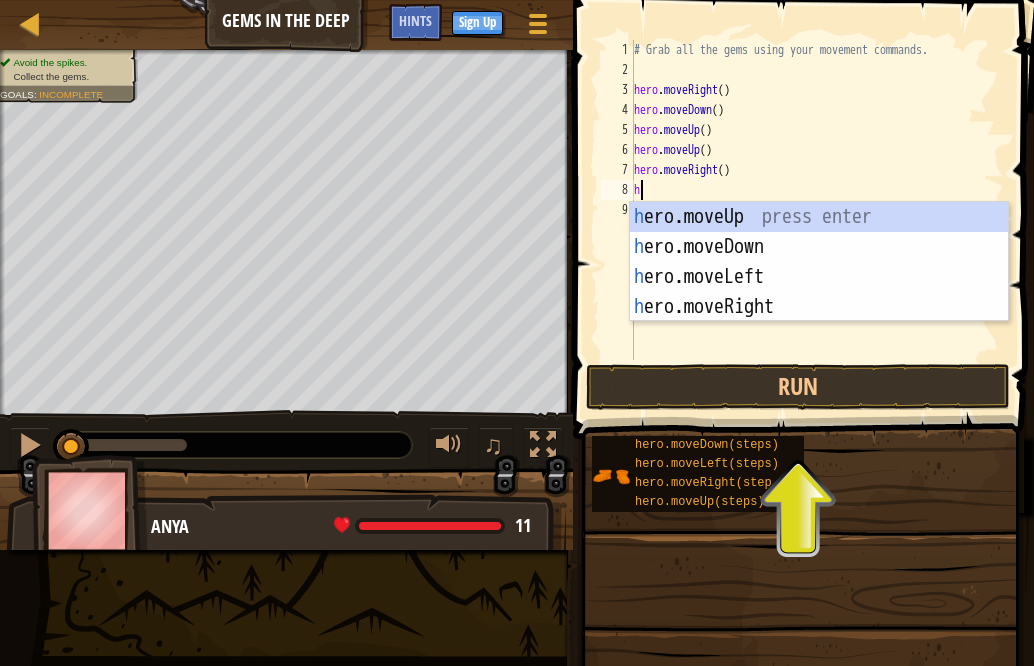 type on "he" 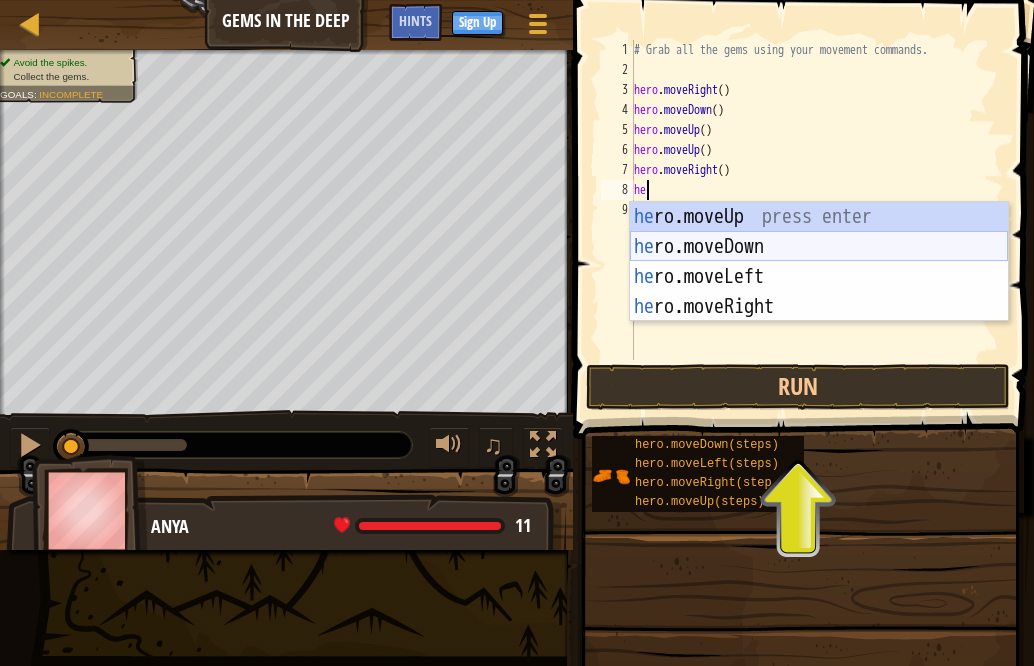 click on "he ro.moveUp press enter he ro.moveDown press enter he ro.moveLeft press enter he ro.moveRight press enter" at bounding box center (819, 292) 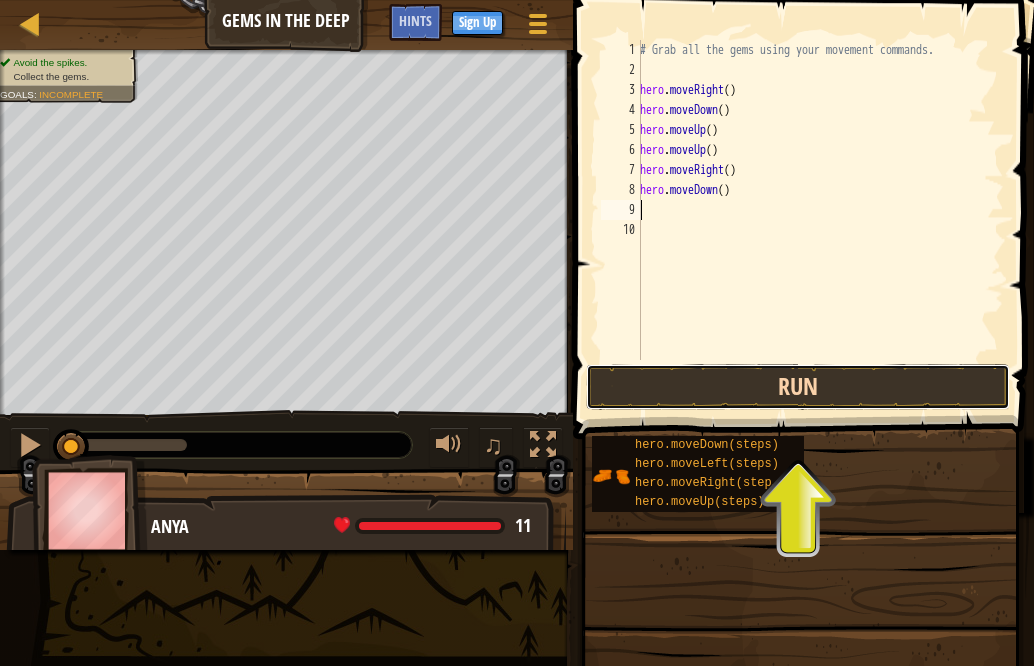 click on "Run" at bounding box center (798, 387) 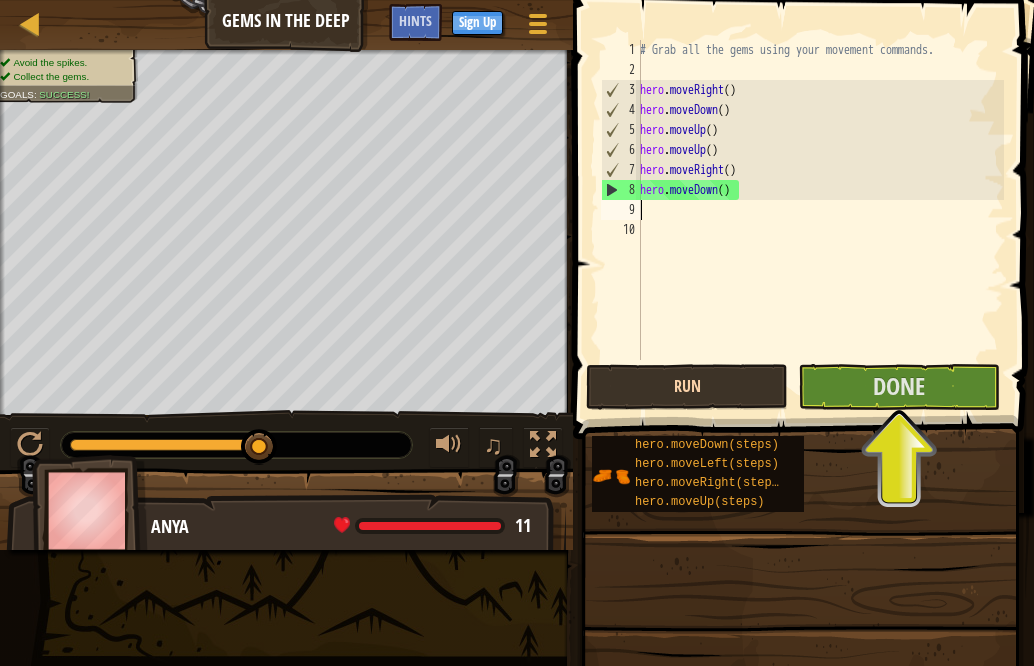 type on "he" 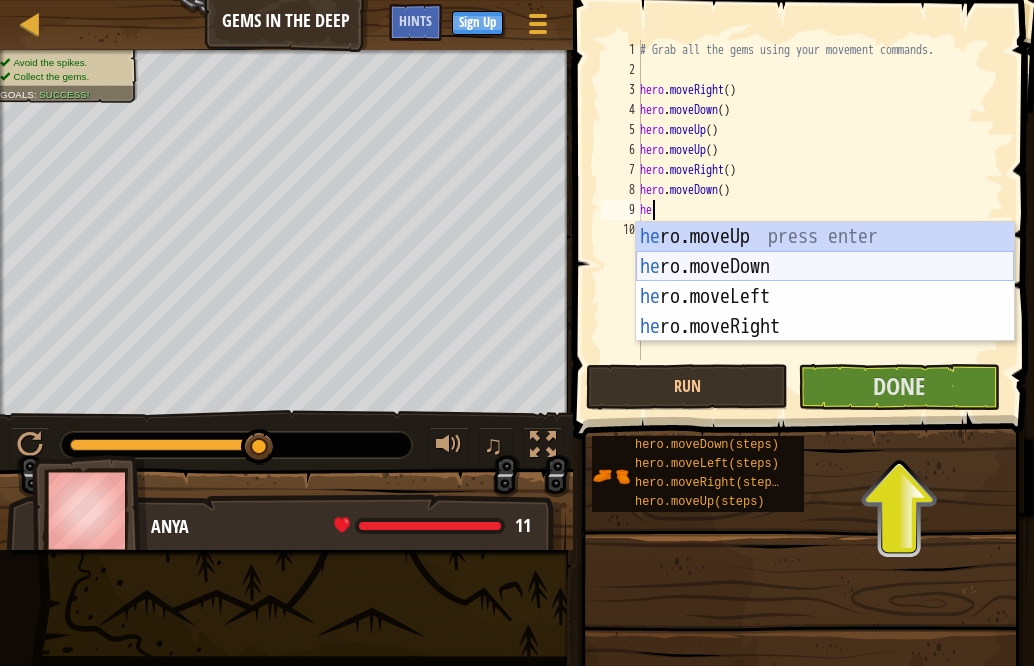 click on "he ro.moveUp press enter he ro.moveDown press enter he ro.moveLeft press enter he ro.moveRight press enter" at bounding box center (825, 312) 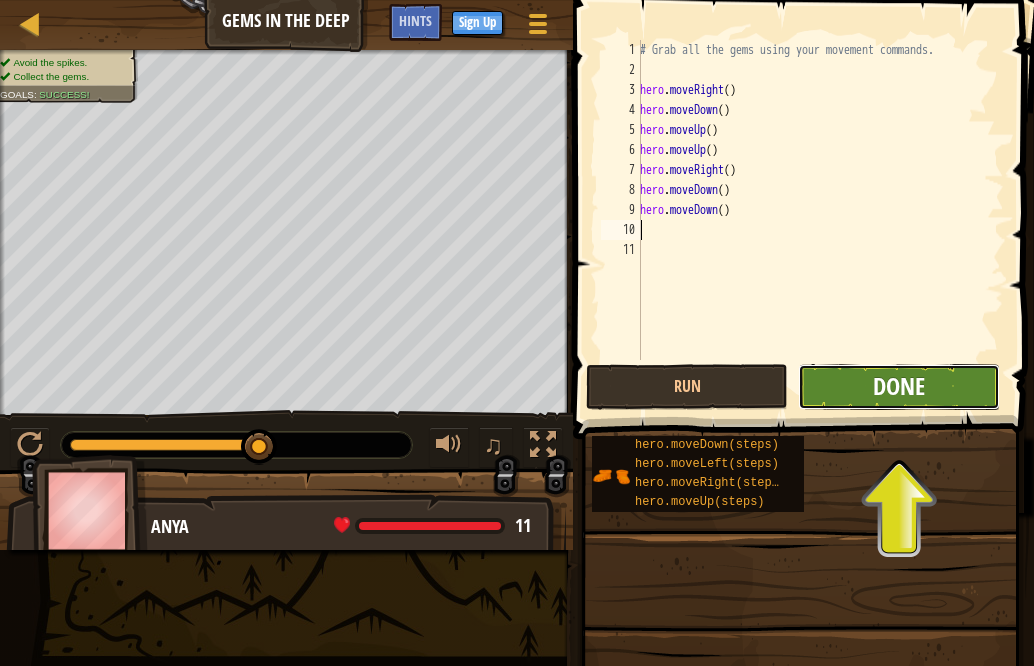 click on "Done" at bounding box center (899, 386) 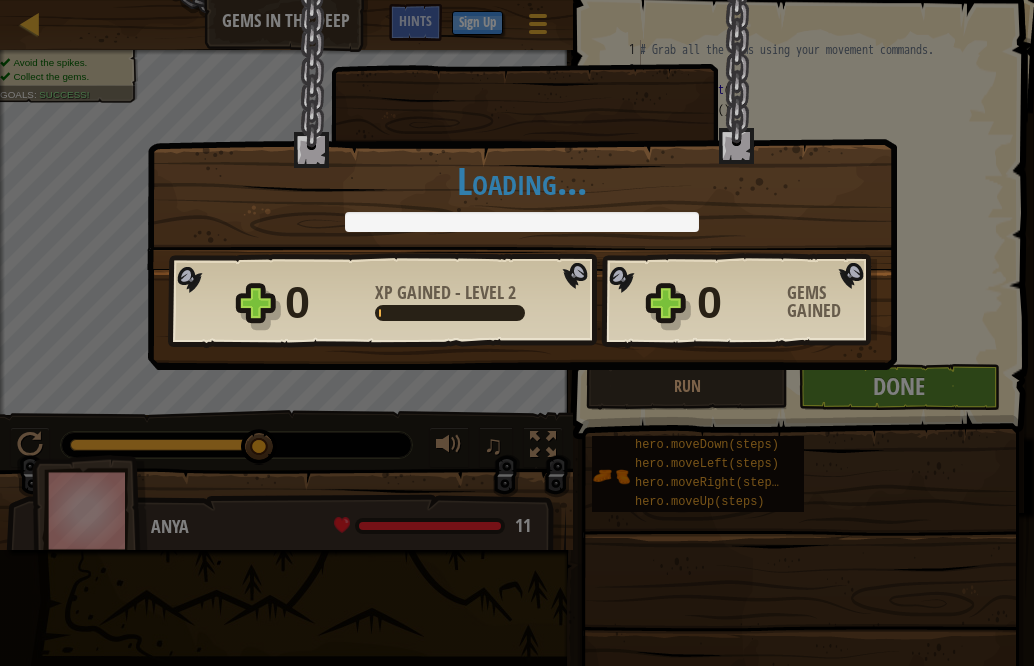 click on "× You will find a use for these gems soon. How fun was this level? Loading... Reticulating Splines... Loading... 0 XP Gained - Level 2 0 Gems Gained Want to save your code? Create a free account! Sign Up to Save Progress Saving Progress Continue" at bounding box center [517, 333] 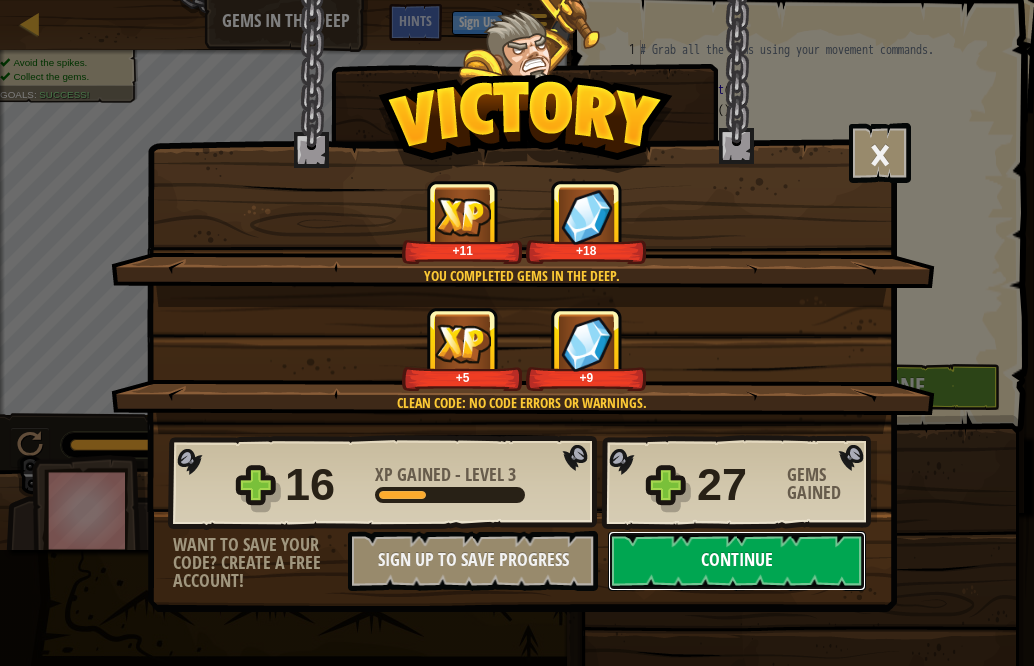 click on "Continue" at bounding box center [737, 561] 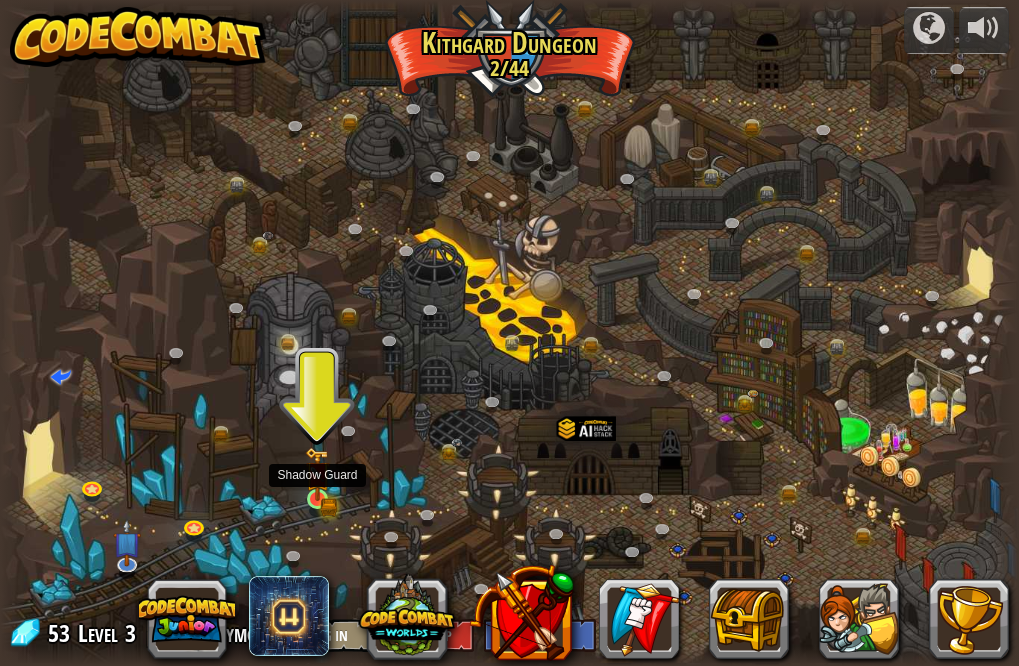 click at bounding box center [317, 474] 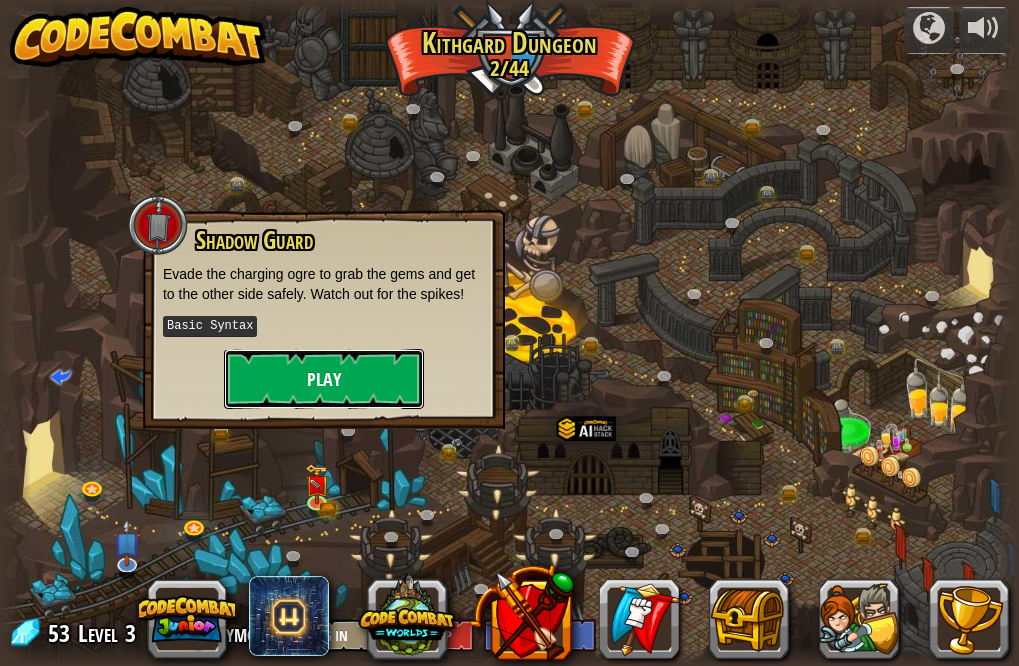 click on "Play" at bounding box center [324, 379] 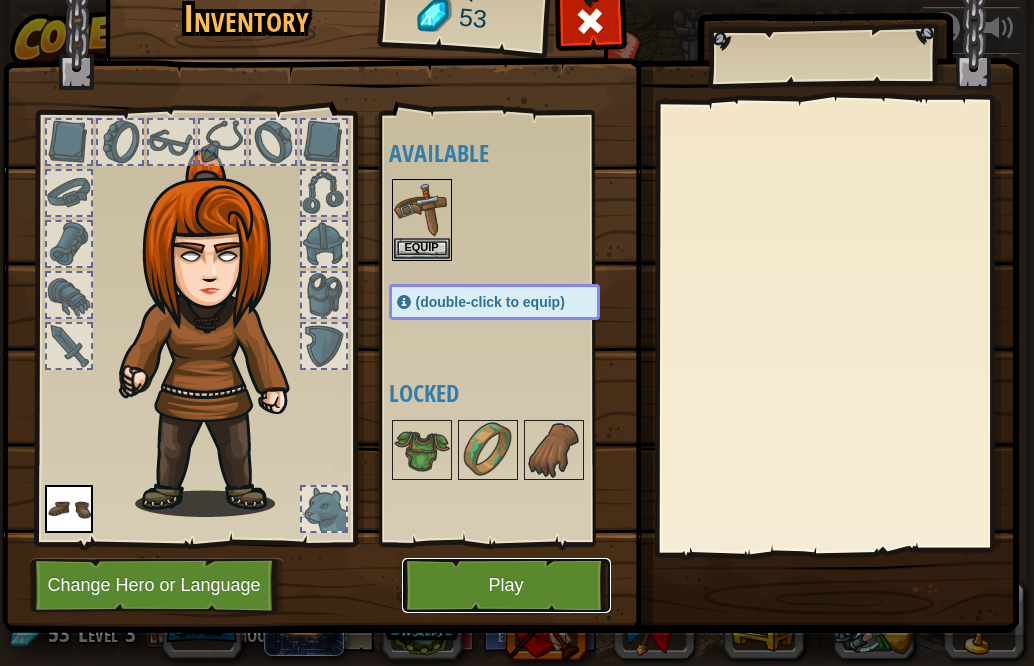 click on "Play" at bounding box center (506, 585) 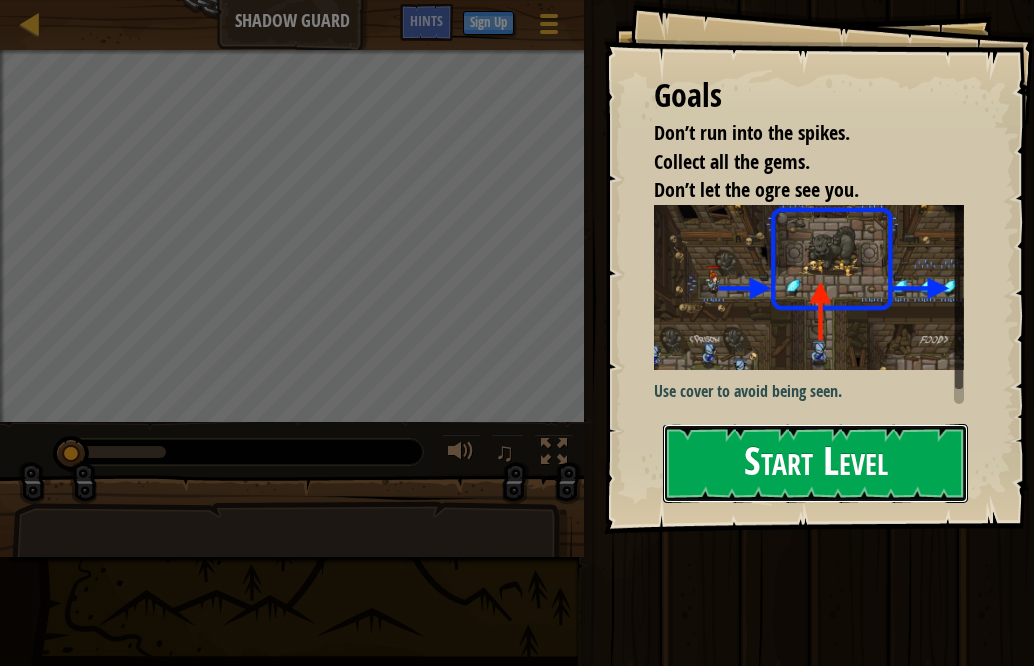 click on "Start Level" at bounding box center (815, 463) 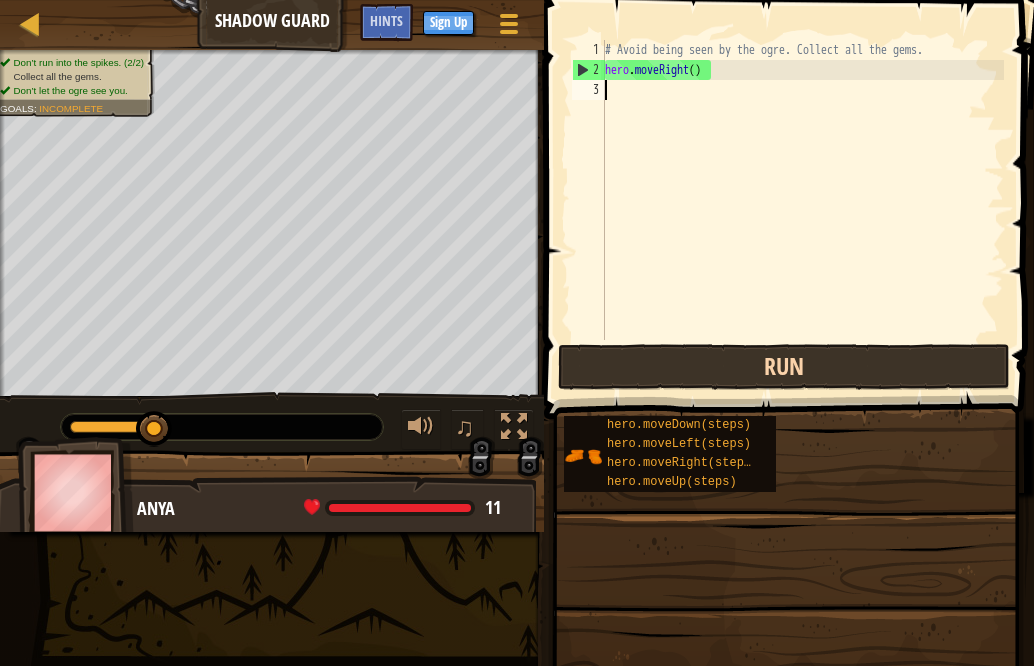 type on "h" 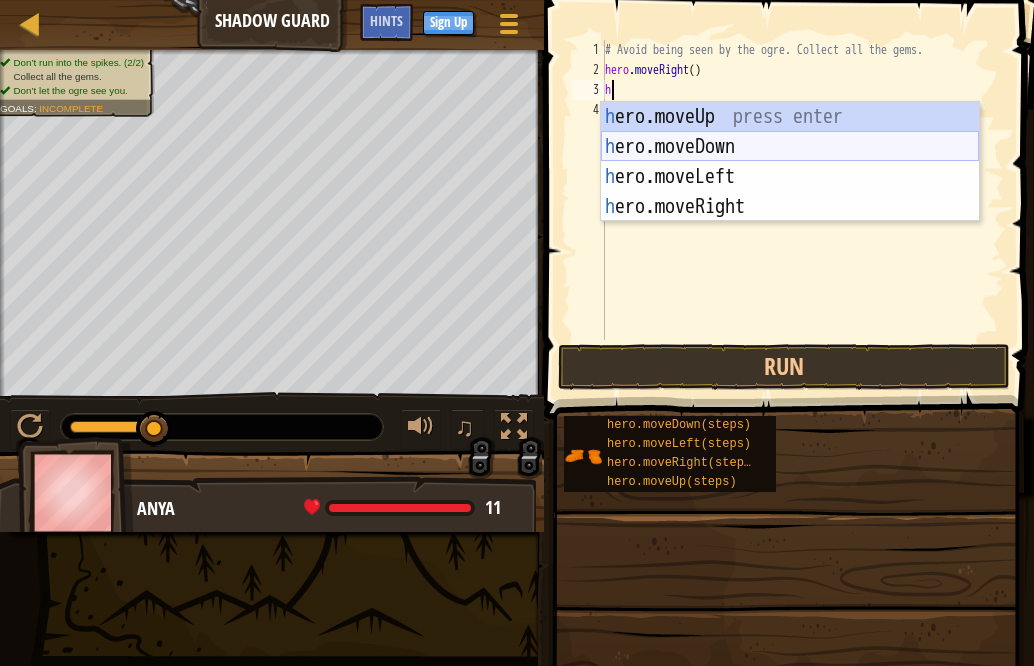 click on "h ero.moveUp press enter h ero.moveDown press enter h ero.moveLeft press enter h ero.moveRight press enter" at bounding box center (790, 192) 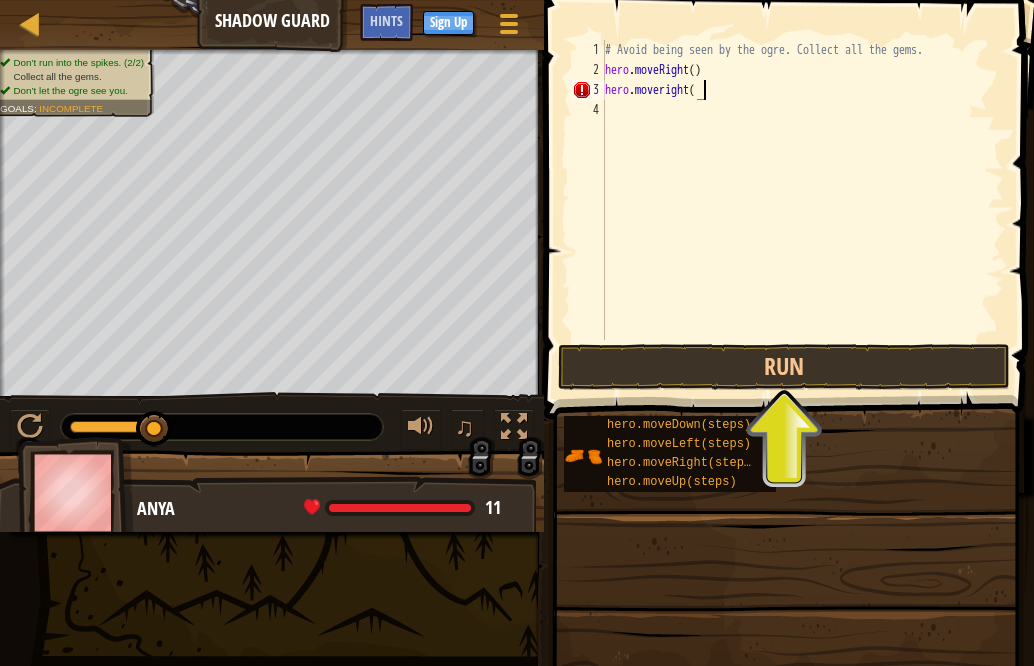 scroll, scrollTop: 9, scrollLeft: 8, axis: both 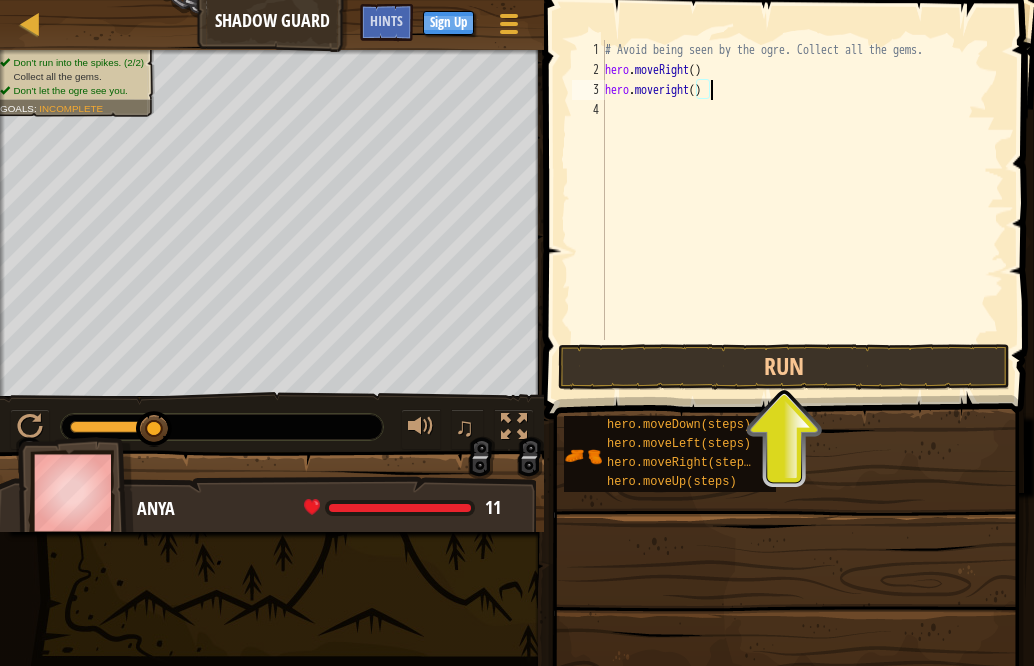 click on "# Avoid being seen by the ogre. Collect all the gems. hero . moveRight ( ) hero . moveright ( )" at bounding box center [802, 210] 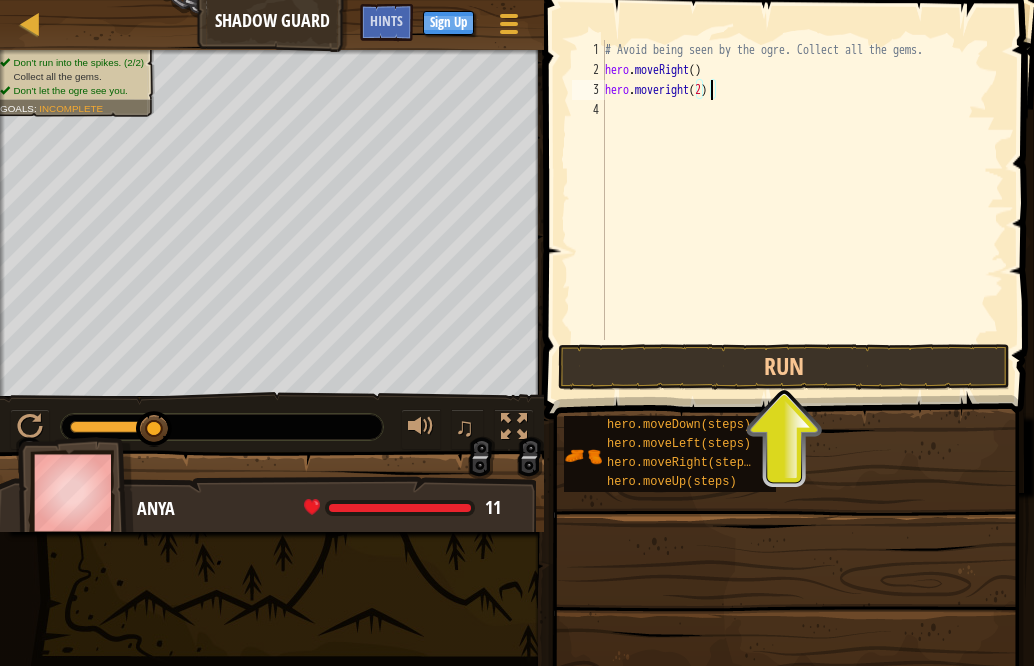 click on "# Avoid being seen by the ogre. Collect all the gems. hero . moveRight ( ) hero . moveright ( 2 )" at bounding box center (802, 210) 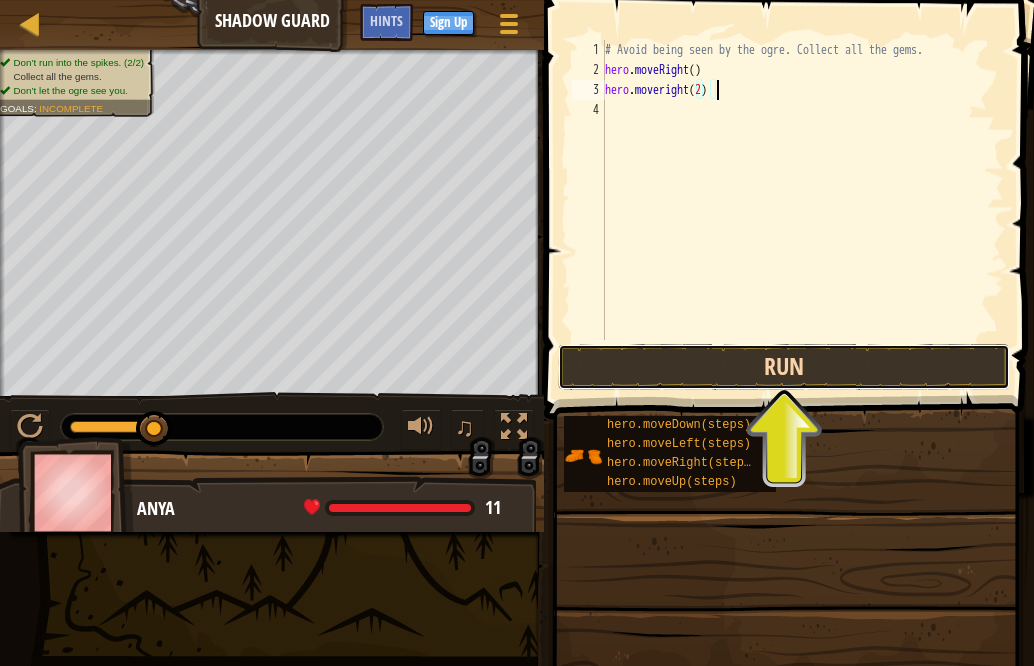 click on "Run" at bounding box center [784, 367] 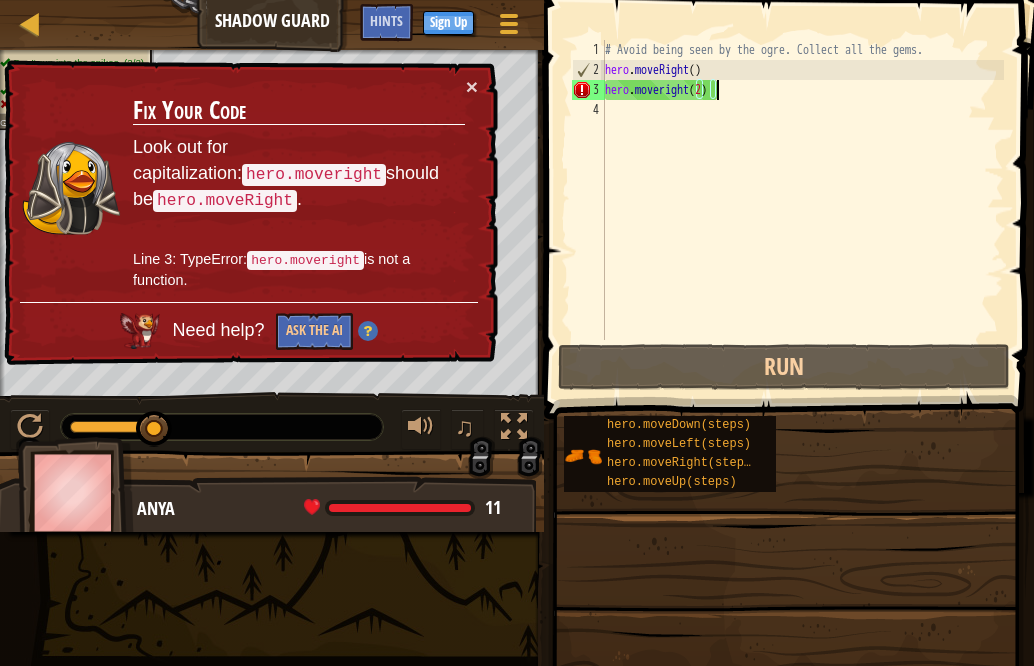 click on "# Avoid being seen by the ogre. Collect all the gems. hero . moveRight ( ) hero . moveright ( 2 )" at bounding box center [802, 210] 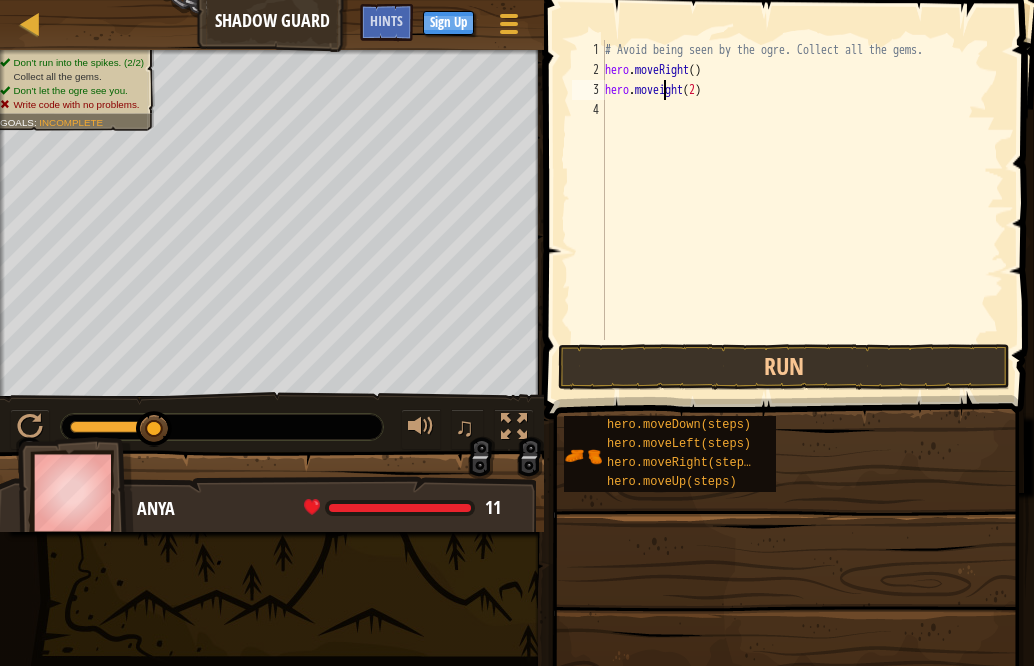 type on "hero.moveRight(2)" 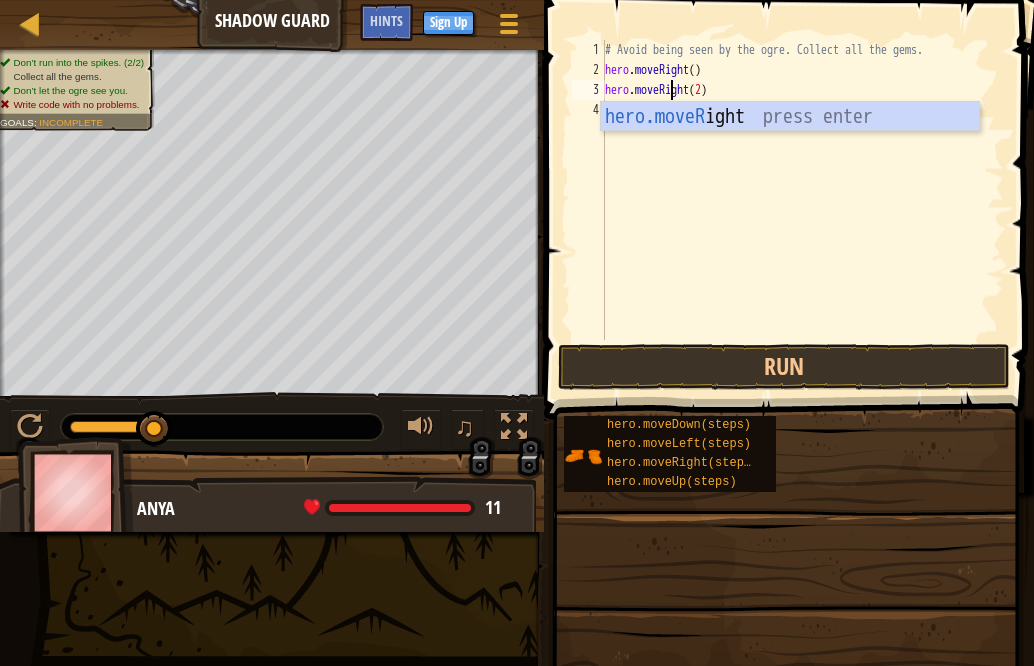scroll, scrollTop: 9, scrollLeft: 6, axis: both 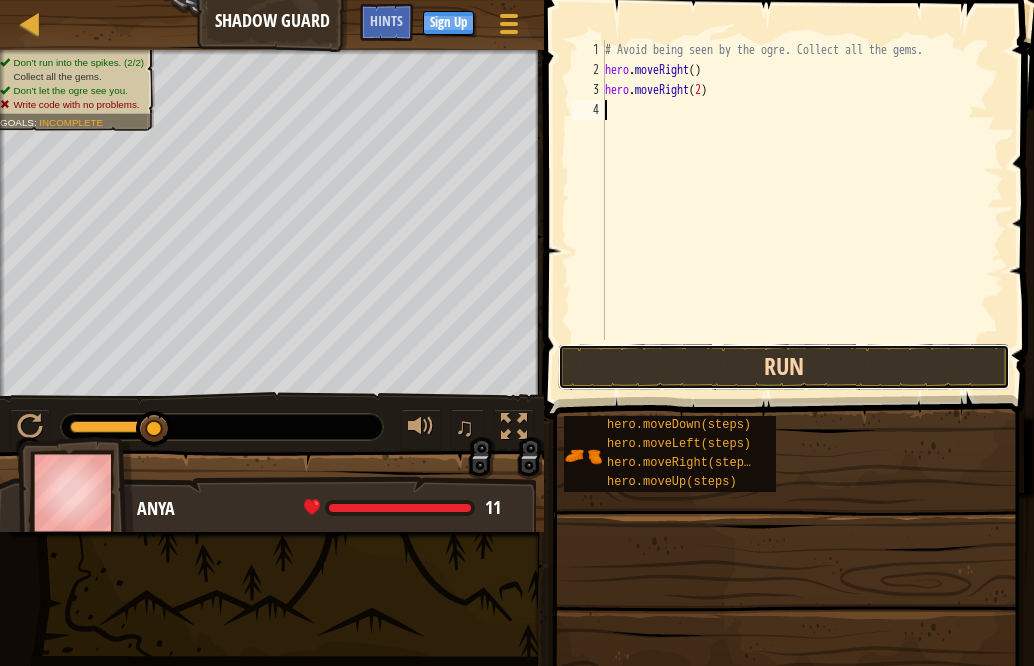 click on "Run" at bounding box center [784, 367] 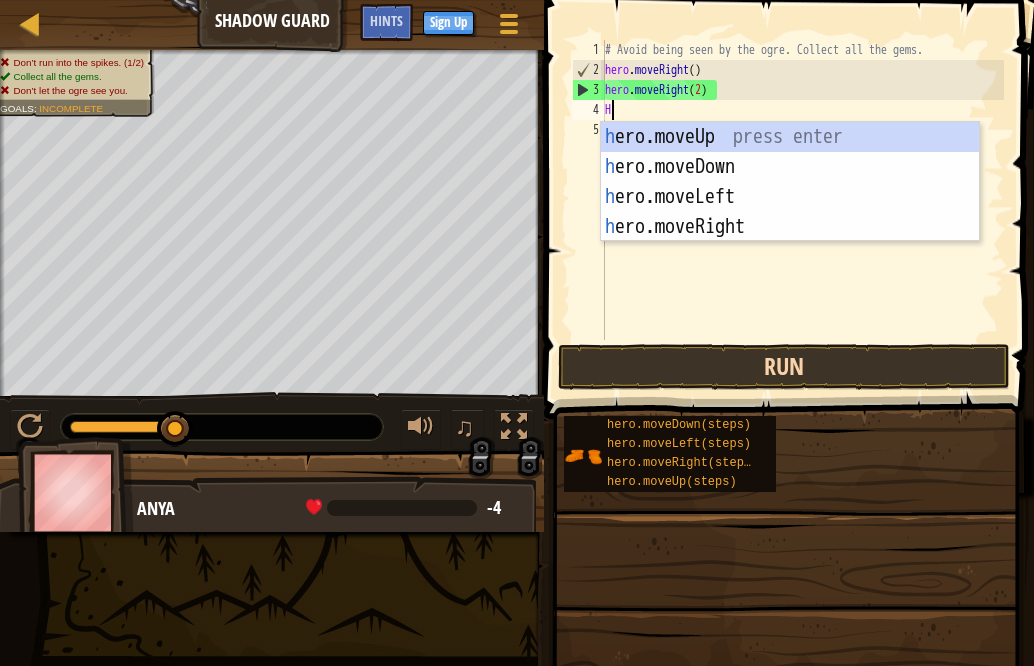 type on "HE" 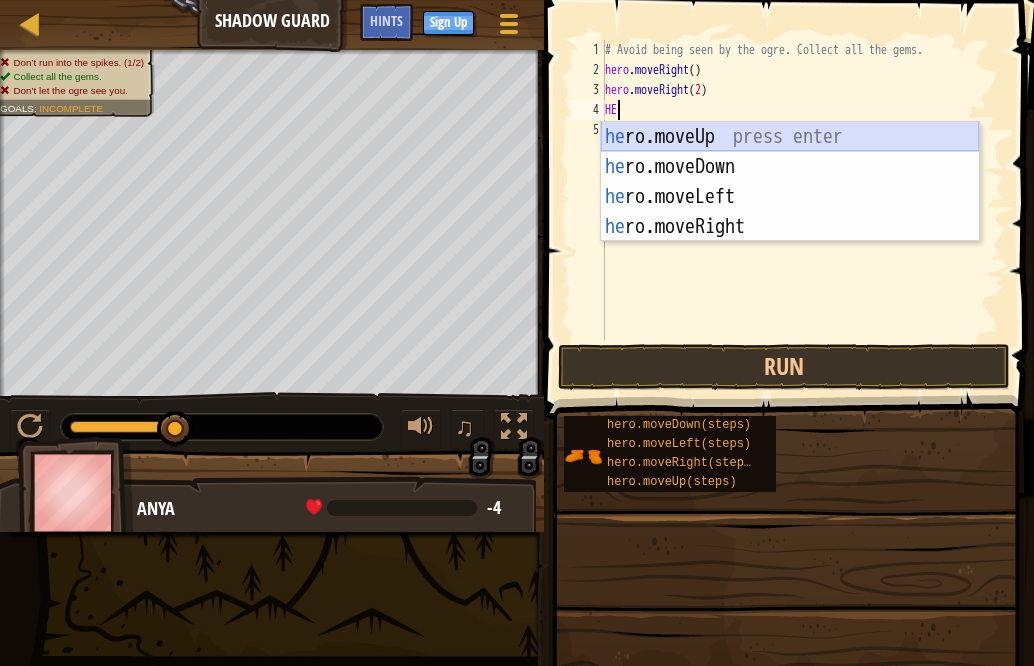 click on "he ro.moveUp press enter he ro.moveDown press enter he ro.moveLeft press enter he ro.moveRight press enter" at bounding box center (790, 212) 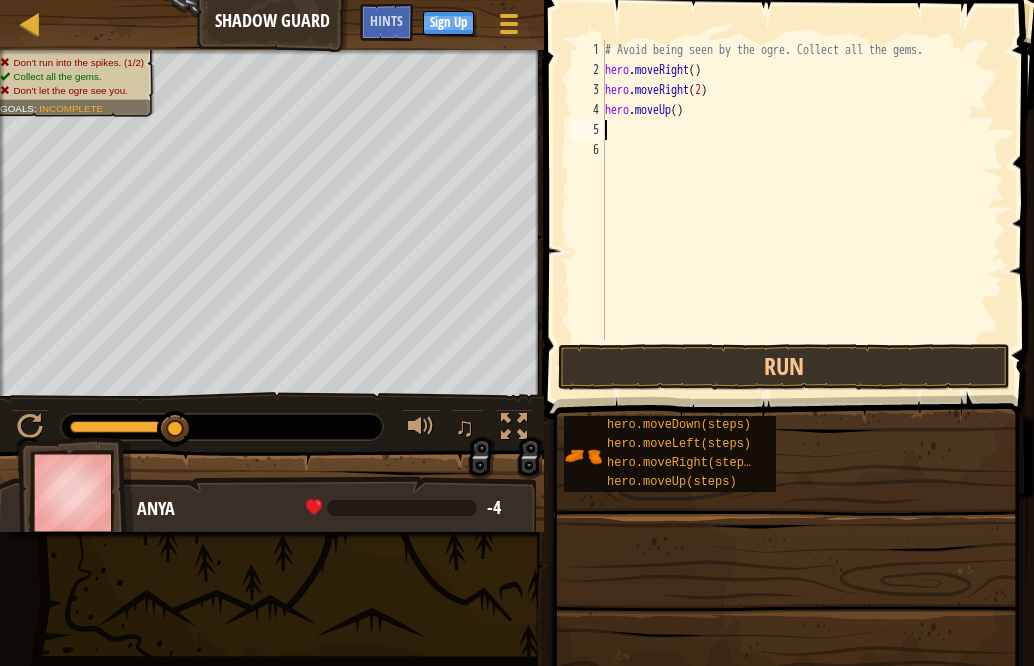 click on "# Avoid being seen by the ogre. Collect all the gems. hero . moveRight ( ) hero . moveRight ( 2 ) hero . moveUp ( )" at bounding box center (802, 210) 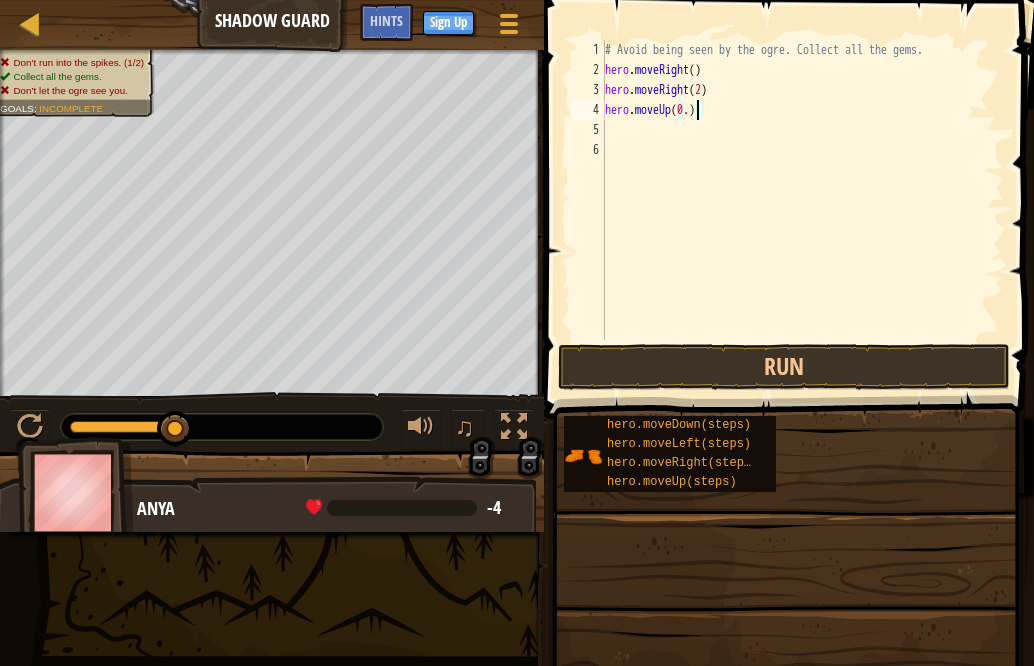 scroll, scrollTop: 9, scrollLeft: 8, axis: both 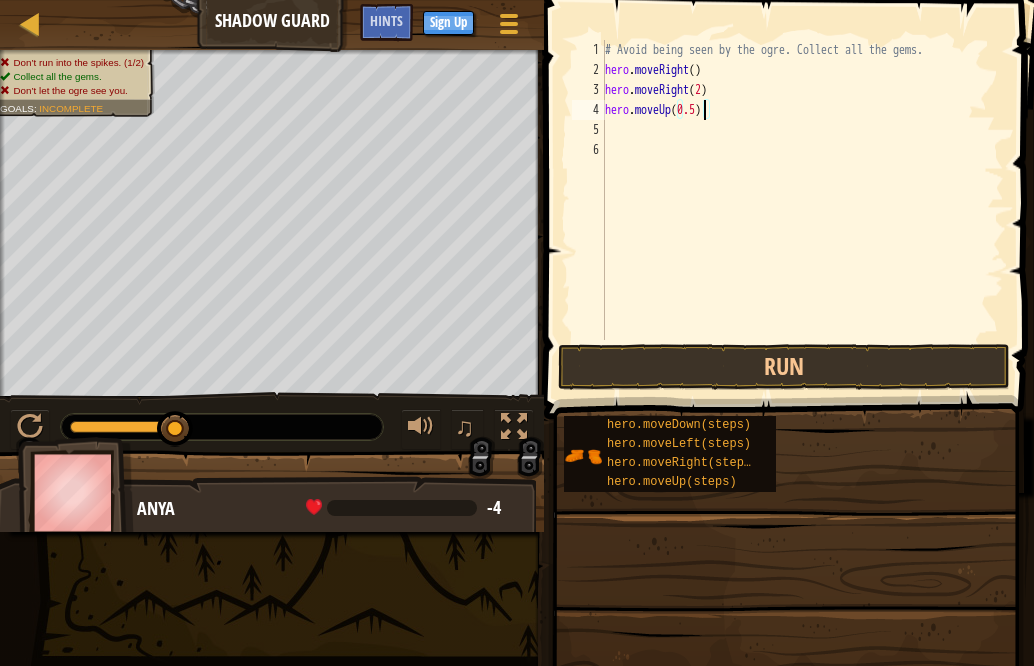 click on "# Avoid being seen by the ogre. Collect all the gems. hero . moveRight ( ) hero . moveRight ( 2 ) hero . moveUp ( 0.5 )" at bounding box center [802, 210] 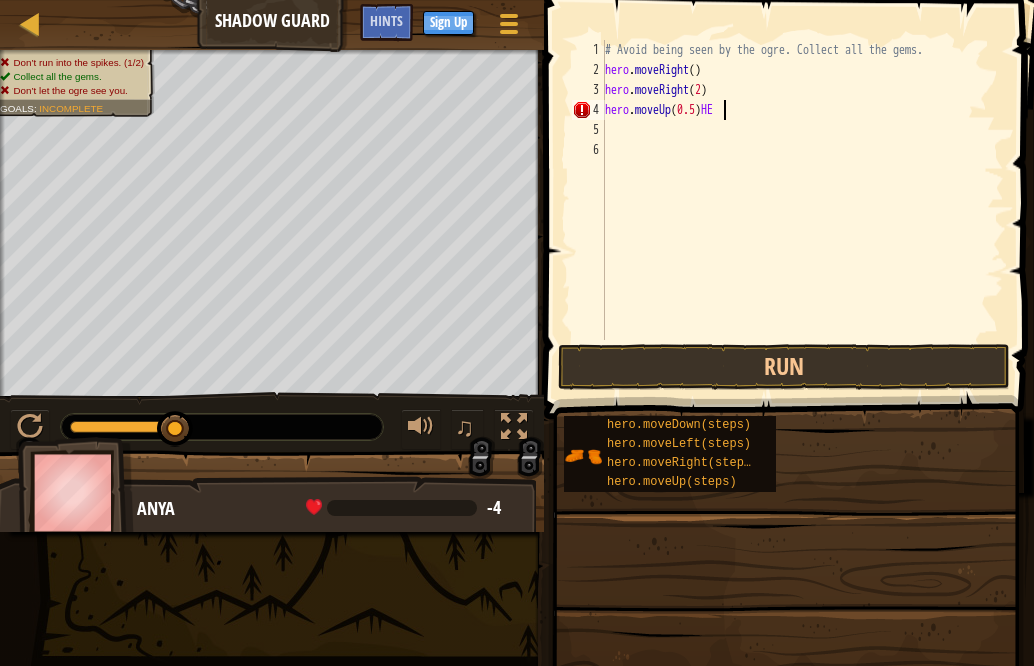 scroll, scrollTop: 9, scrollLeft: 8, axis: both 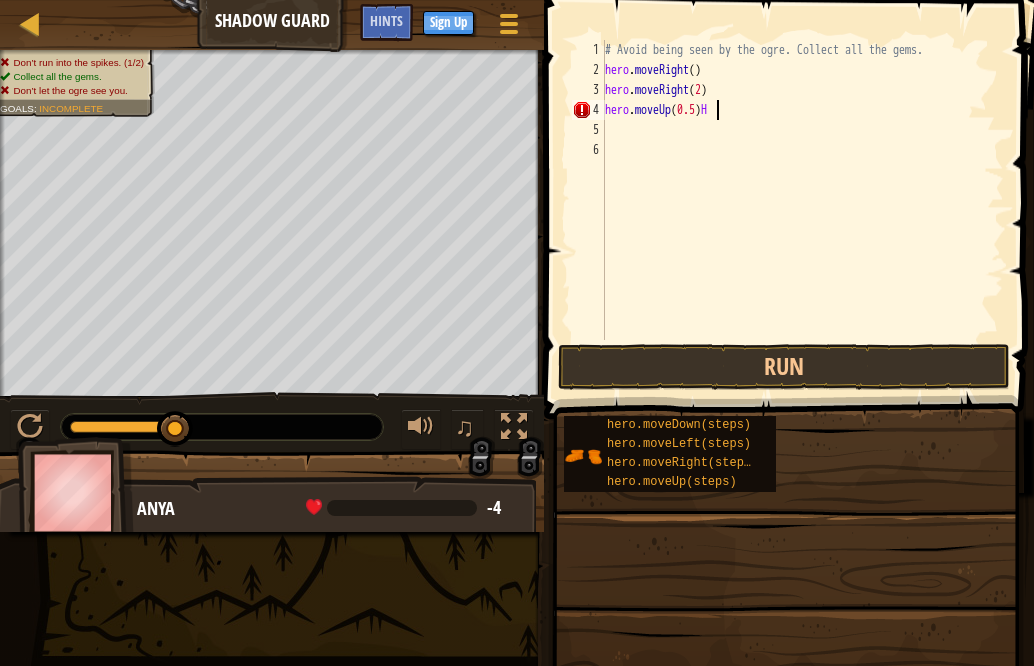 type on "hero.moveUp(0.5)" 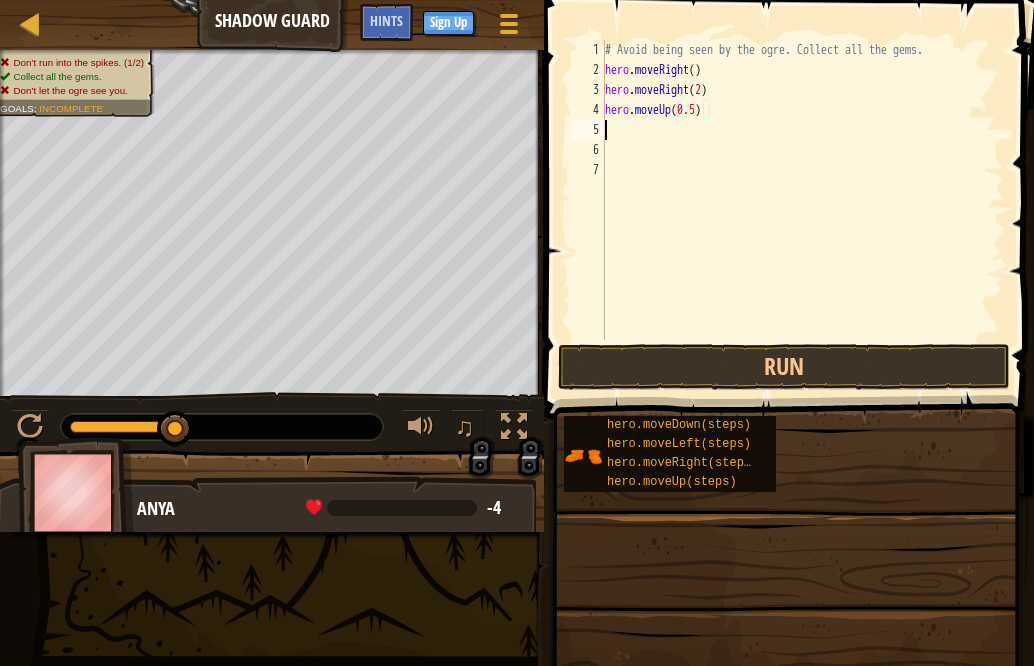 scroll, scrollTop: 9, scrollLeft: 0, axis: vertical 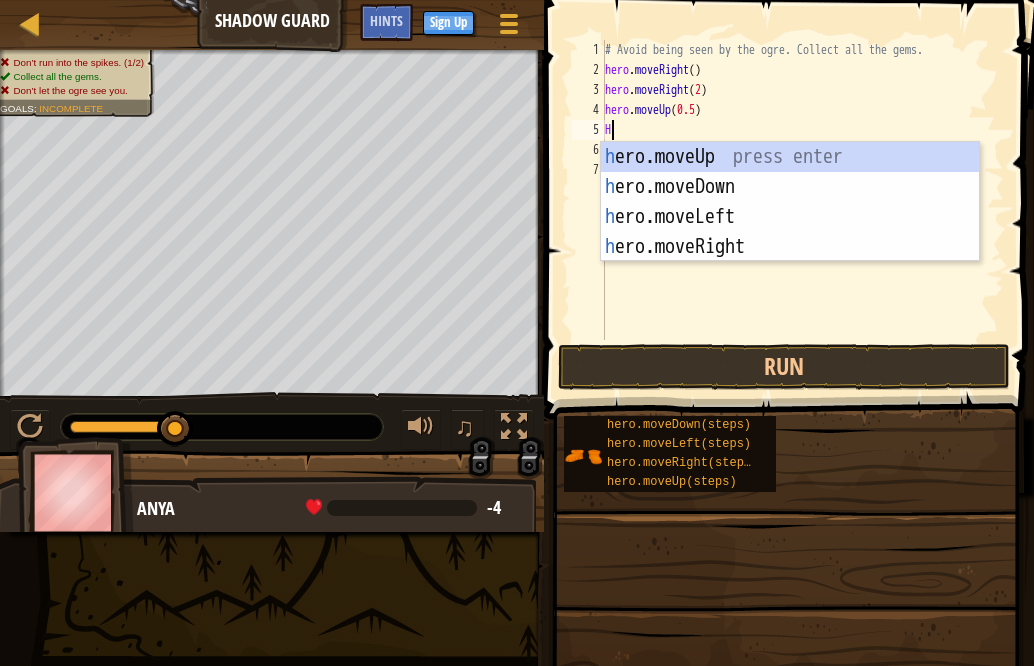 type on "HE" 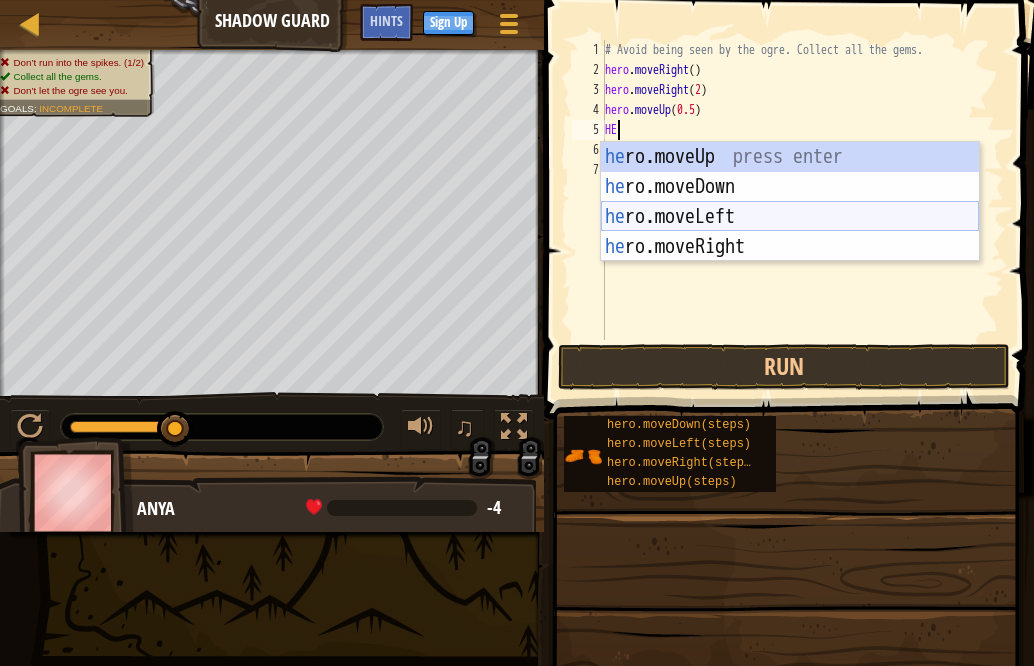 click on "he ro.moveUp press enter he ro.moveDown press enter he ro.moveLeft press enter he ro.moveRight press enter" at bounding box center [790, 232] 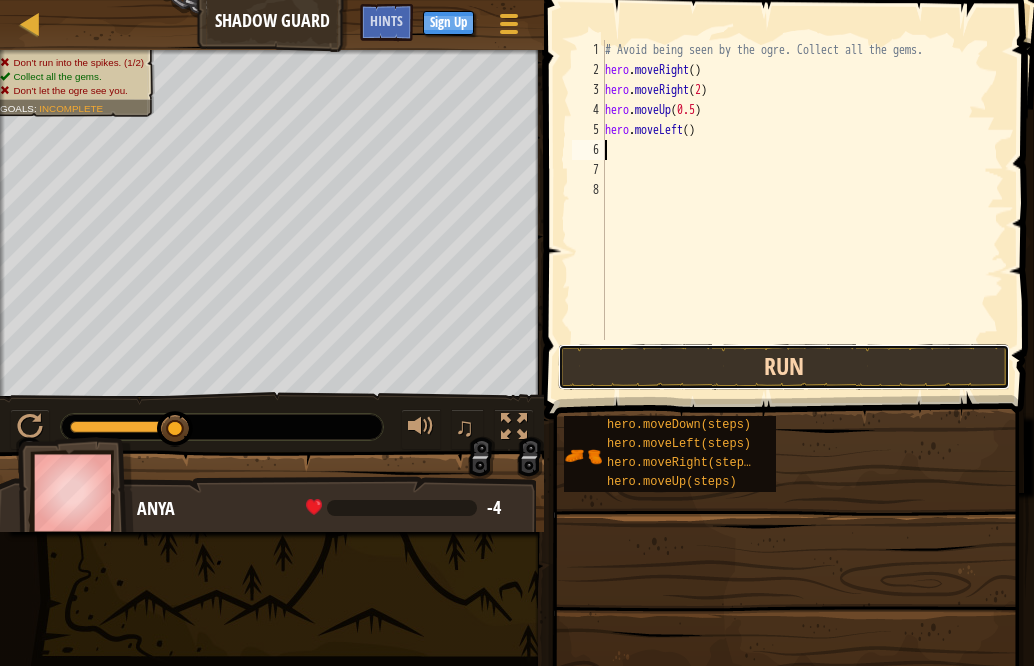 click on "Run" at bounding box center [784, 367] 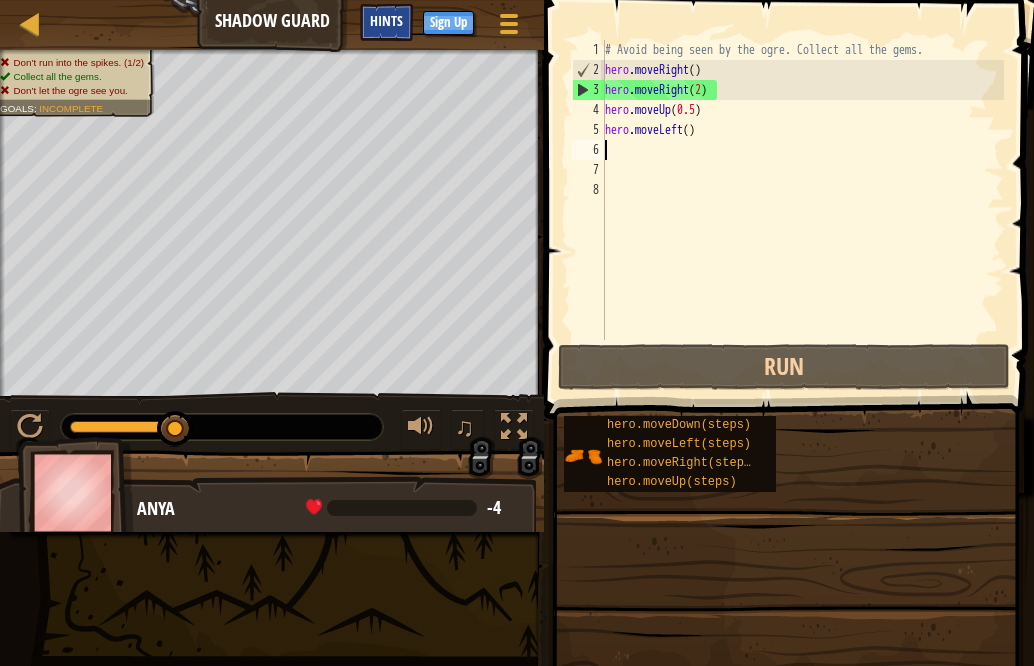click on "Hints" at bounding box center (386, 20) 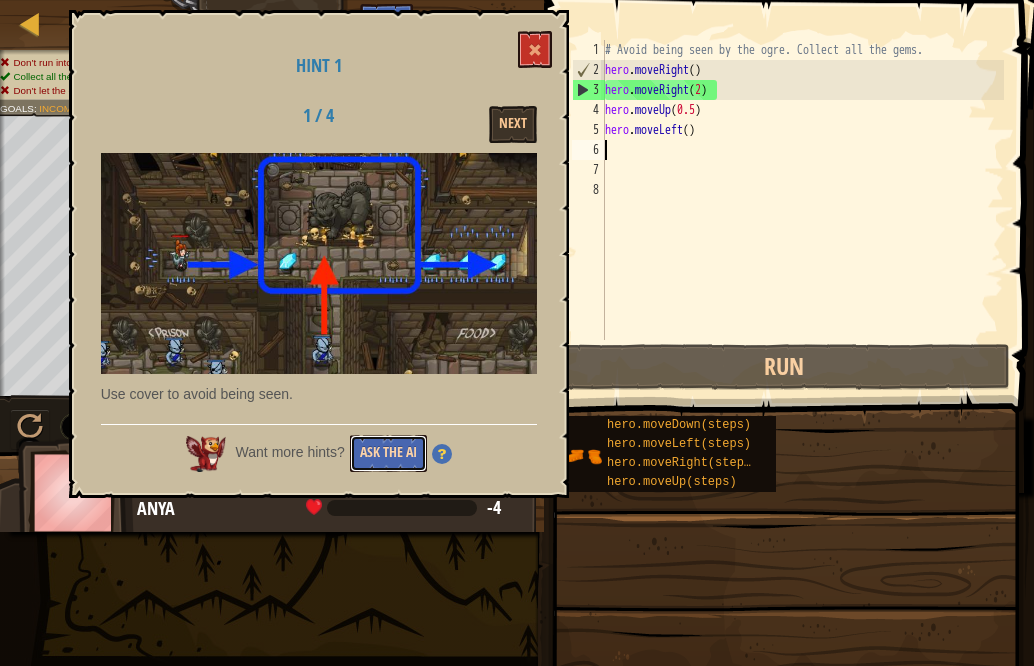 click on "Ask the AI" at bounding box center [388, 453] 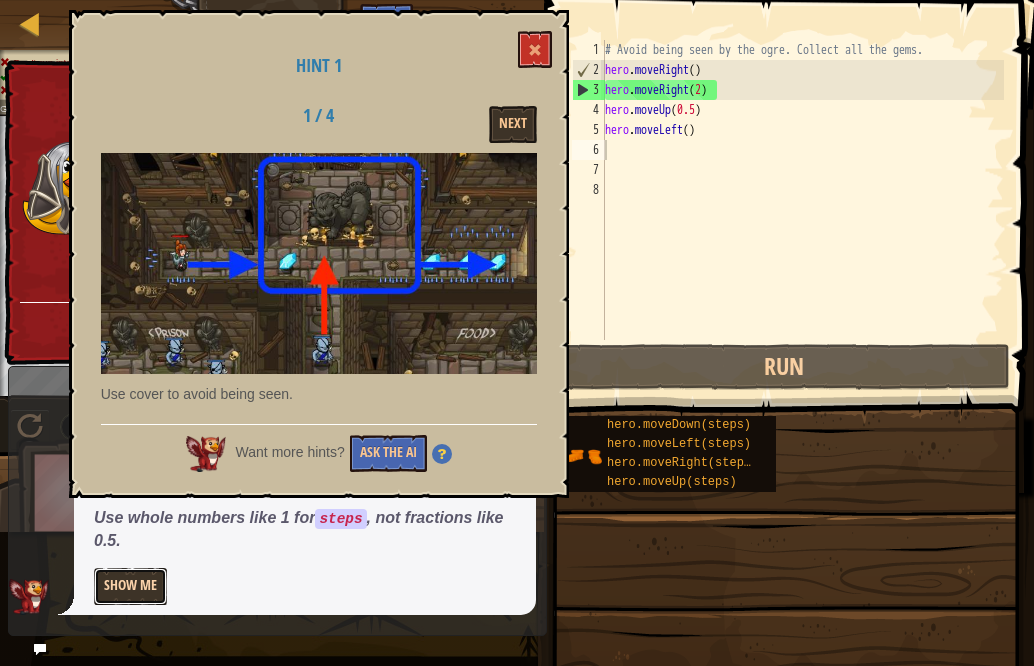 click on "Show Me" at bounding box center [130, 586] 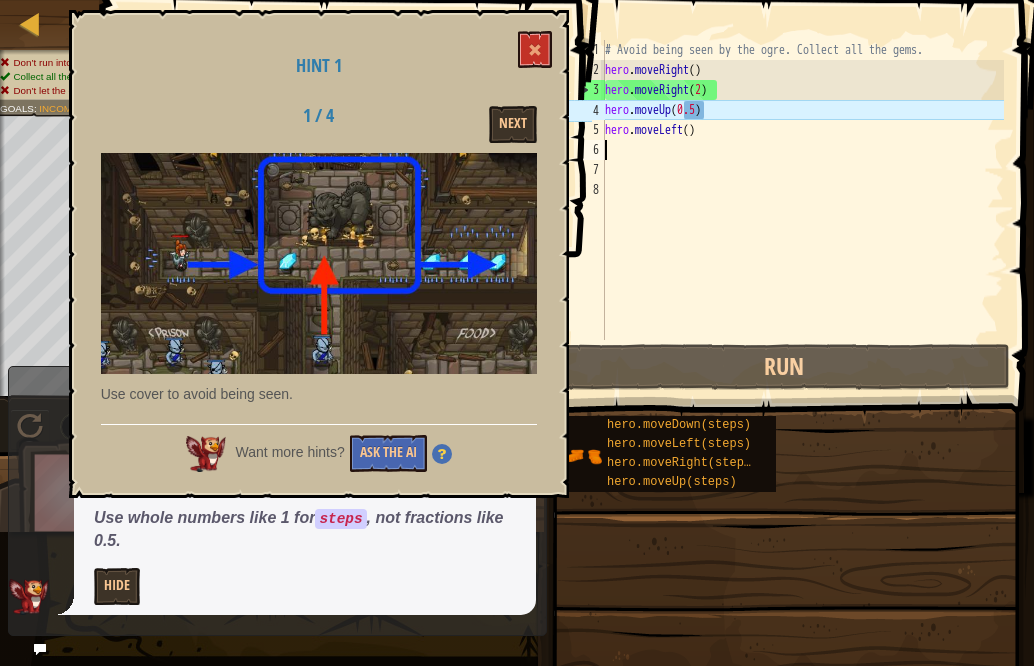 click on "1 2 3 4 5 6 7 8" at bounding box center (116, 500040) 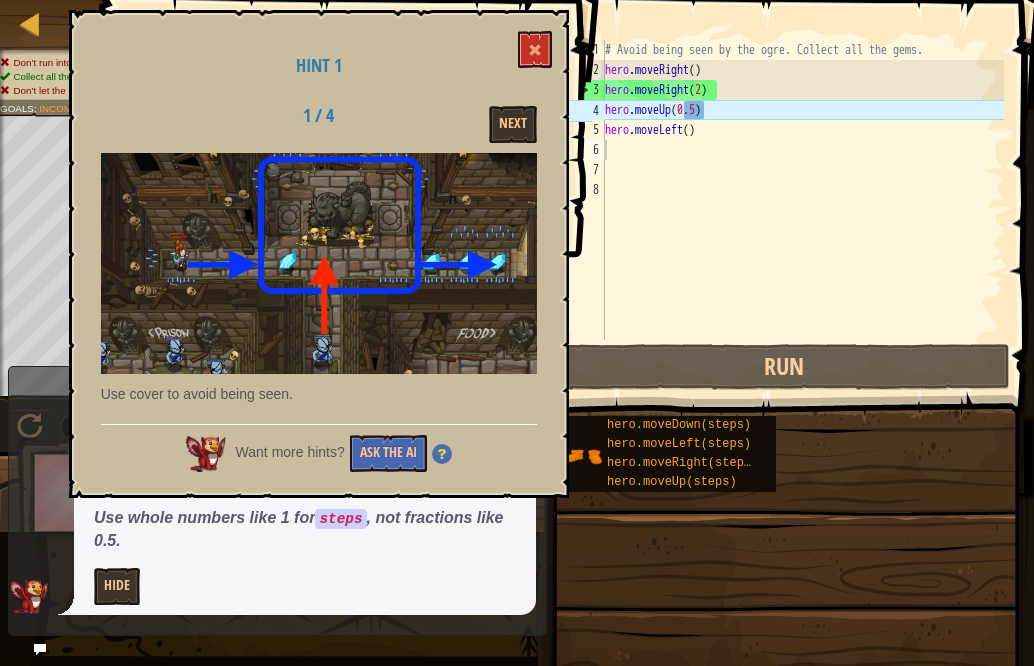 click on "1 2 3 4 5 6 7 8" at bounding box center (116, 500040) 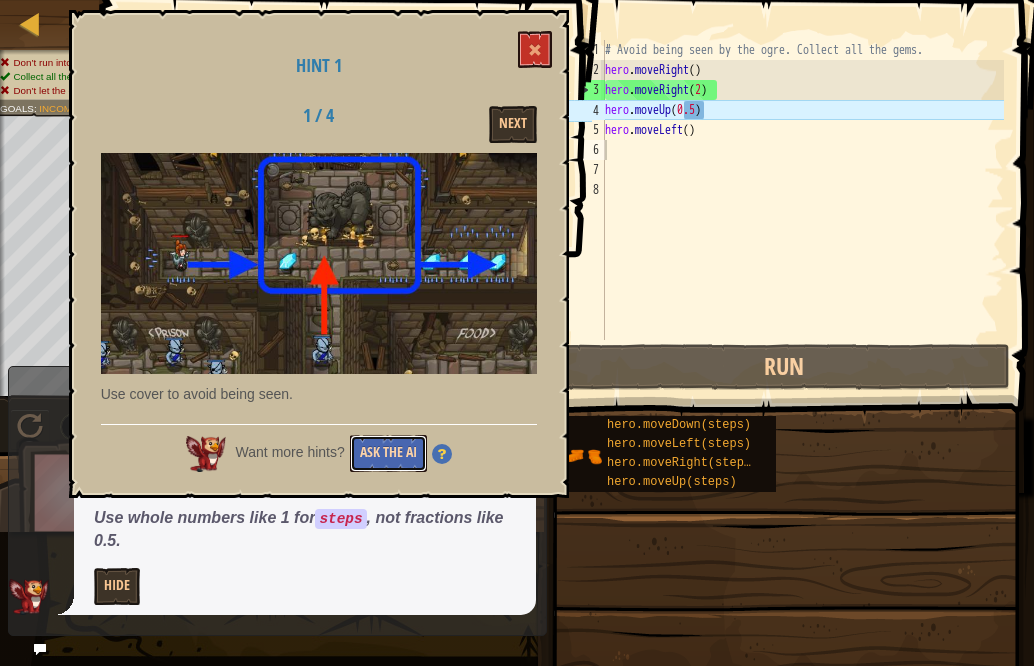 click on "Ask the AI" at bounding box center (388, 453) 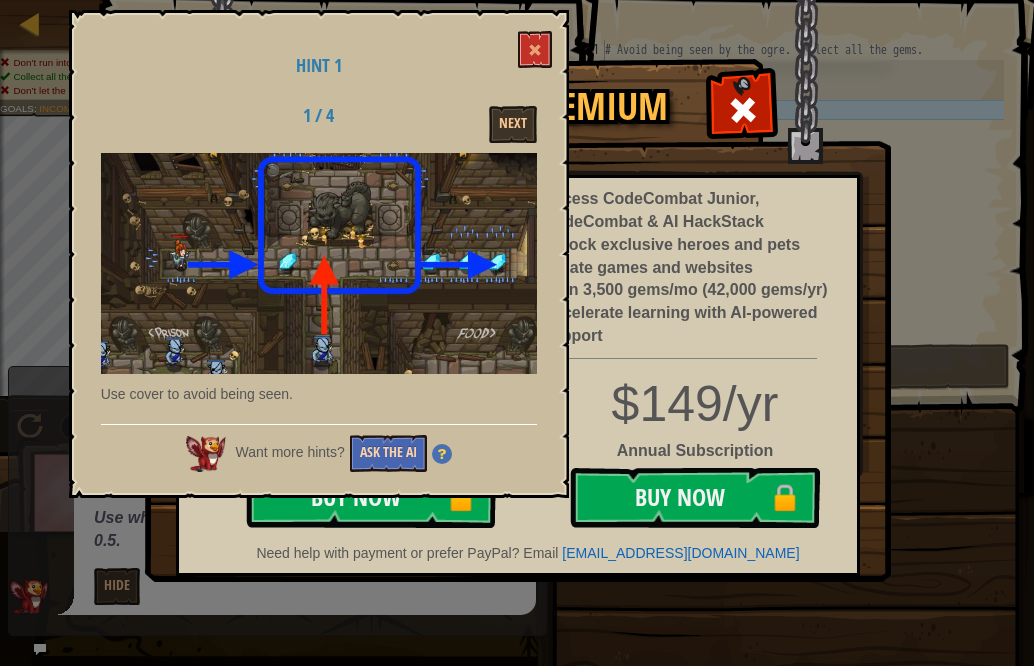 click on "Ask the AI" at bounding box center [388, 453] 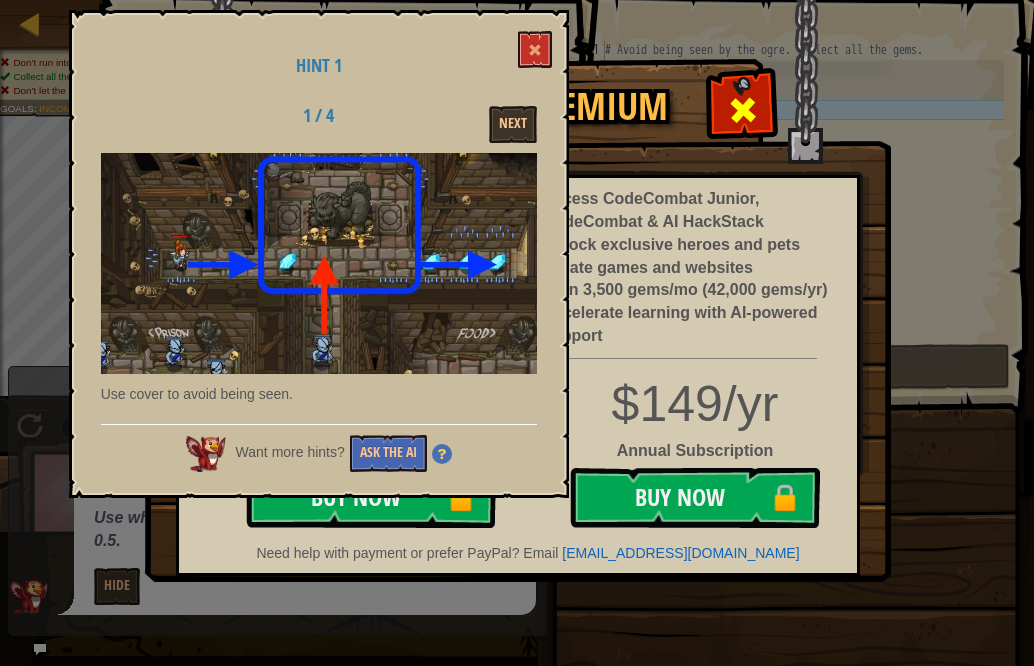 click at bounding box center [742, 107] 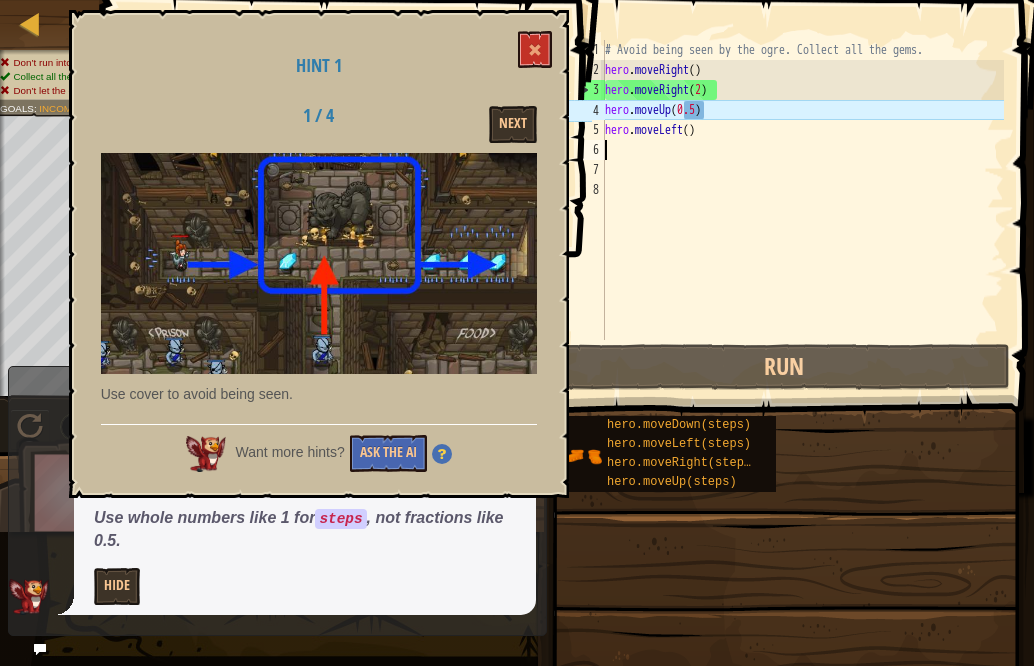 click on "# Avoid being seen by the ogre. Collect all the gems. hero . moveRight ( ) hero . moveRight ( 2 ) hero . moveUp ( 0.5 ) hero . moveLeft ( )" at bounding box center (802, 210) 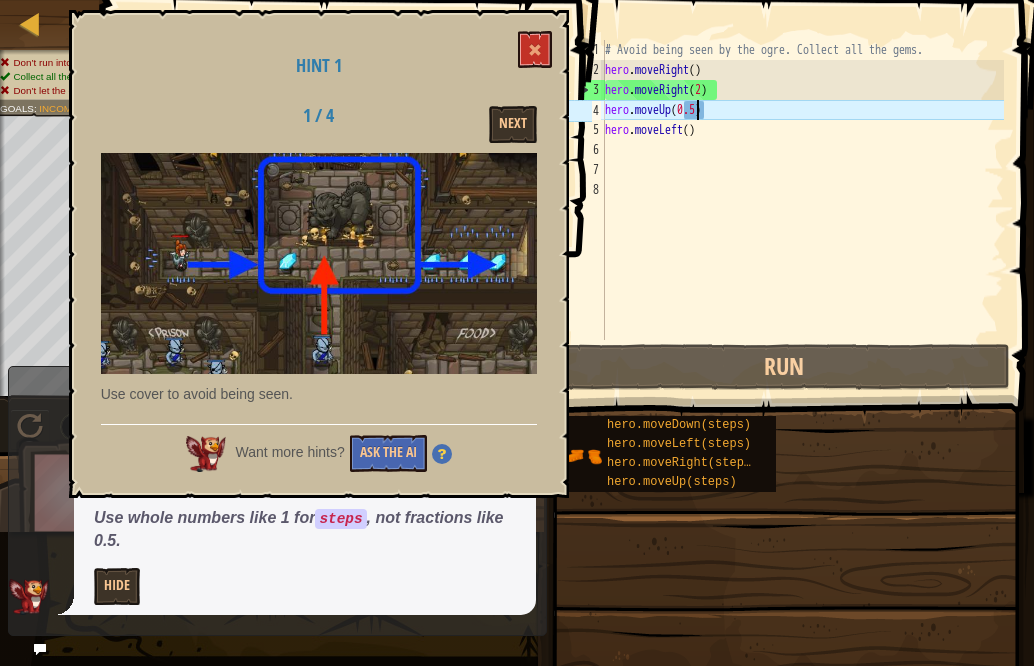 click on "# Avoid being seen by the ogre. Collect all the gems. hero . moveRight ( ) hero . moveRight ( 2 ) hero . moveUp ( 0.5 ) hero . moveLeft ( )" at bounding box center (802, 210) 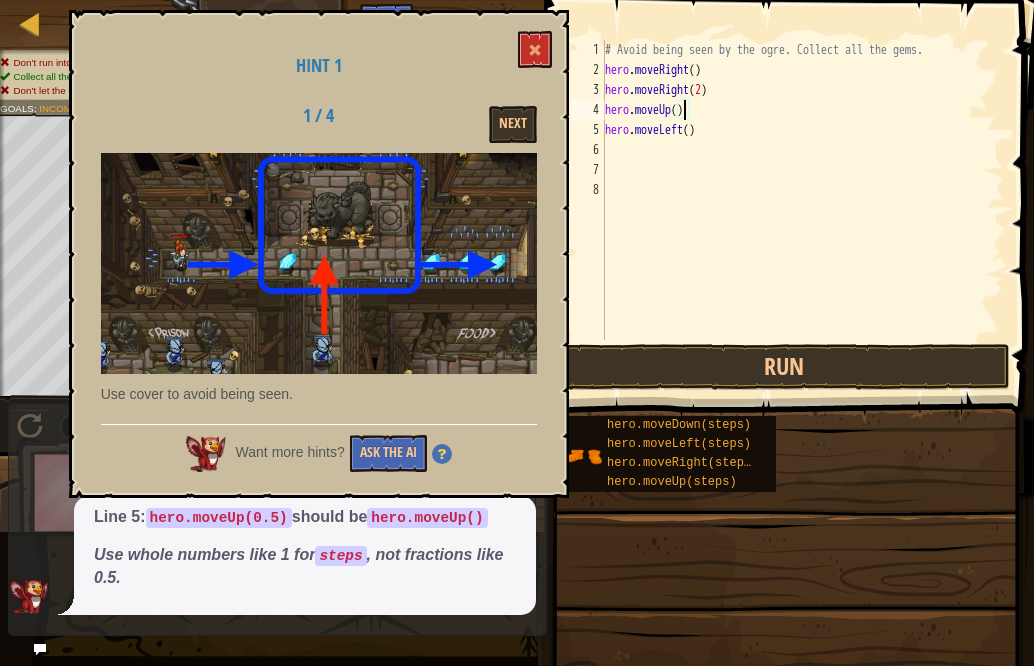 click on "# Avoid being seen by the ogre. Collect all the gems. hero . moveRight ( ) hero . moveRight ( 2 ) hero . moveUp ( ) hero . moveLeft ( )" at bounding box center (802, 210) 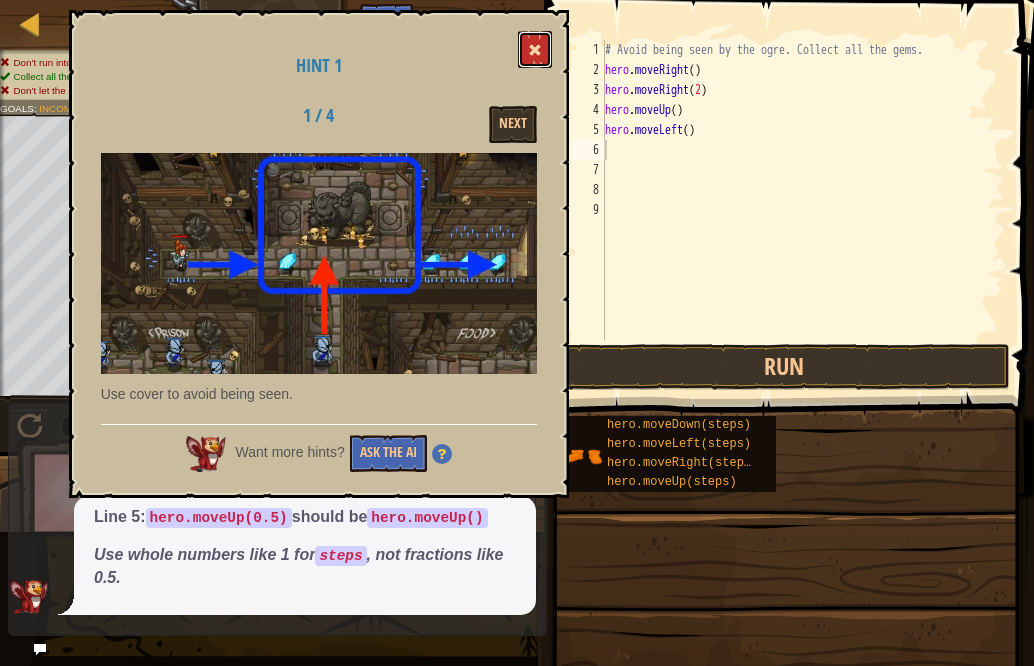 click at bounding box center [535, 49] 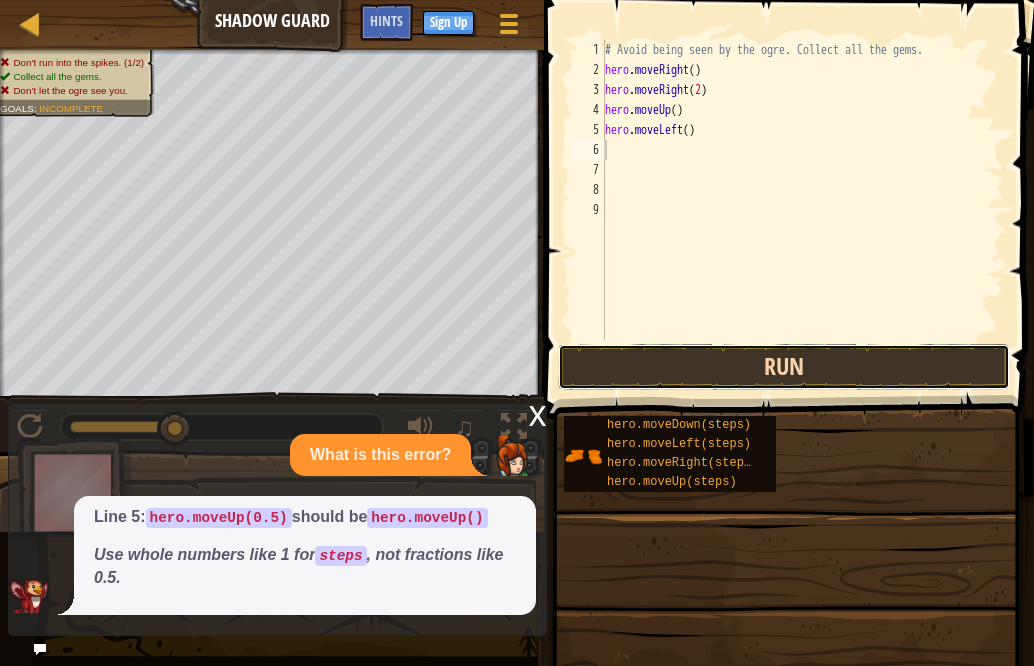 click on "Run" at bounding box center [784, 367] 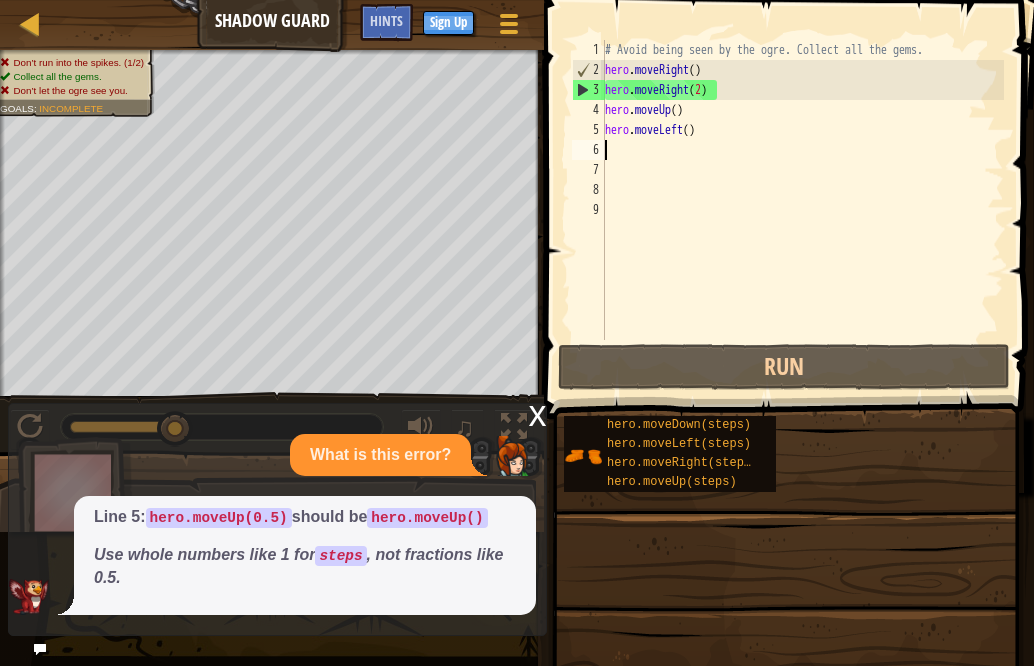 click on "# Avoid being seen by the ogre. Collect all the gems. hero . moveRight ( ) hero . moveRight ( 2 ) hero . moveUp ( ) hero . moveLeft ( )" at bounding box center [802, 210] 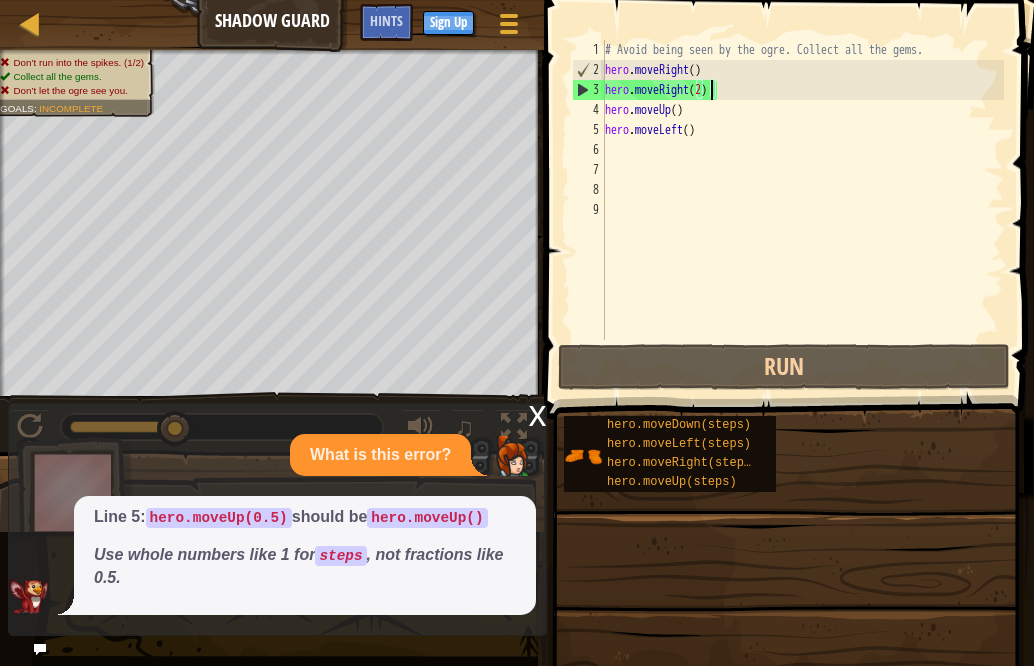 type on "hero.moveRight()" 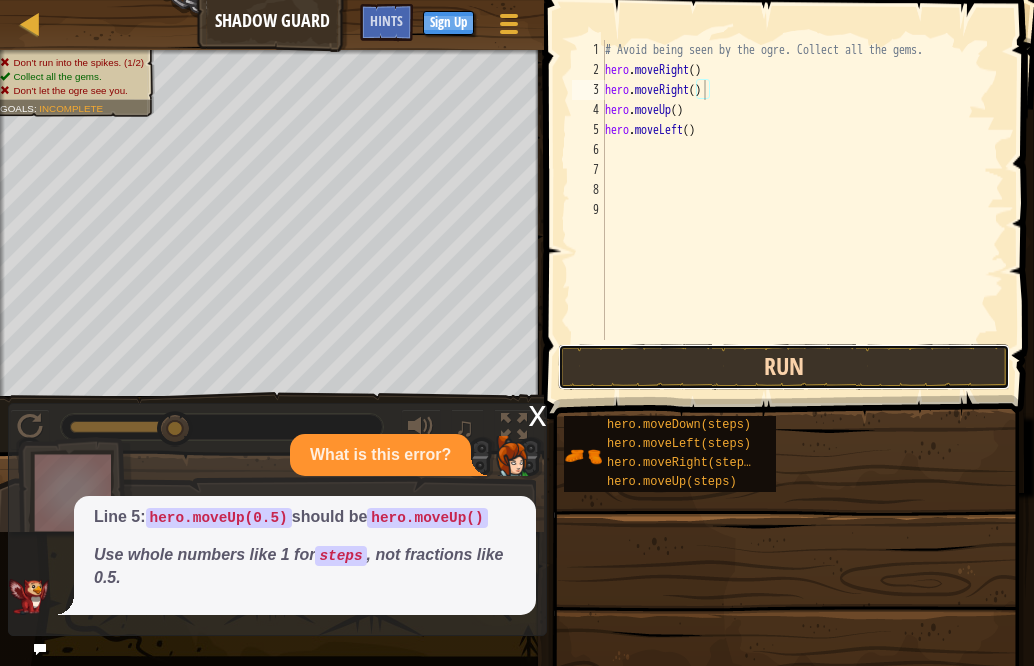 click on "Run" at bounding box center (784, 367) 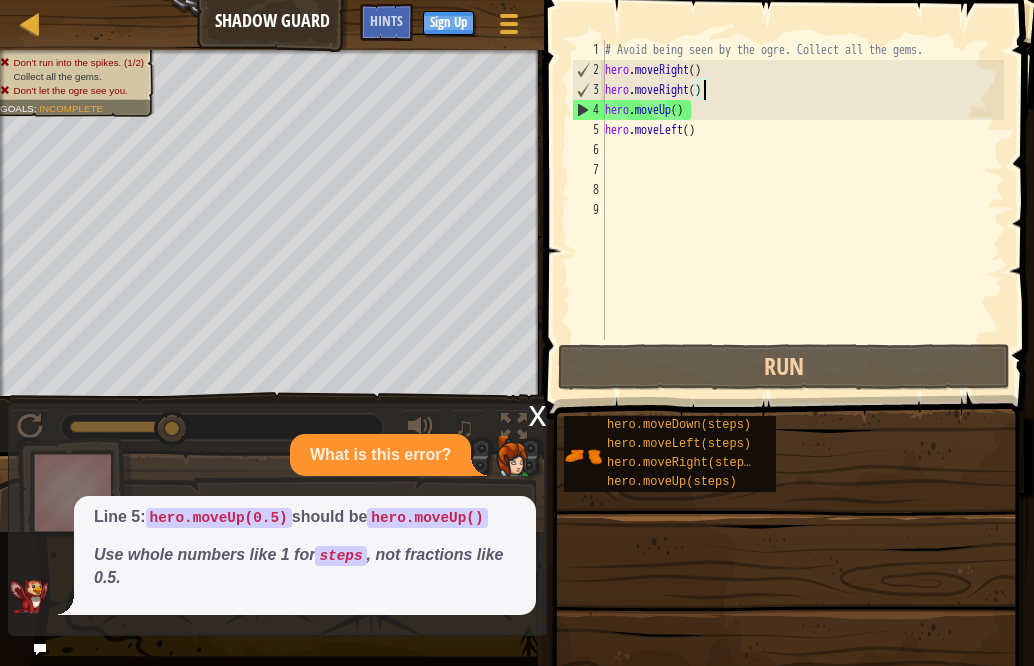 click on "x" at bounding box center (537, 414) 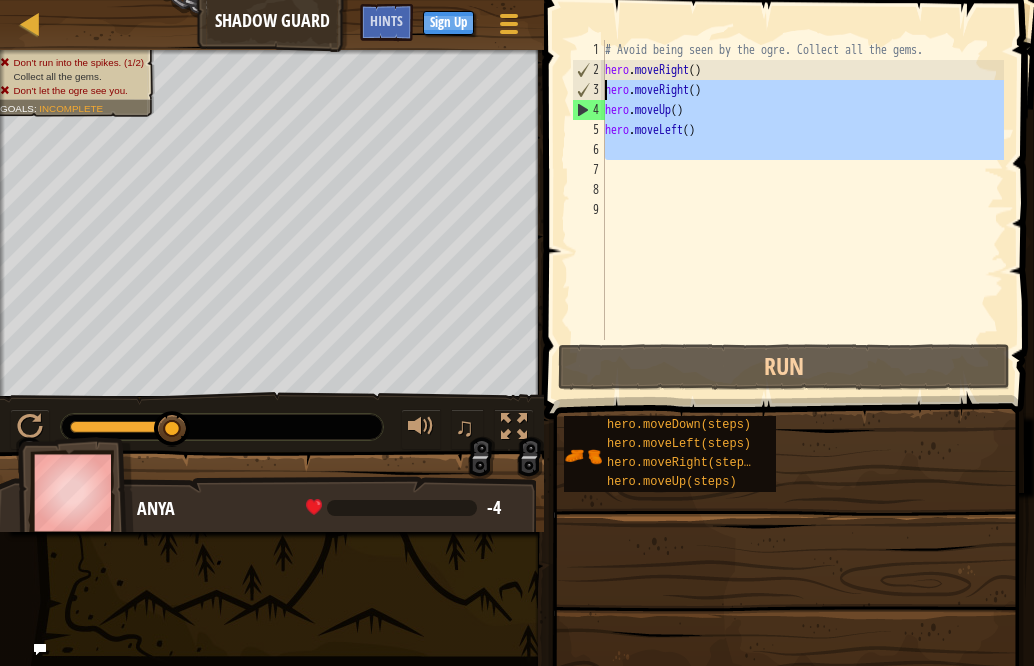 drag, startPoint x: 677, startPoint y: 168, endPoint x: 593, endPoint y: 91, distance: 113.951744 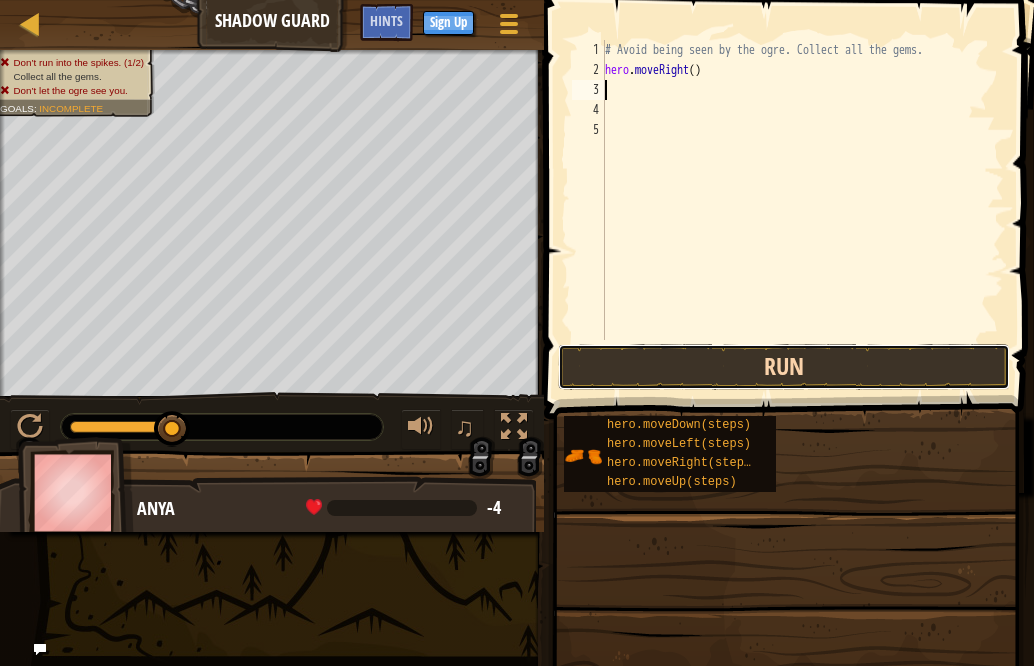 click on "Run" at bounding box center [784, 367] 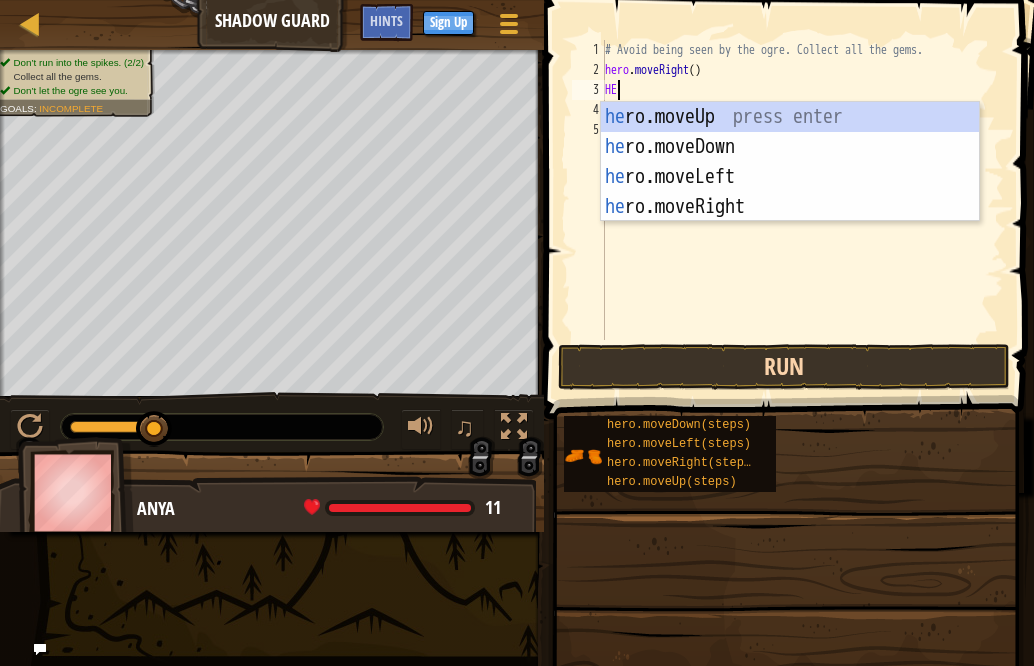 type on "HE" 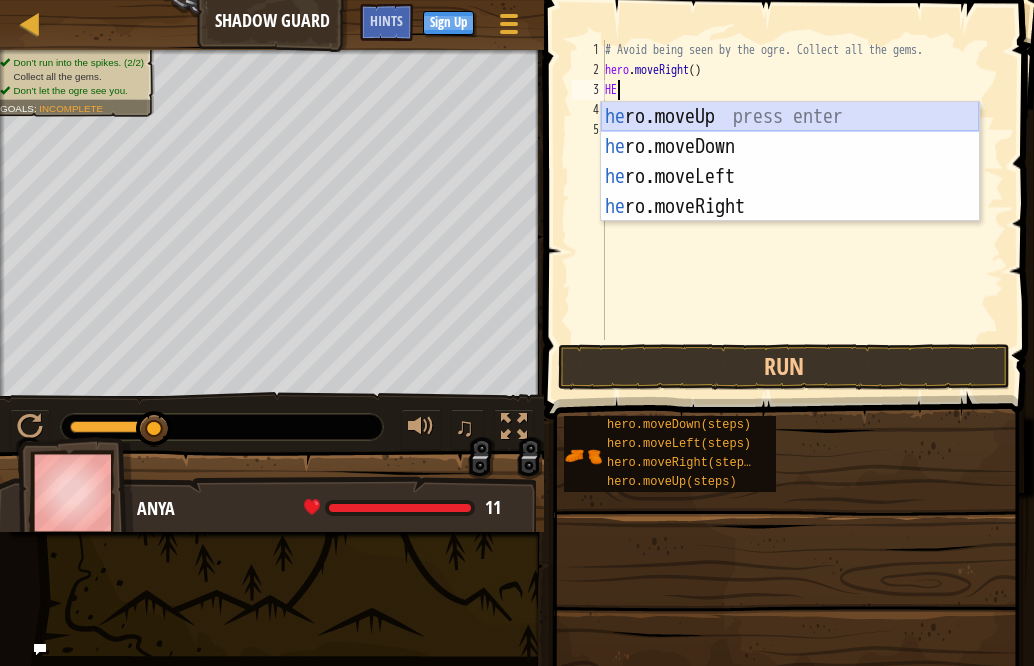 click on "he ro.moveUp press enter he ro.moveDown press enter he ro.moveLeft press enter he ro.moveRight press enter" at bounding box center [790, 192] 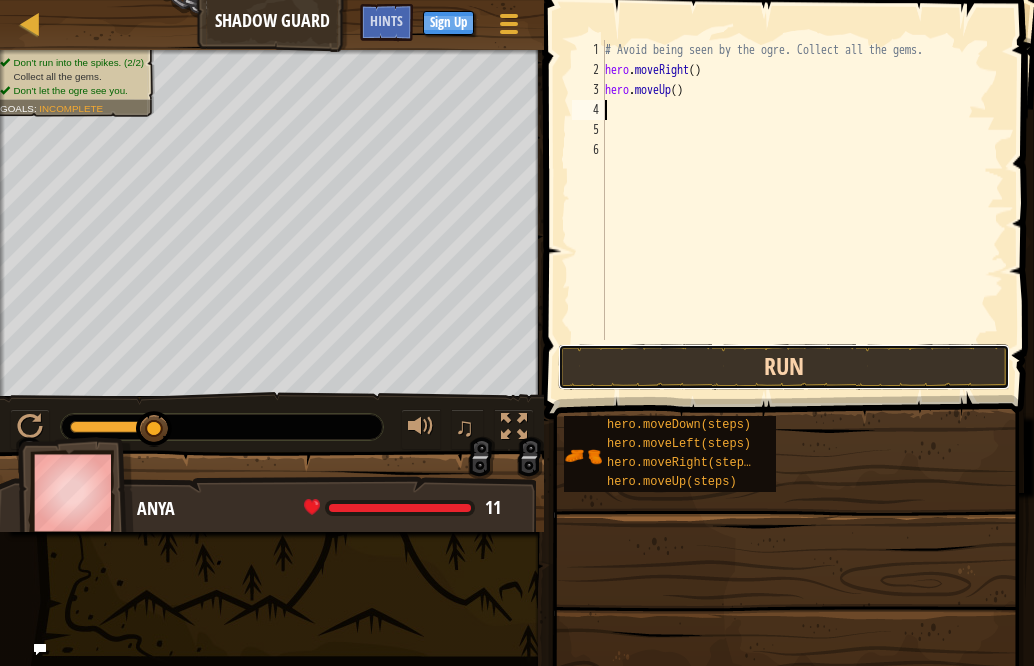 click on "Run" at bounding box center [784, 367] 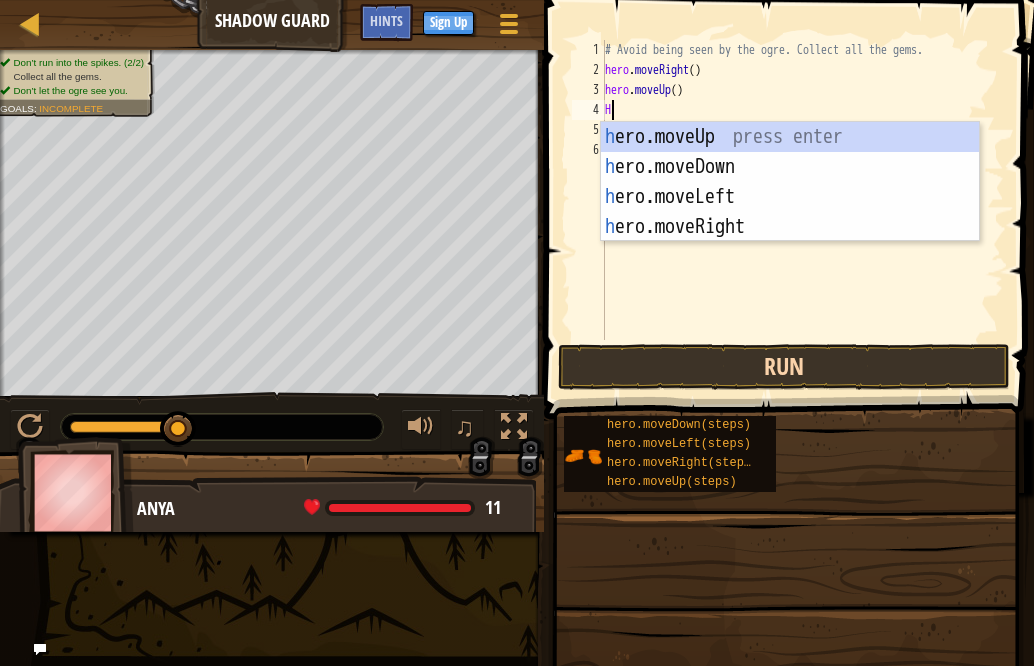 type on "HE" 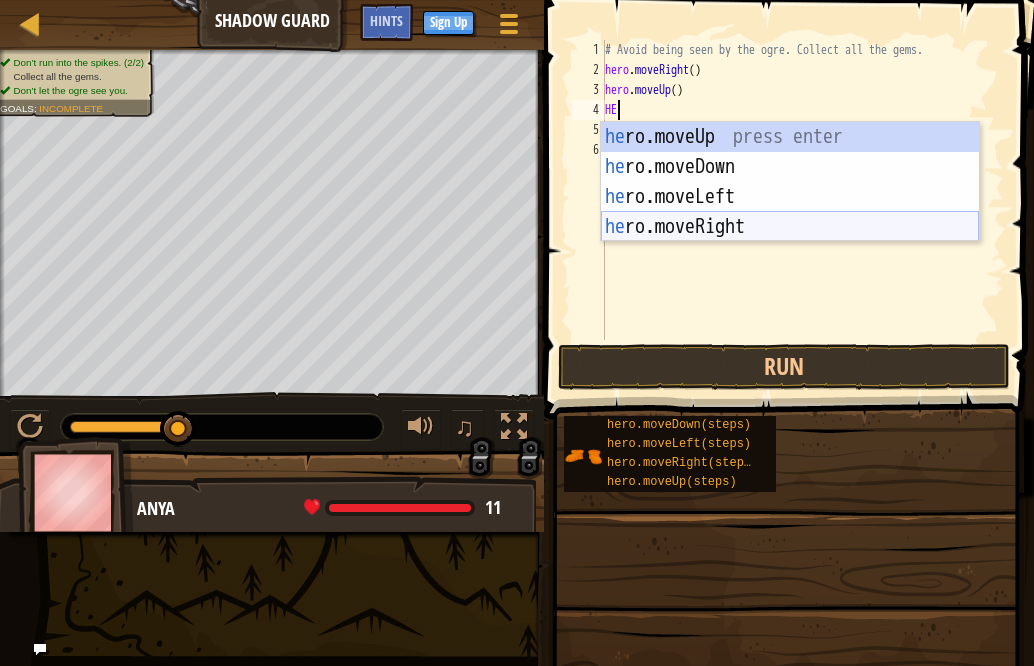 click on "he ro.moveUp press enter he ro.moveDown press enter he ro.moveLeft press enter he ro.moveRight press enter" at bounding box center (790, 212) 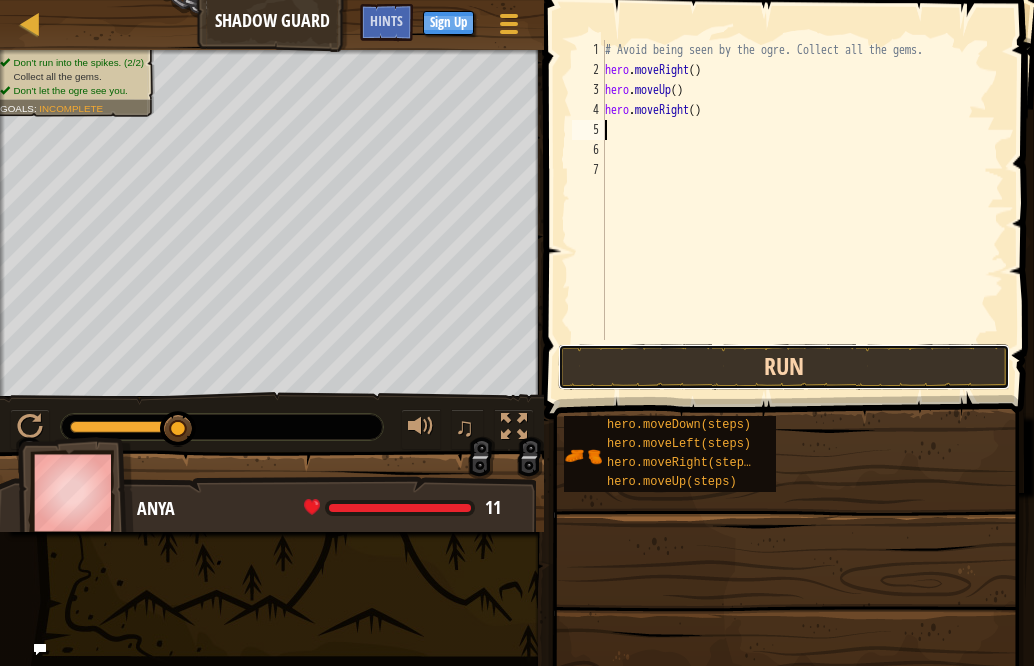 click on "Run" at bounding box center [784, 367] 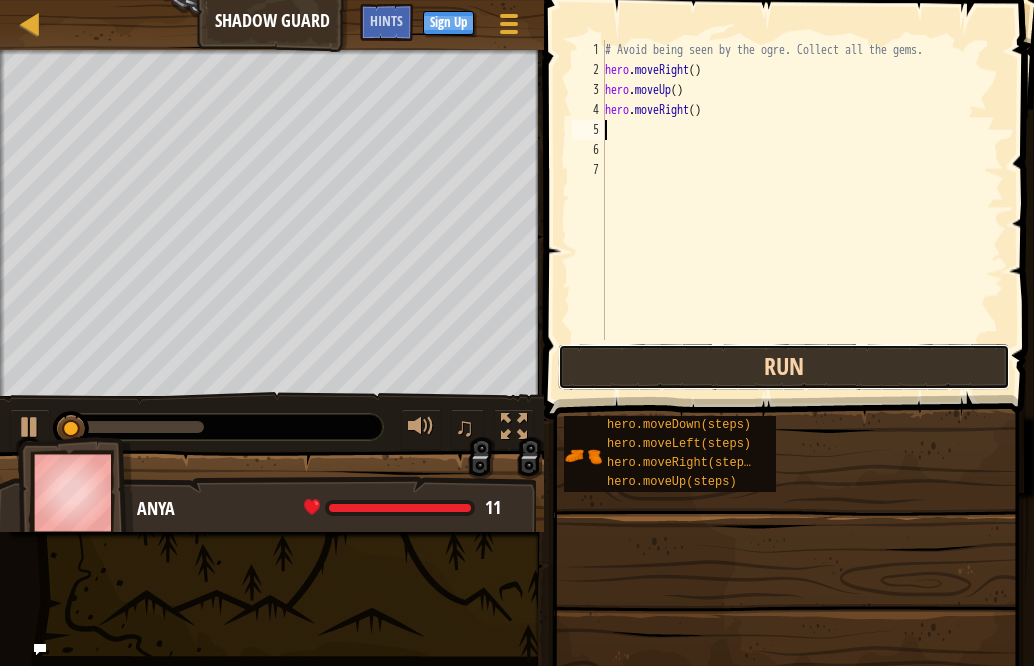 click on "Run" at bounding box center [784, 367] 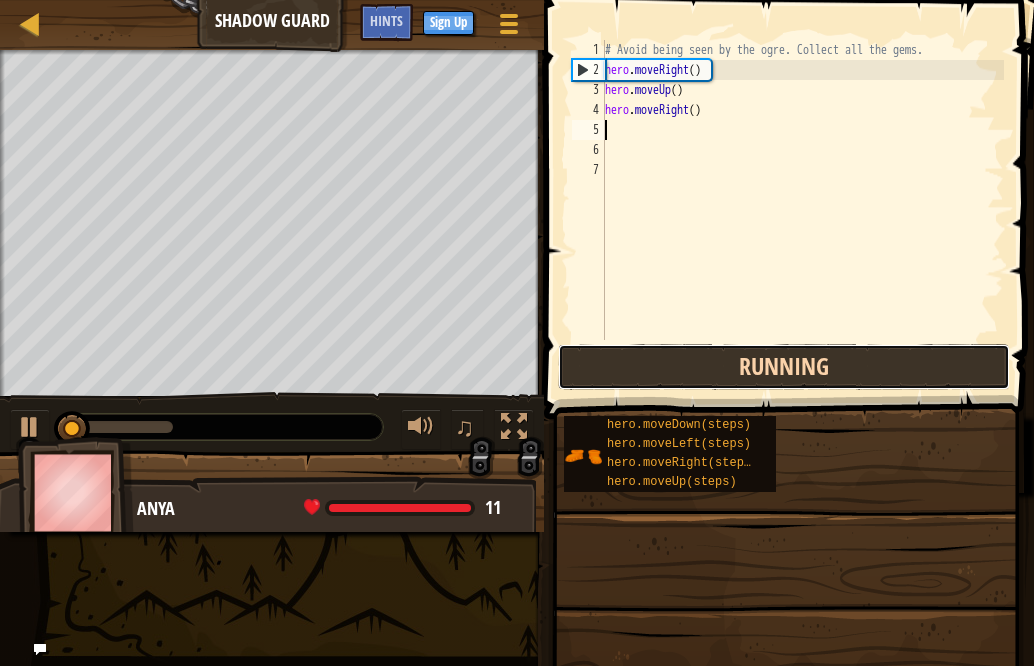 click on "Running" at bounding box center [784, 367] 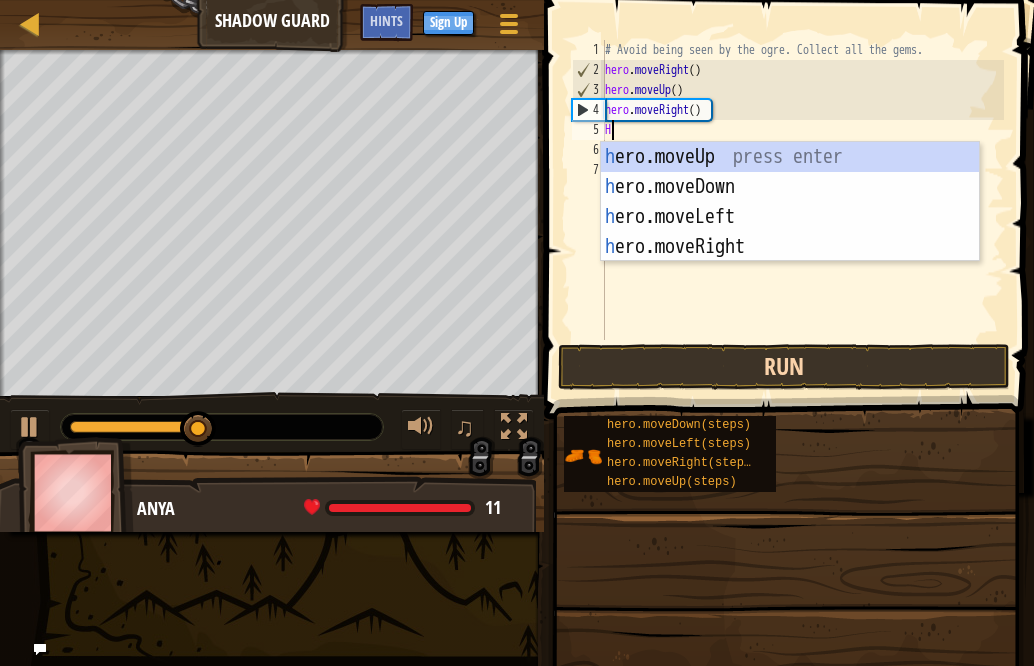 type on "HE" 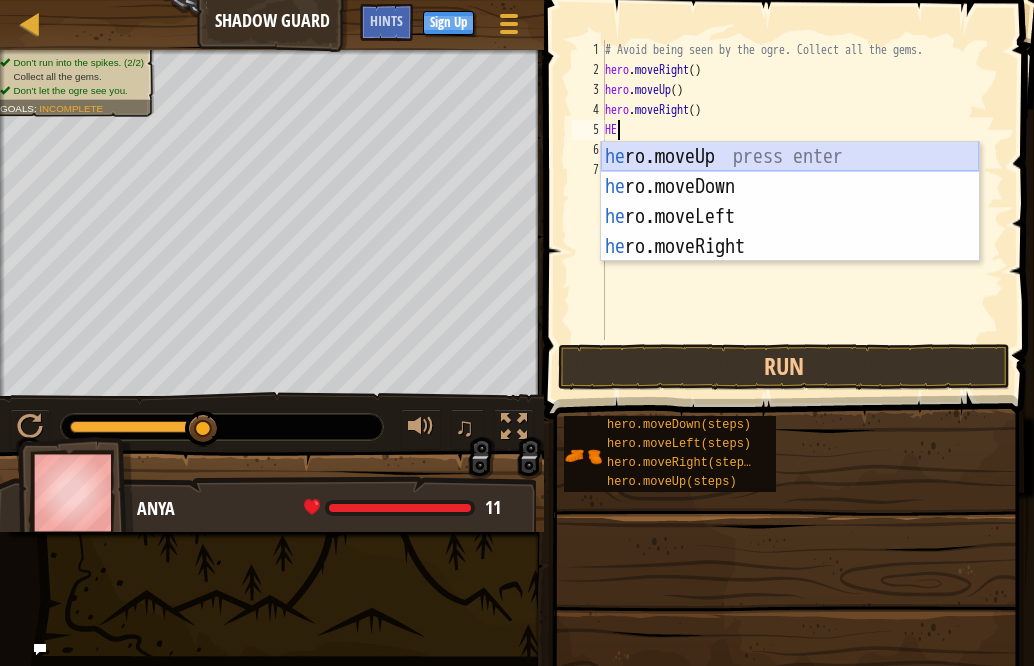 click on "he ro.moveUp press enter he ro.moveDown press enter he ro.moveLeft press enter he ro.moveRight press enter" at bounding box center (790, 232) 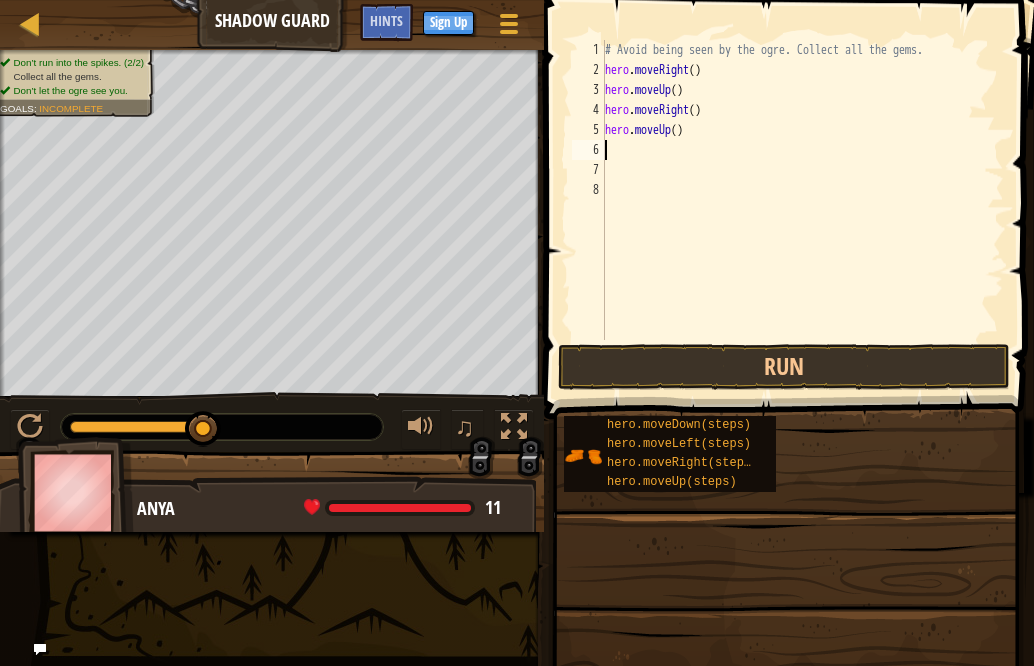 click on "# Avoid being seen by the ogre. Collect all the gems. hero . moveRight ( ) hero . moveUp ( ) hero . moveRight ( ) hero . moveUp ( )" at bounding box center (802, 210) 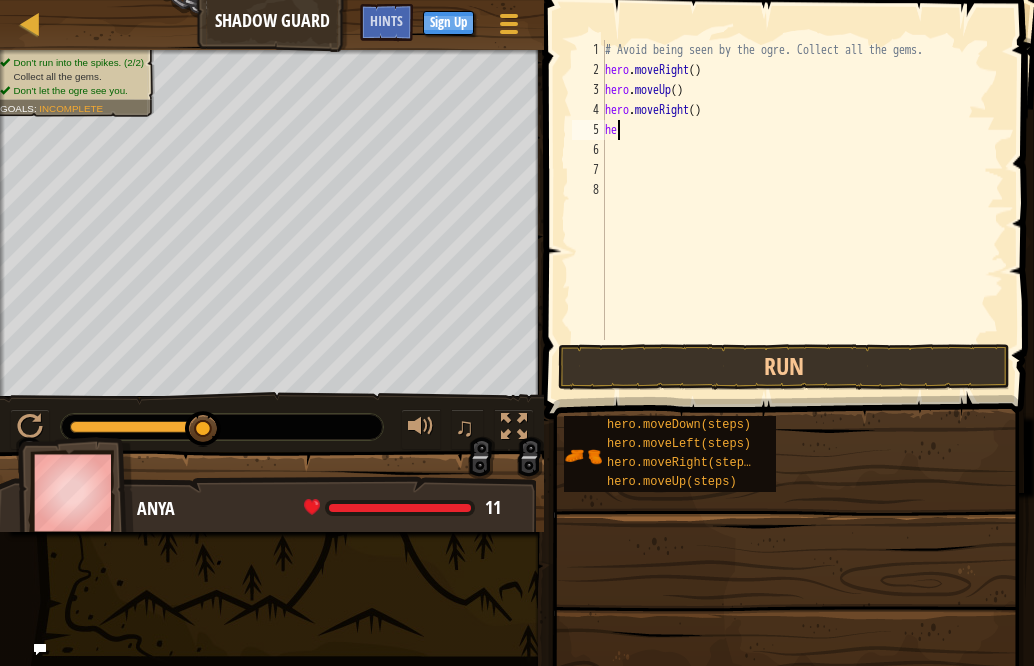type on "h" 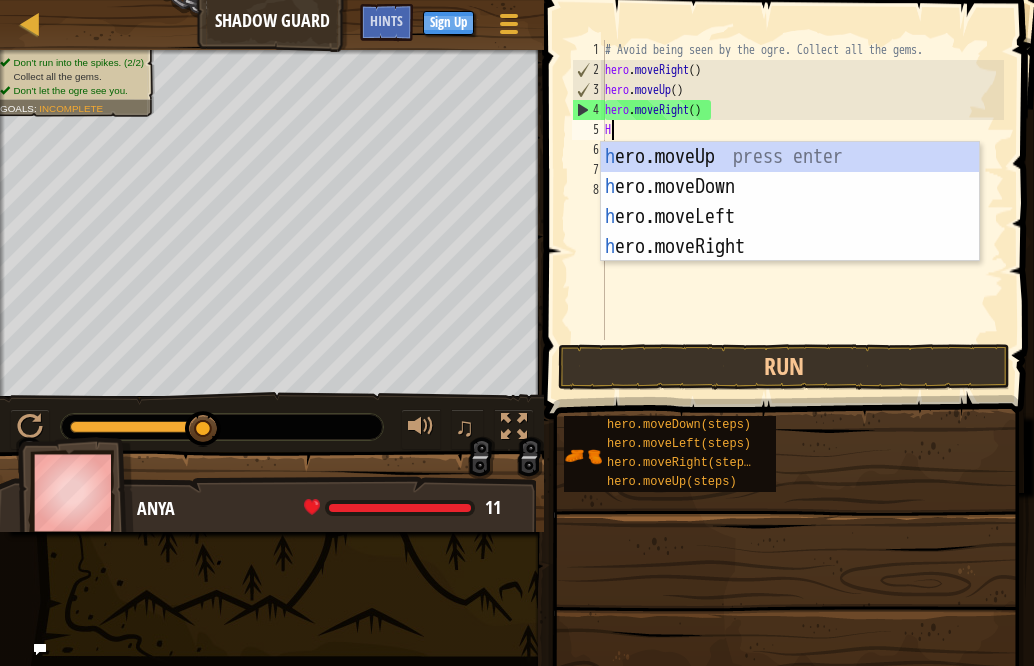 type on "HE" 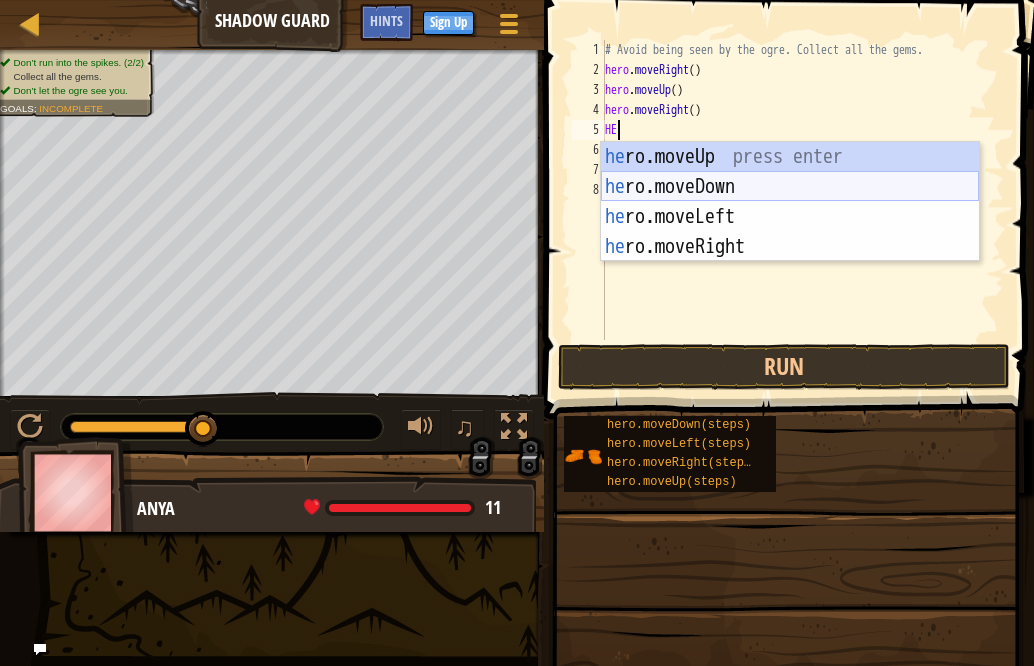 click on "he ro.moveUp press enter he ro.moveDown press enter he ro.moveLeft press enter he ro.moveRight press enter" at bounding box center [790, 232] 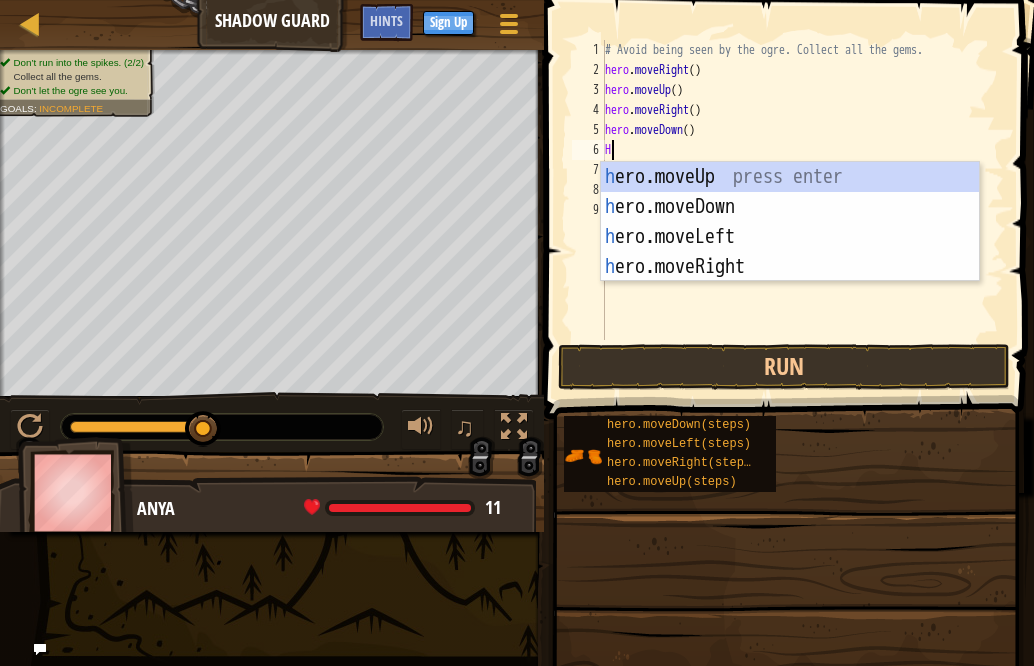 type on "HE" 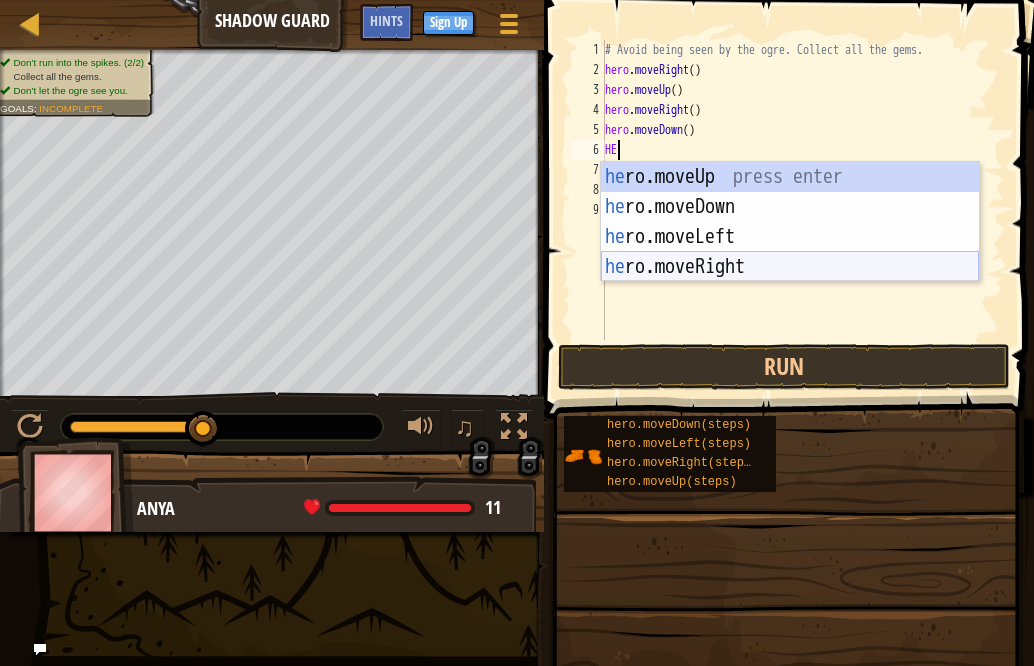 click on "he ro.moveUp press enter he ro.moveDown press enter he ro.moveLeft press enter he ro.moveRight press enter" at bounding box center [790, 252] 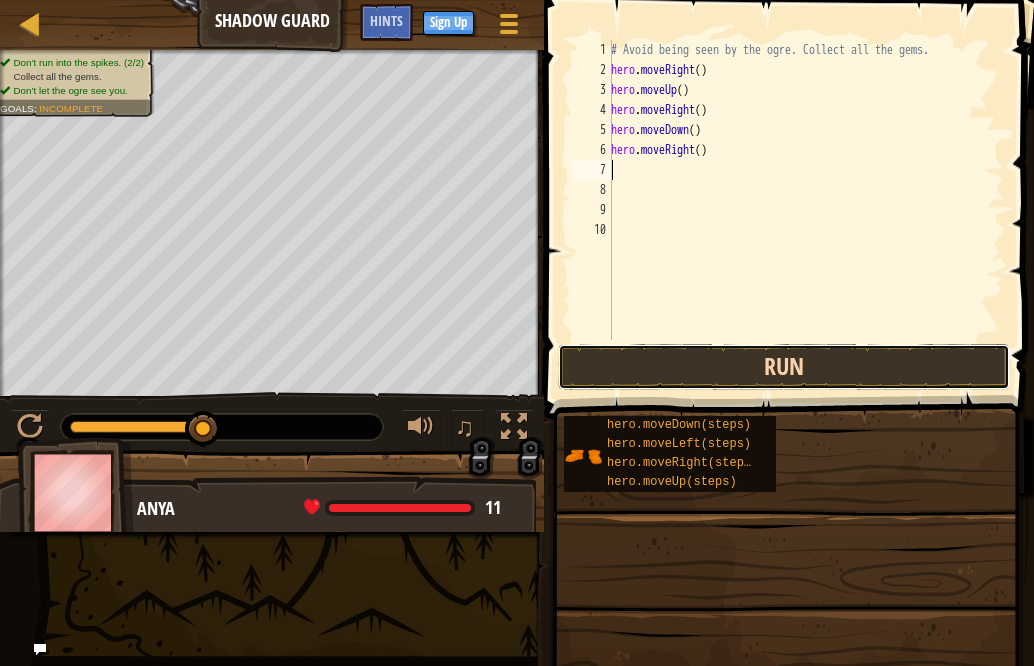 click on "Run" at bounding box center [784, 367] 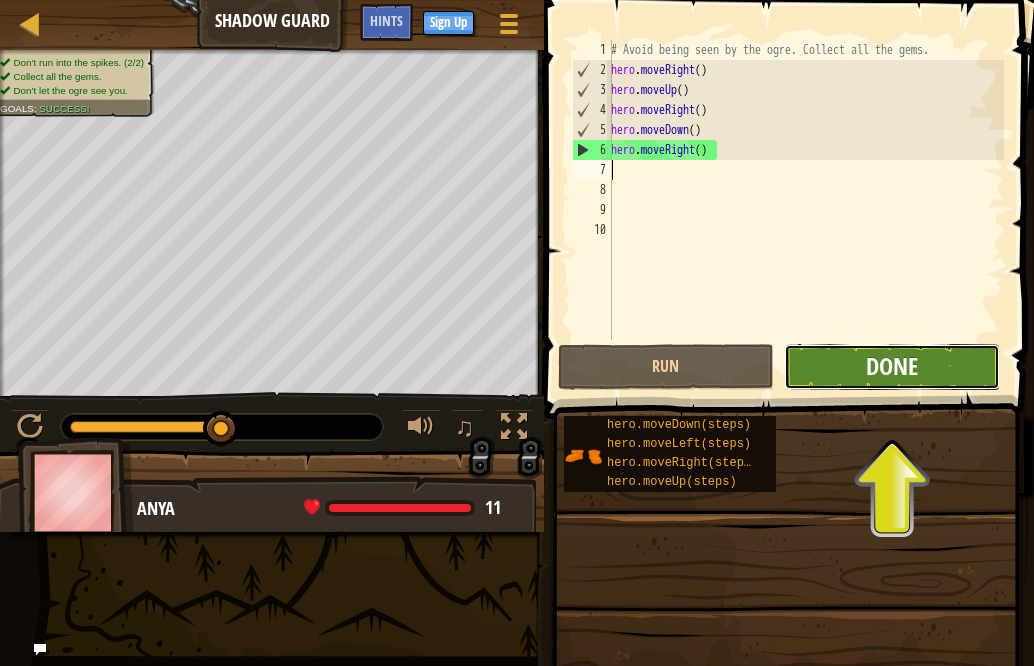 click on "Done" at bounding box center (892, 366) 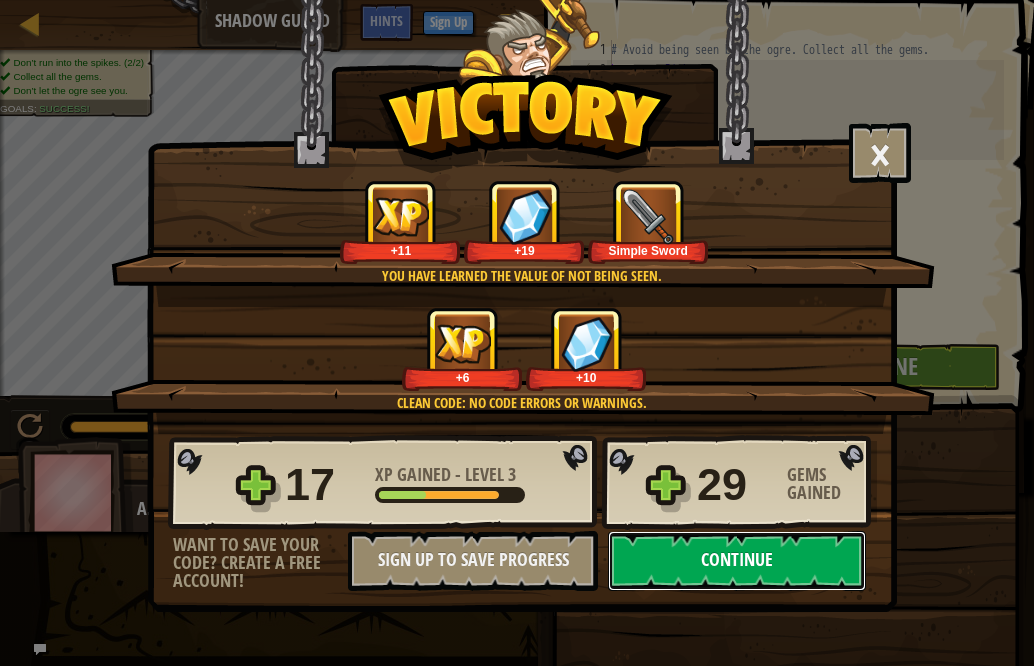 click on "Continue" at bounding box center (737, 561) 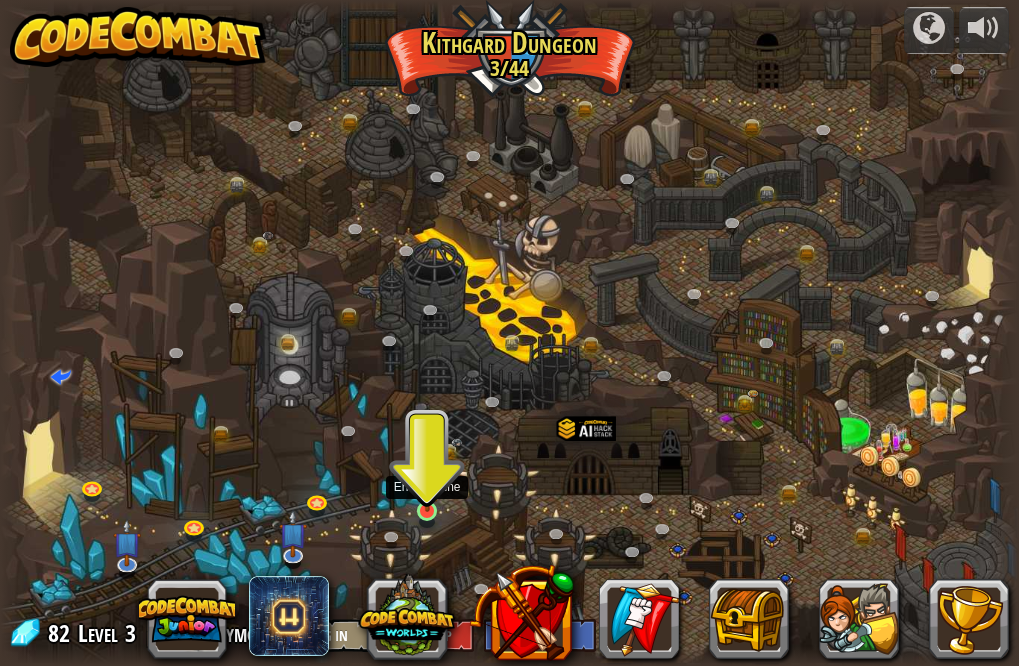 click at bounding box center [427, 484] 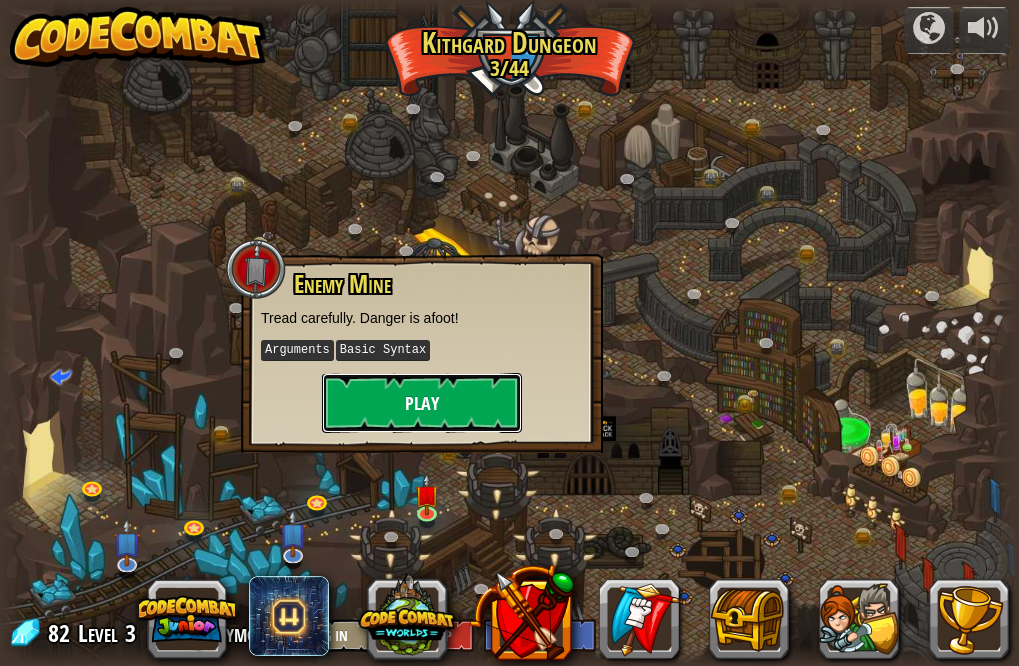 click on "Play" at bounding box center (422, 403) 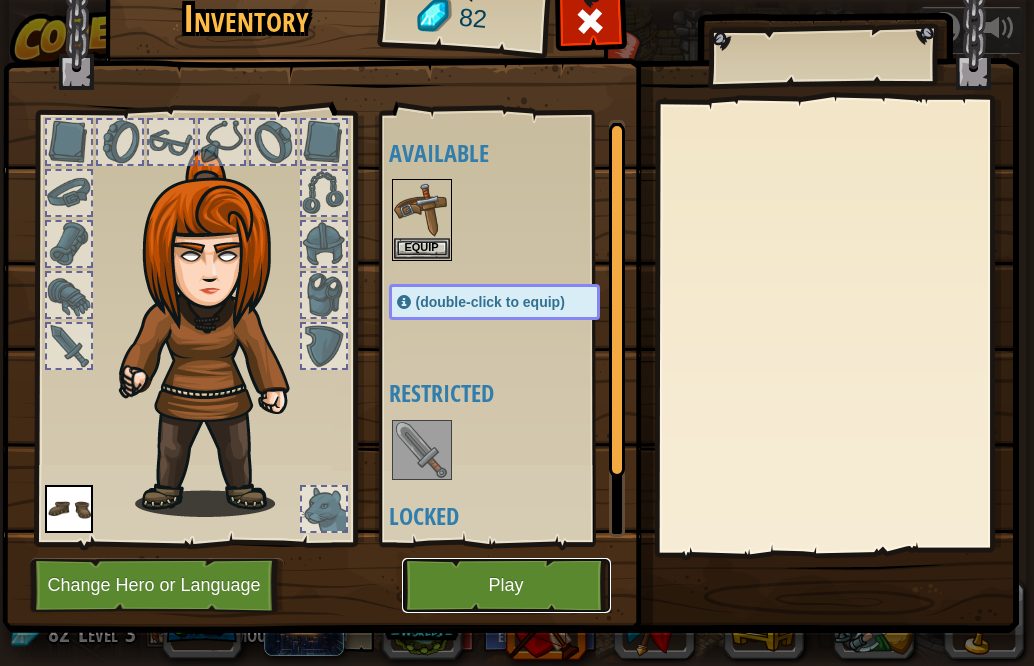 click on "Play" at bounding box center (506, 585) 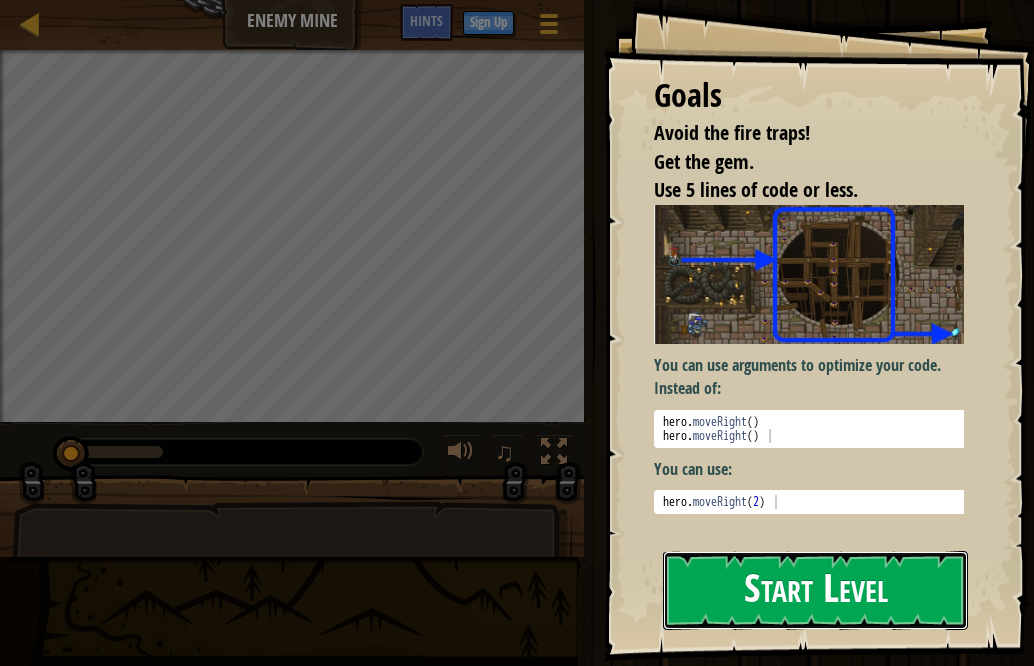 click on "Start Level" at bounding box center (815, 590) 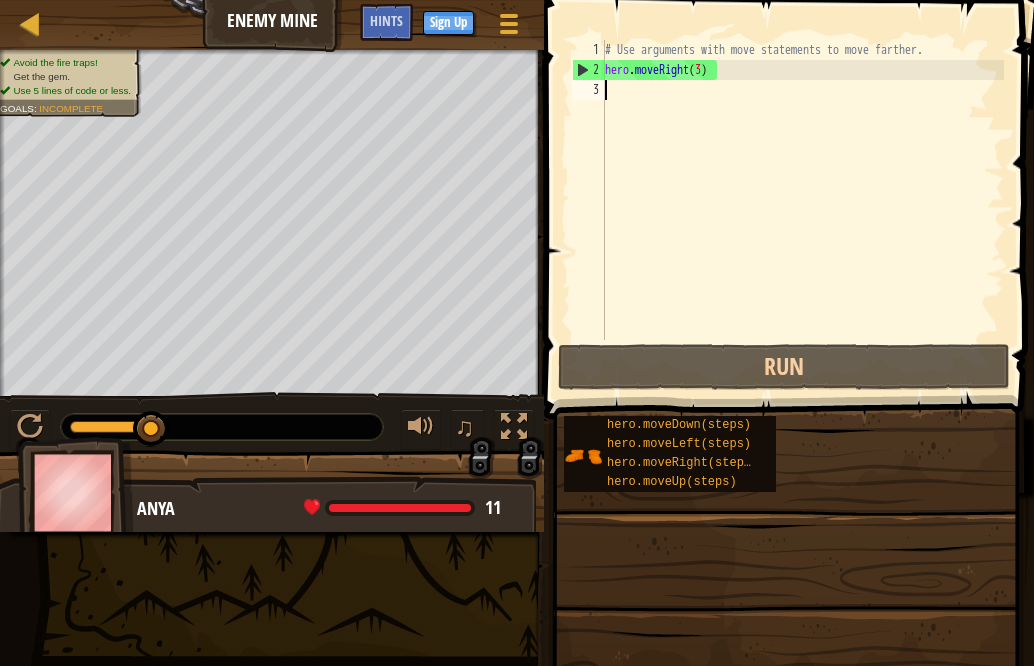 type on "H" 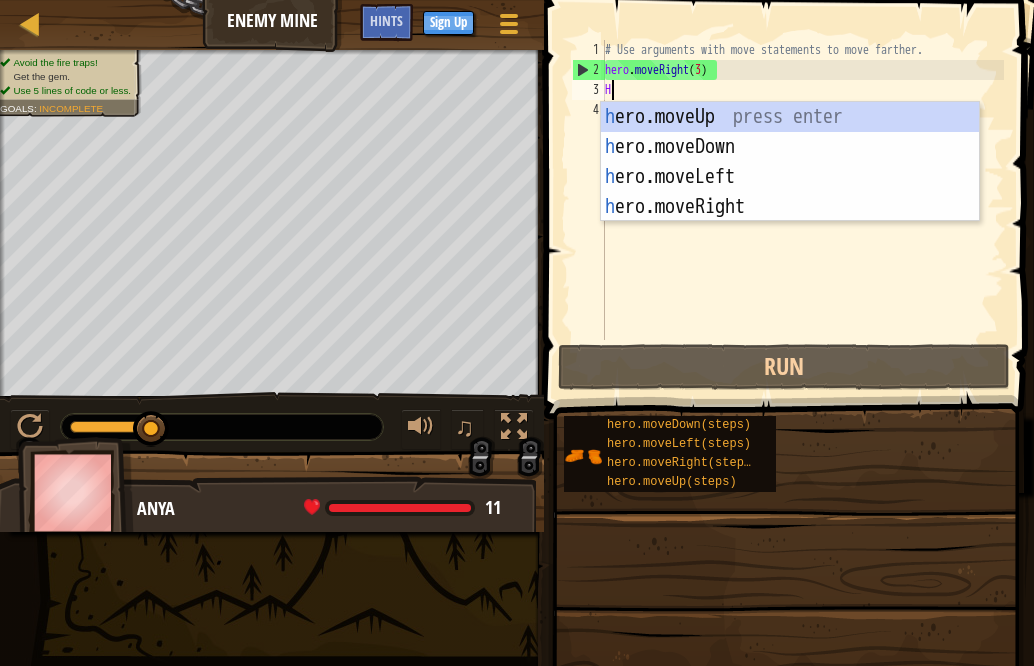 scroll, scrollTop: 9, scrollLeft: 0, axis: vertical 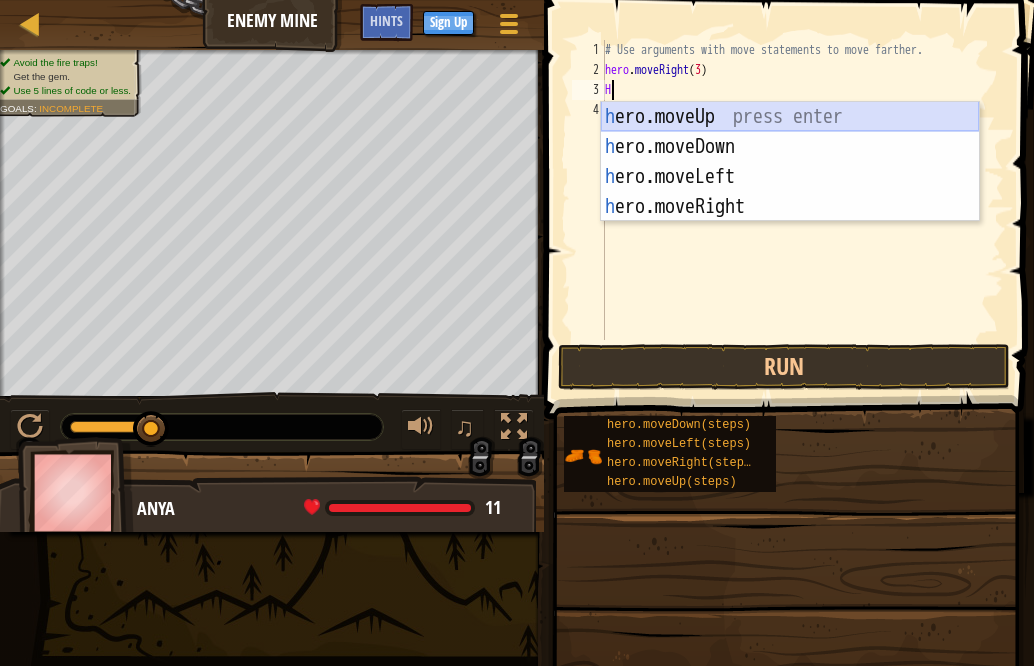 click on "h ero.moveUp press enter h ero.moveDown press enter h ero.moveLeft press enter h ero.moveRight press enter" at bounding box center [790, 192] 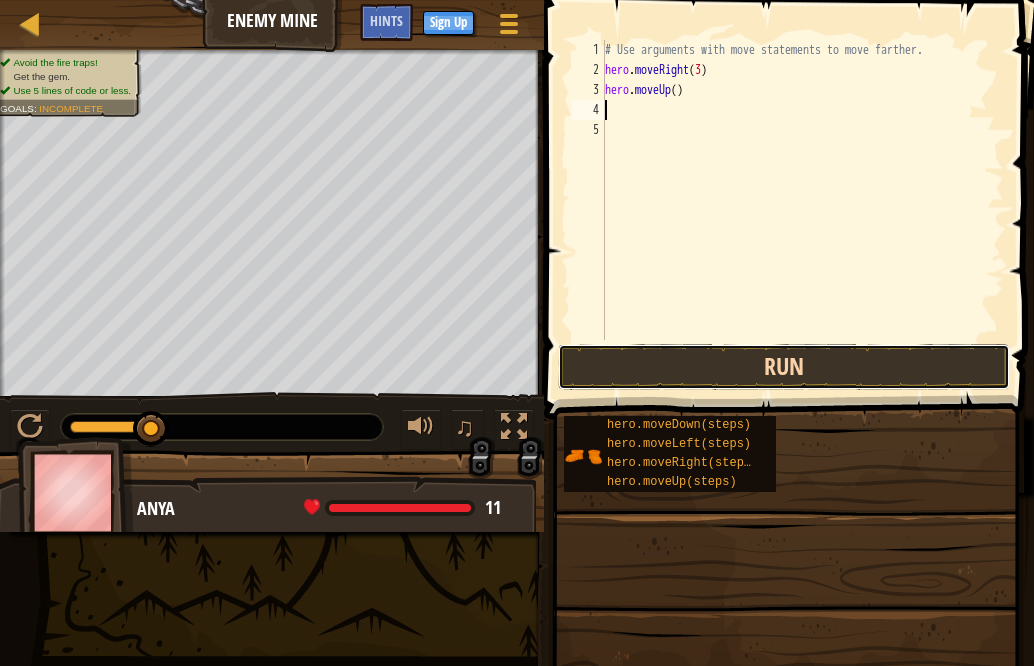 click on "Run" at bounding box center (784, 367) 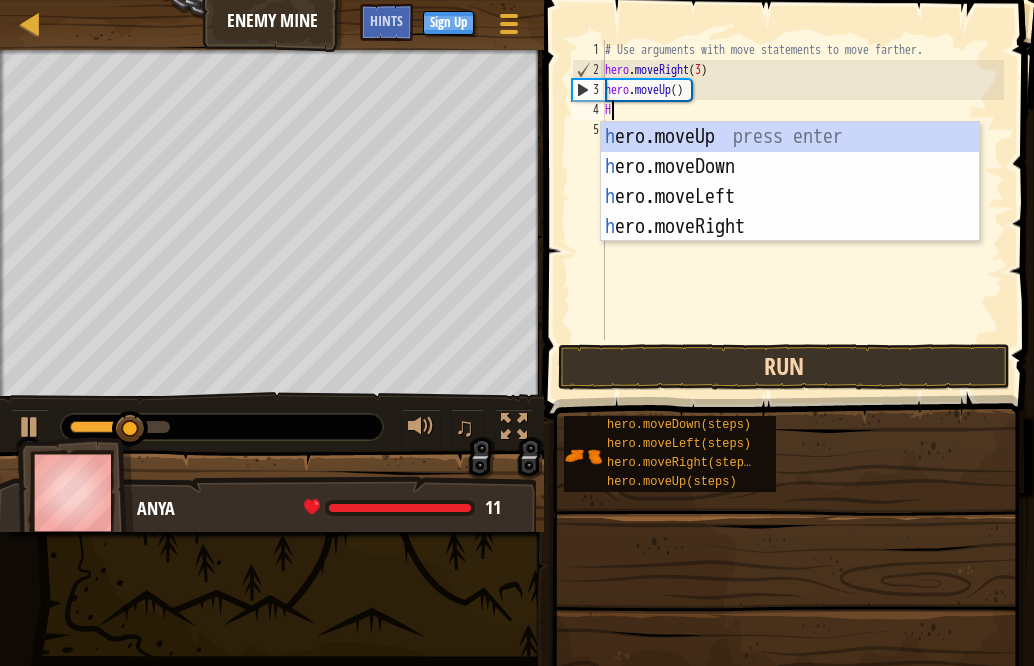 type on "HE" 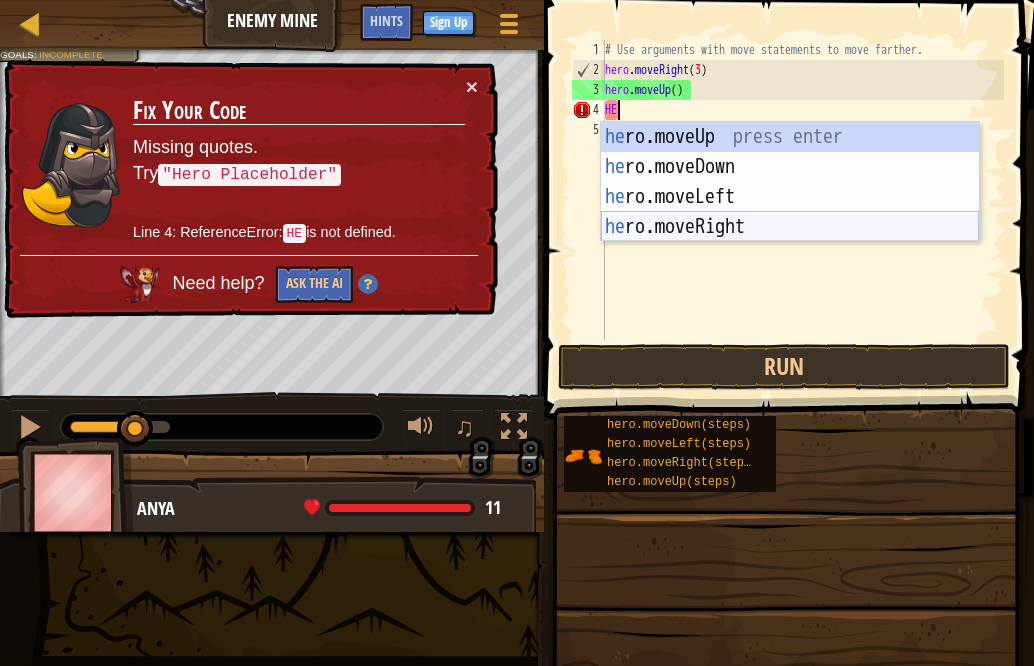 click on "he ro.moveUp press enter he ro.moveDown press enter he ro.moveLeft press enter he ro.moveRight press enter" at bounding box center (790, 212) 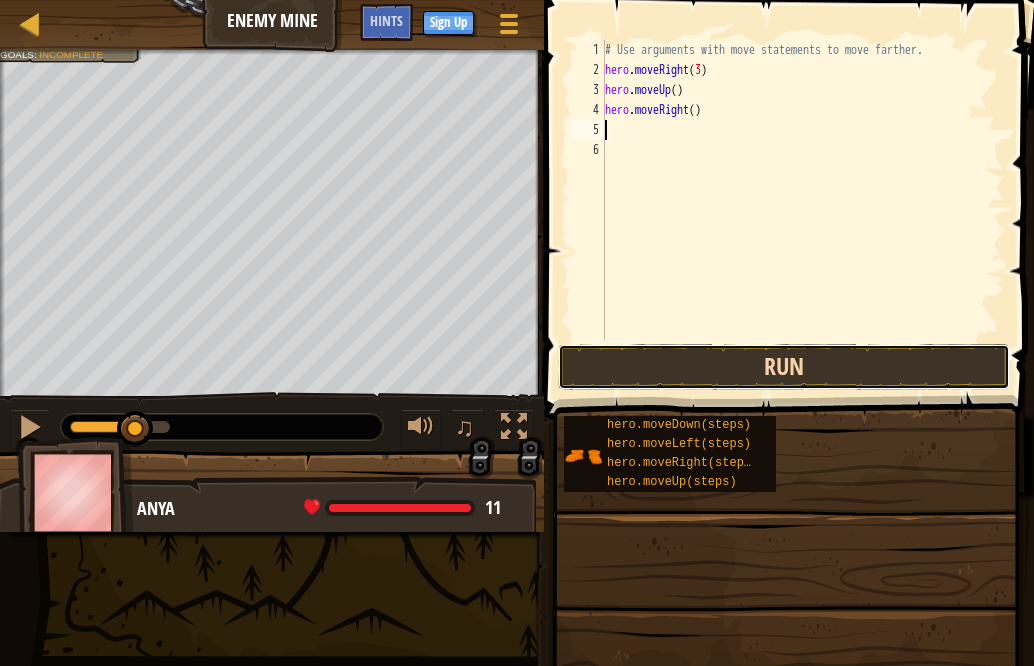 click on "Run" at bounding box center (784, 367) 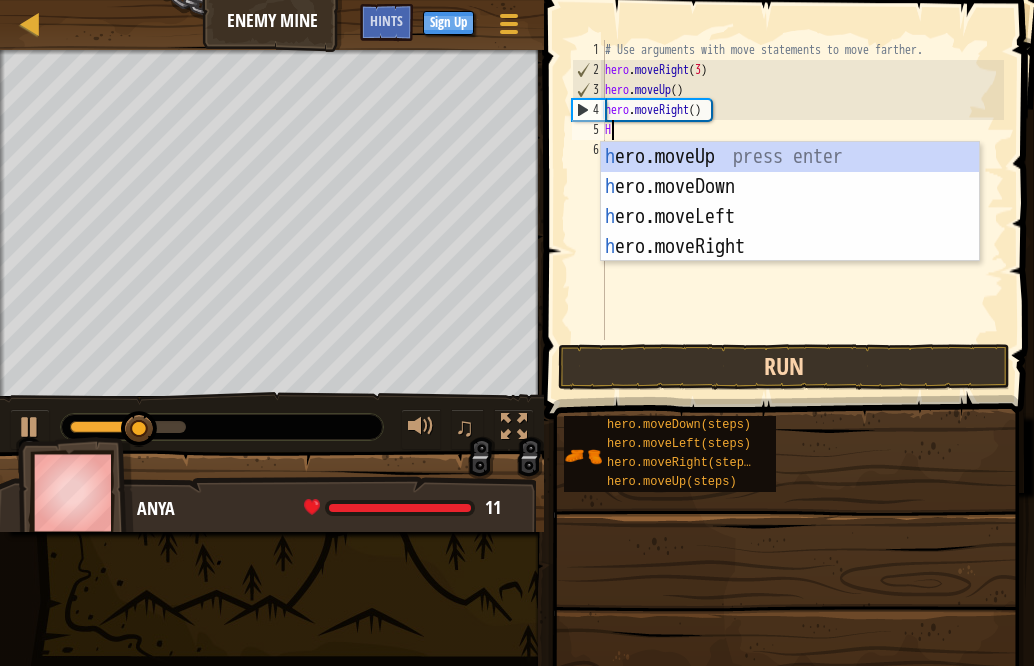 type on "HE" 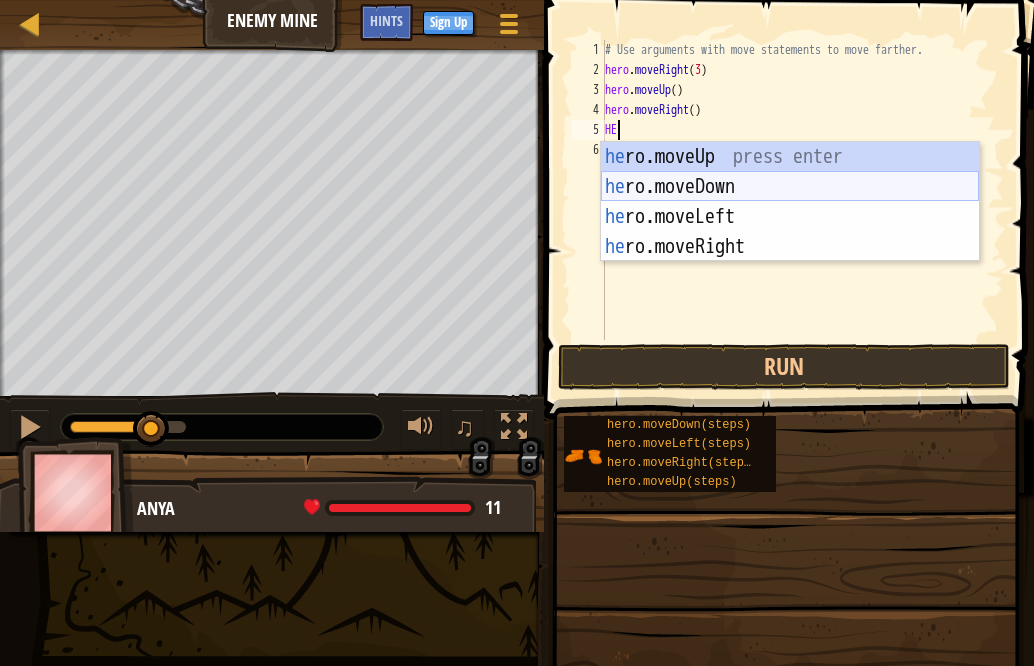 click on "he ro.moveUp press enter he ro.moveDown press enter he ro.moveLeft press enter he ro.moveRight press enter" at bounding box center (790, 232) 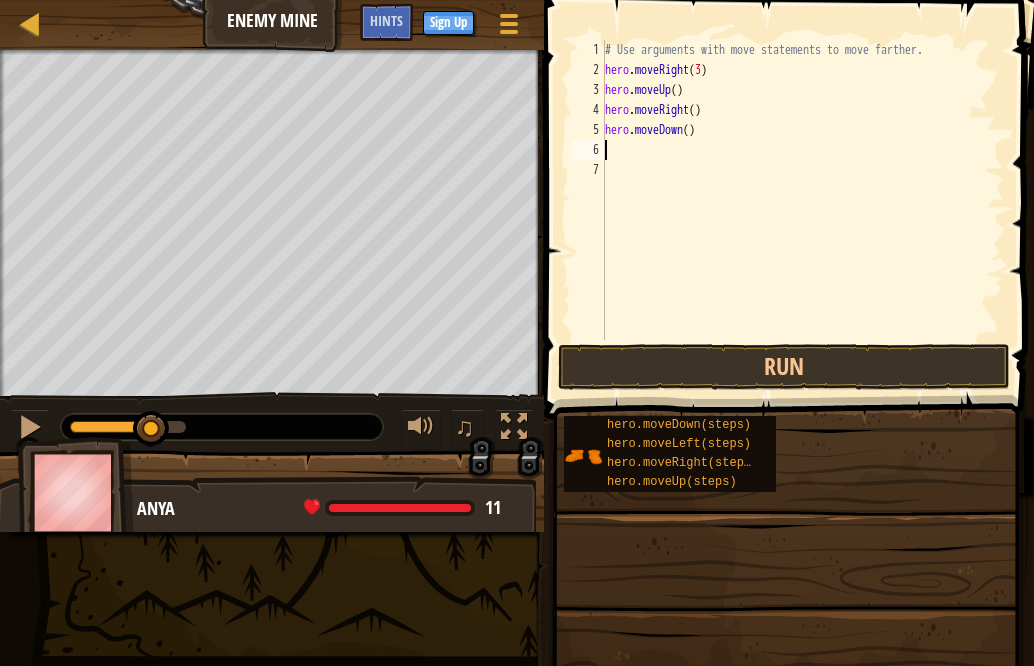 click on "# Use arguments with move statements to move farther. hero . moveRight ( 3 ) hero . moveUp ( ) hero . moveRight ( ) hero . moveDown ( )" at bounding box center (802, 210) 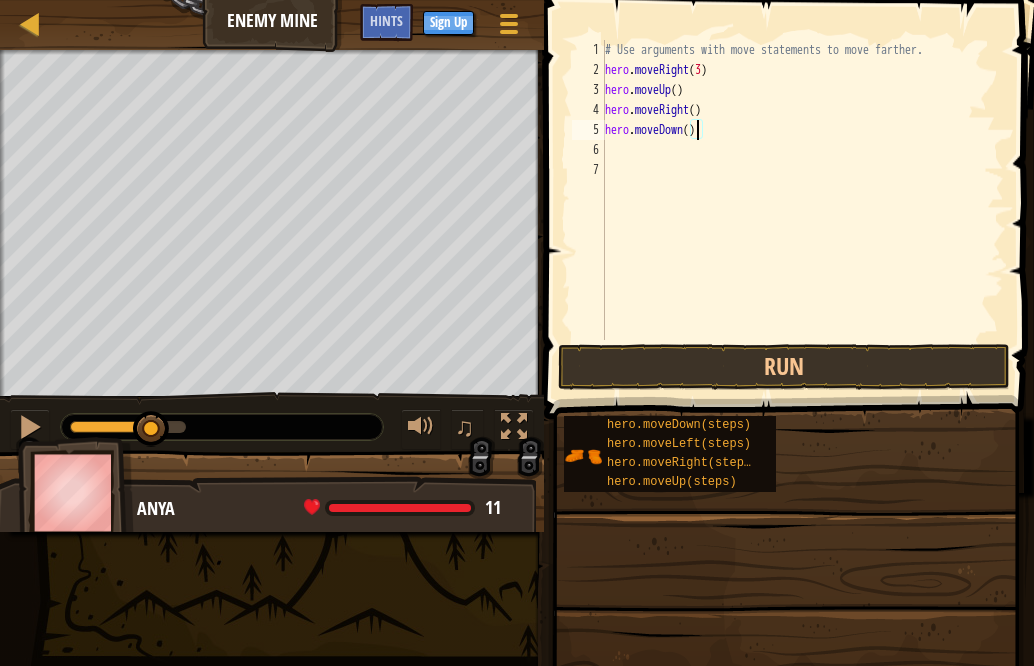 scroll, scrollTop: 9, scrollLeft: 8, axis: both 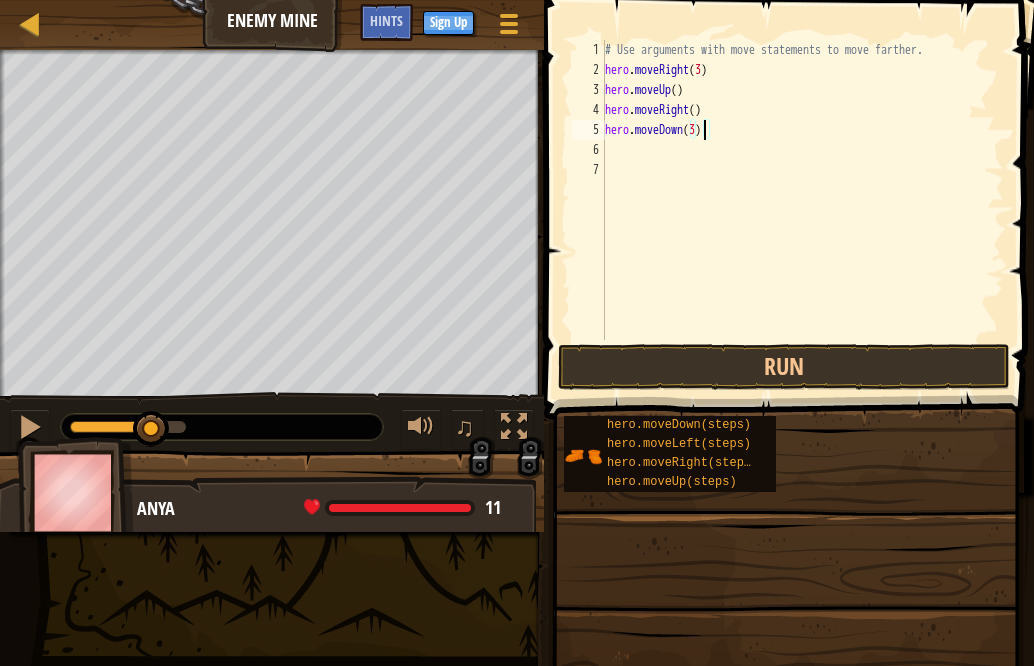 click on "# Use arguments with move statements to move farther. hero . moveRight ( 3 ) hero . moveUp ( ) hero . moveRight ( ) hero . moveDown ( 3 )" at bounding box center (802, 210) 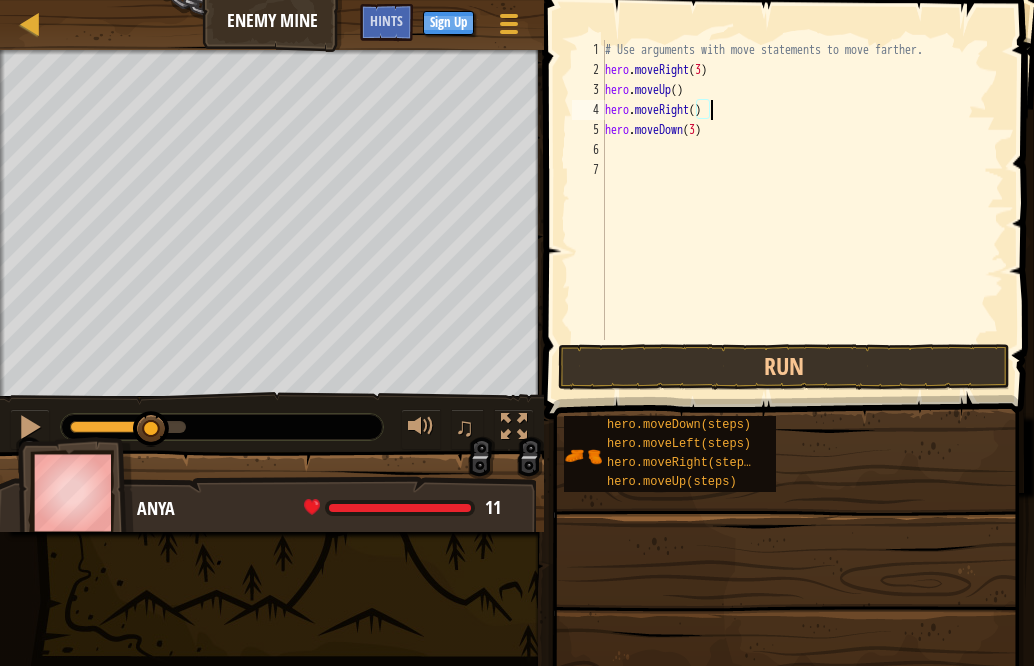 click on "# Use arguments with move statements to move farther. hero . moveRight ( 3 ) hero . moveUp ( ) hero . moveRight ( ) hero . moveDown ( 3 )" at bounding box center [802, 210] 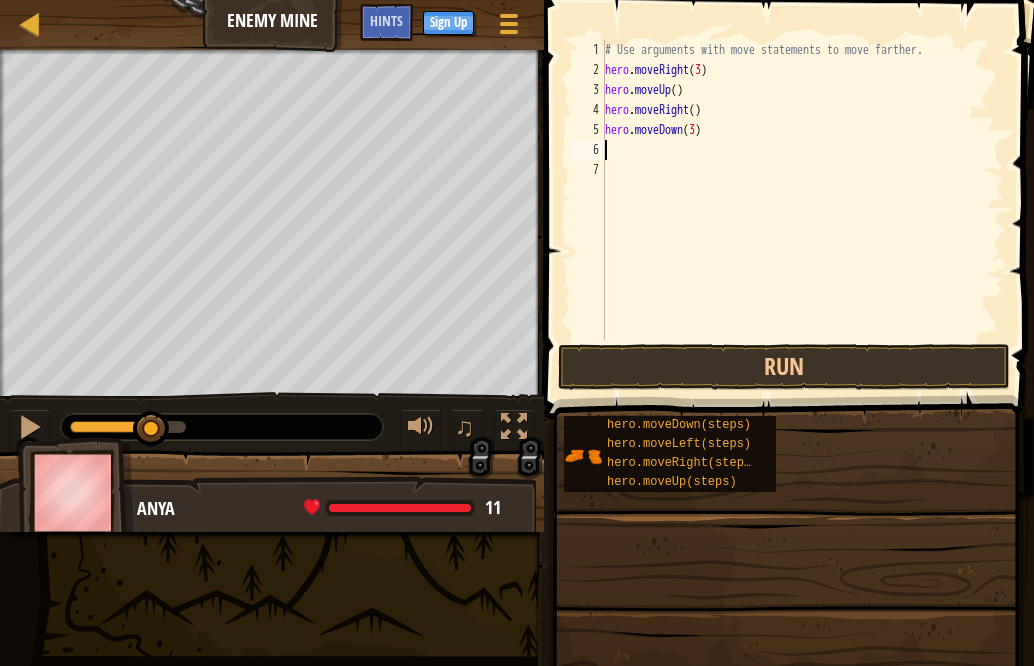 scroll, scrollTop: 9, scrollLeft: 0, axis: vertical 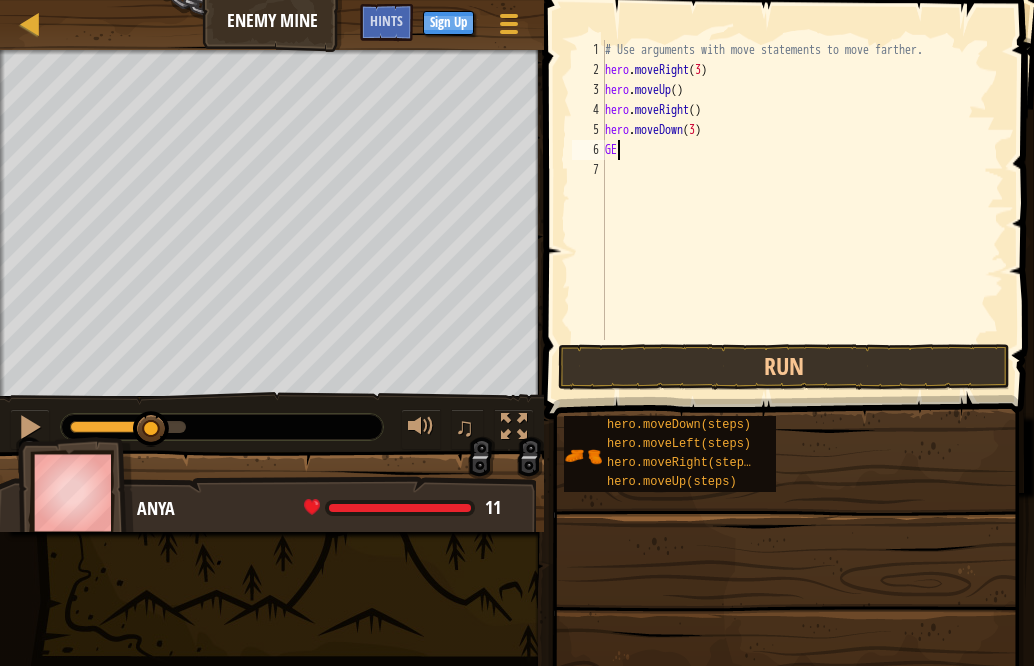 type on "G" 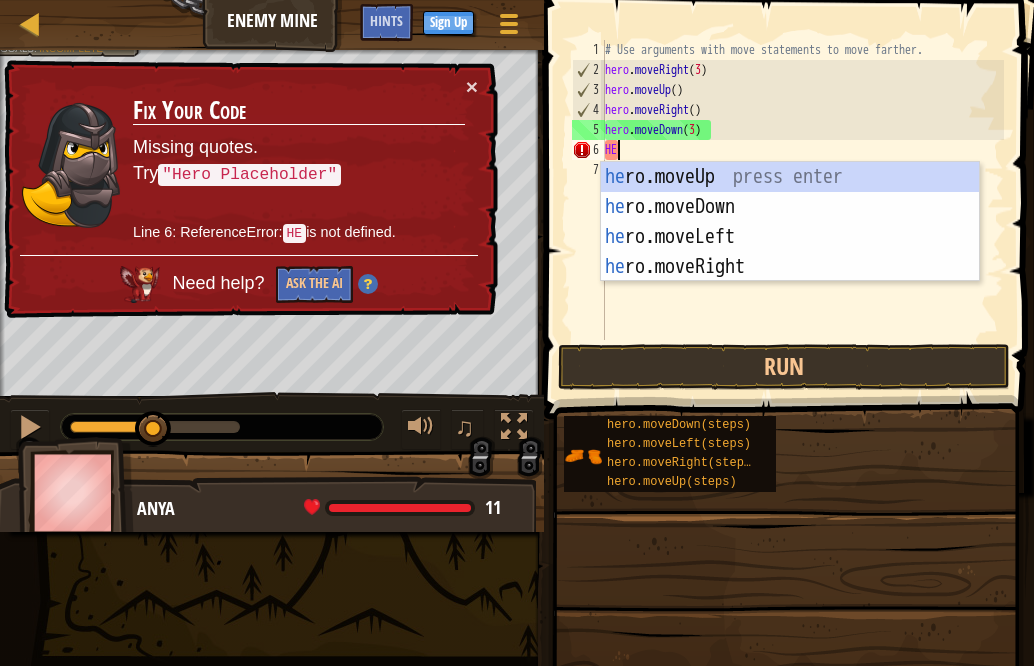type on "H" 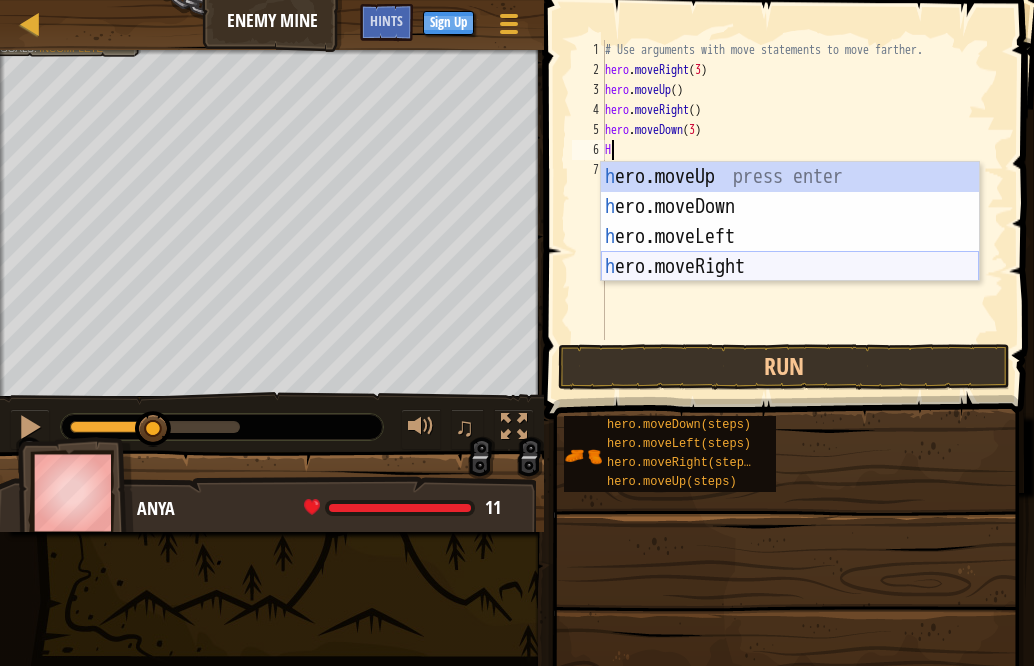type 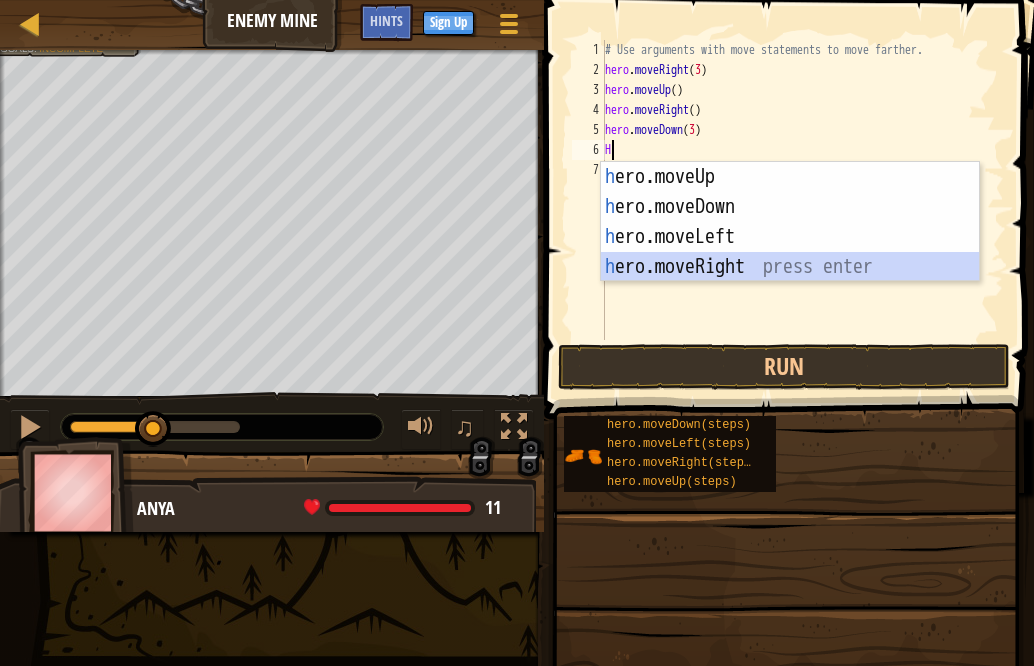click on "h ero.moveUp press enter h ero.moveDown press enter h ero.moveLeft press enter h ero.moveRight press enter" at bounding box center [790, 252] 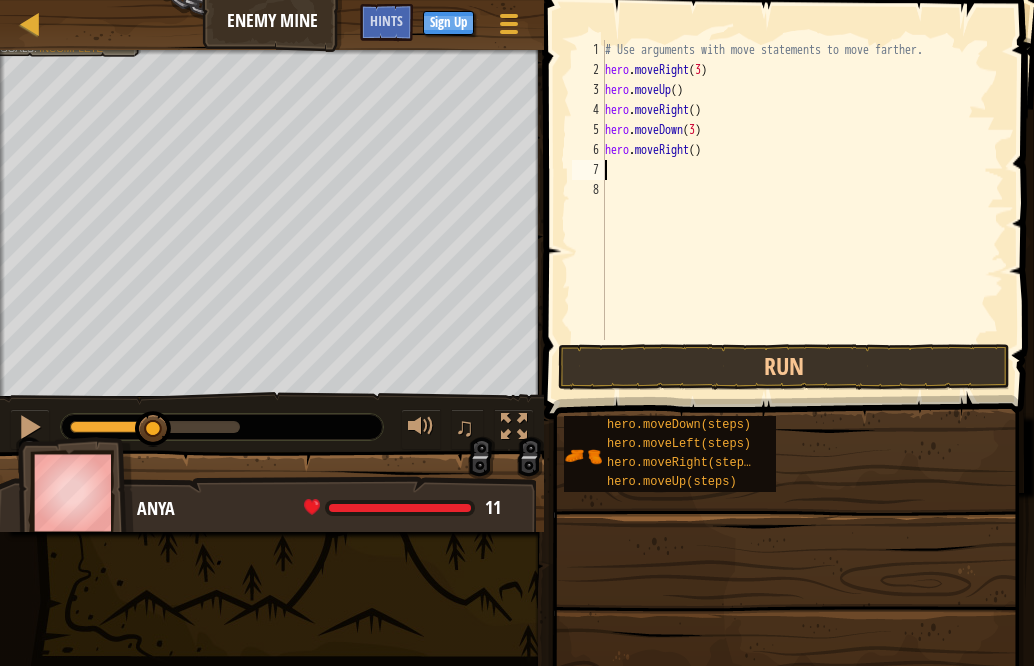 click on "# Use arguments with move statements to move farther. hero . moveRight ( 3 ) hero . moveUp ( ) hero . moveRight ( ) hero . moveDown ( 3 ) hero . moveRight ( )" at bounding box center [802, 210] 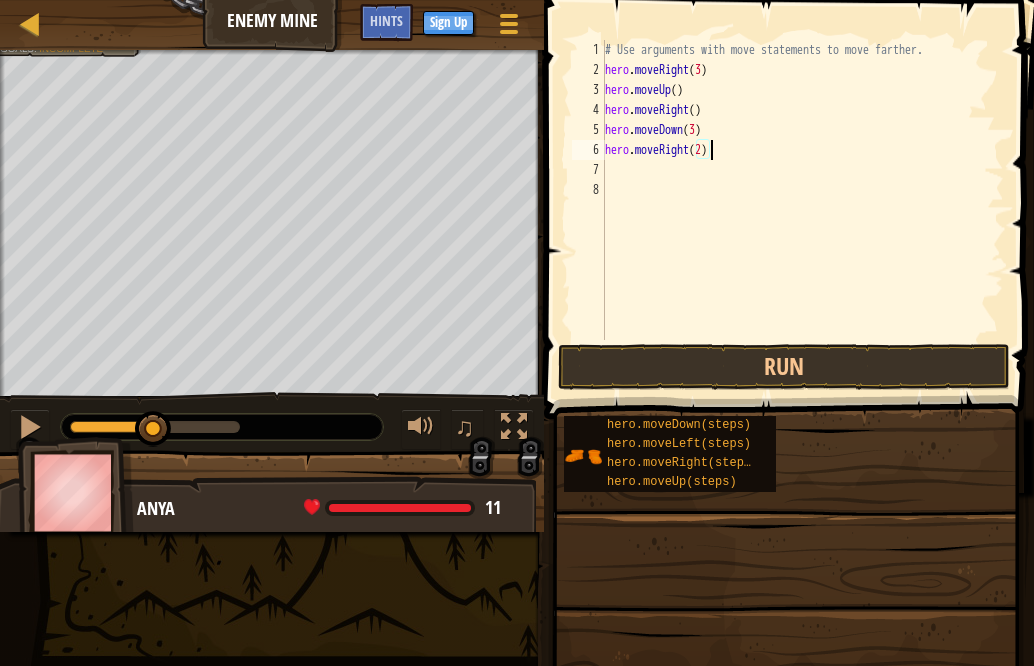 scroll, scrollTop: 9, scrollLeft: 8, axis: both 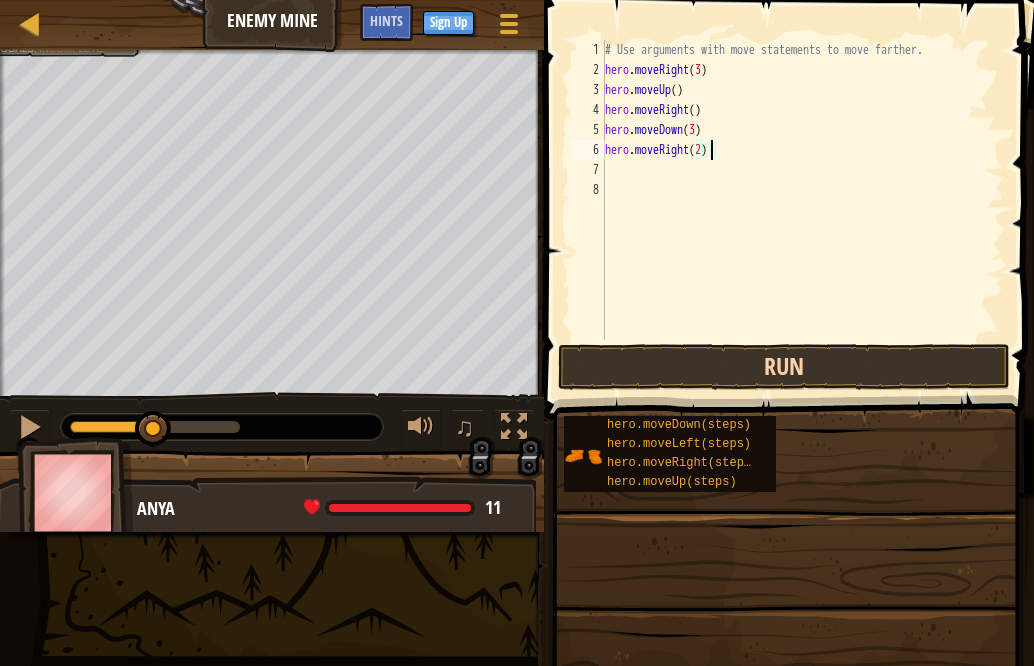 type on "hero.moveRight(2)" 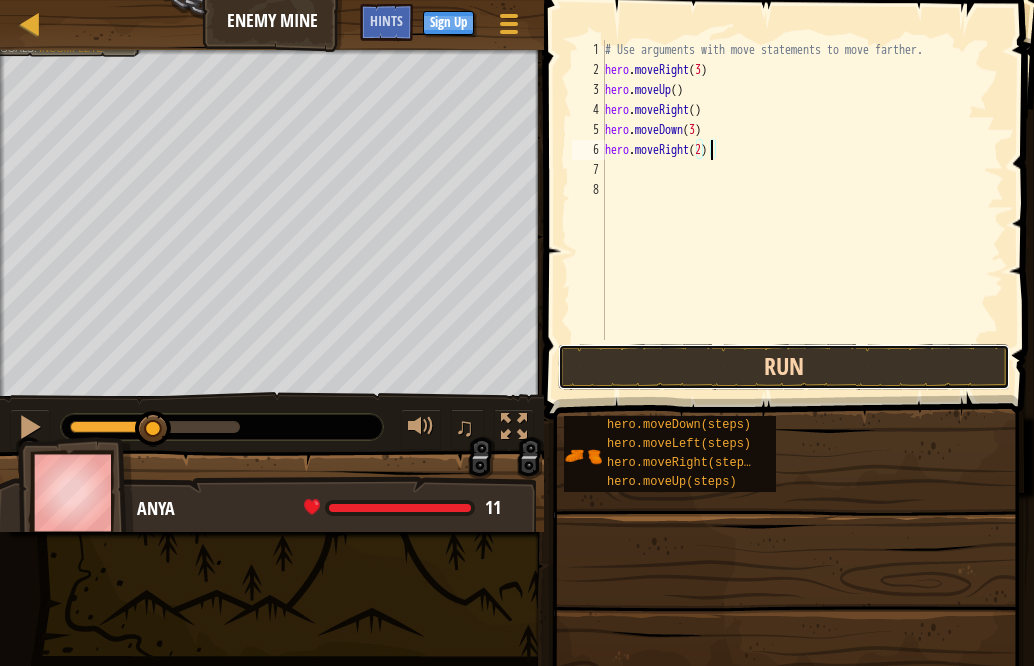 click on "Run" at bounding box center [784, 367] 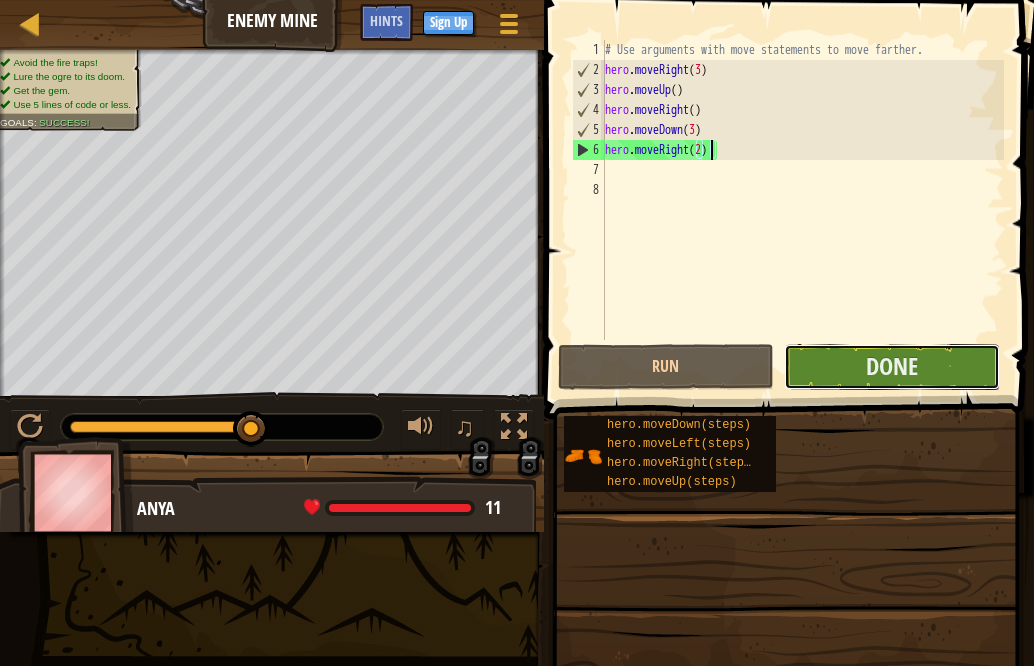 click on "Done" at bounding box center (892, 367) 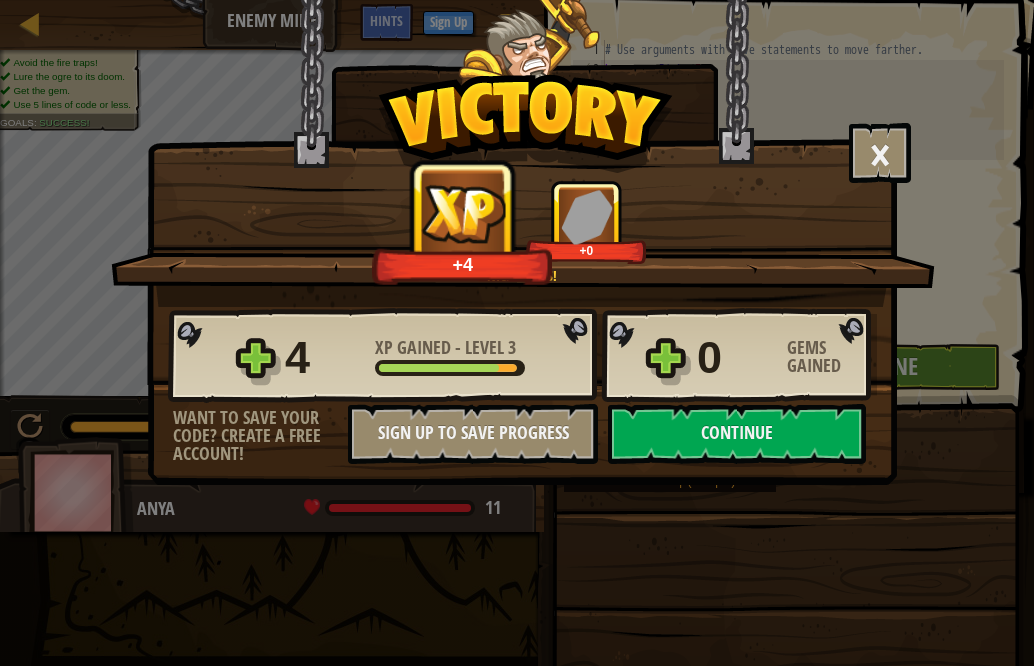 click on "Gems Gained" at bounding box center (832, 357) 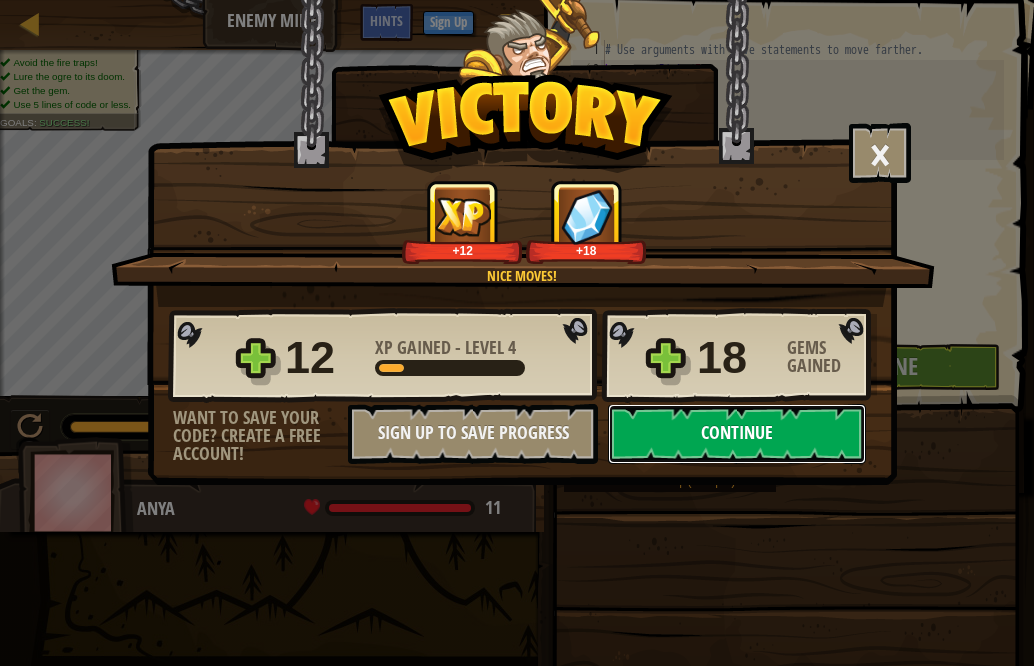 click on "Continue" at bounding box center [737, 434] 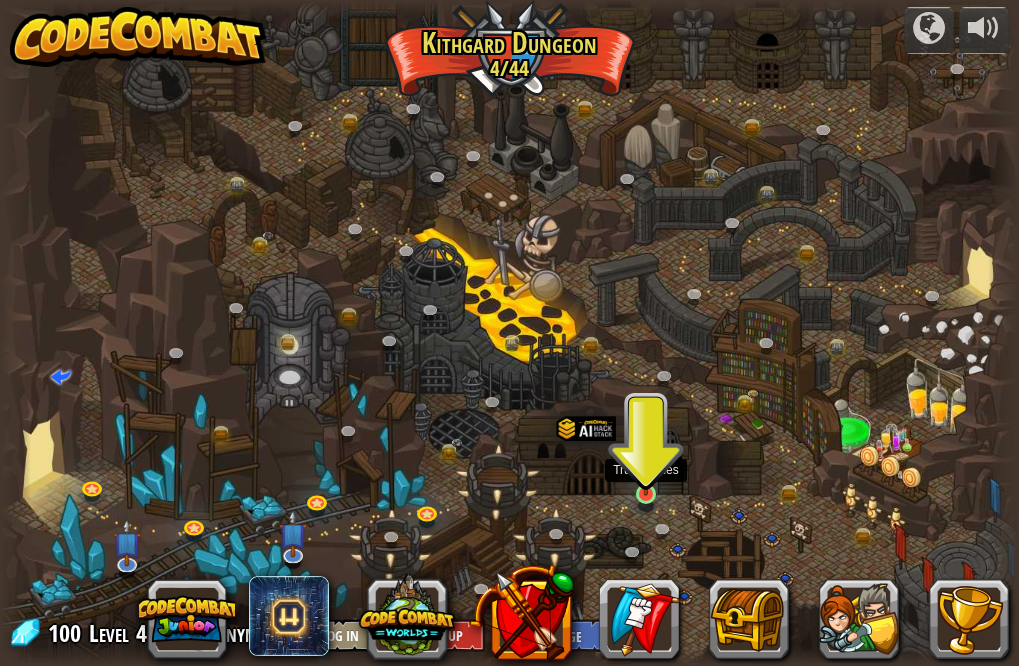 click at bounding box center [646, 468] 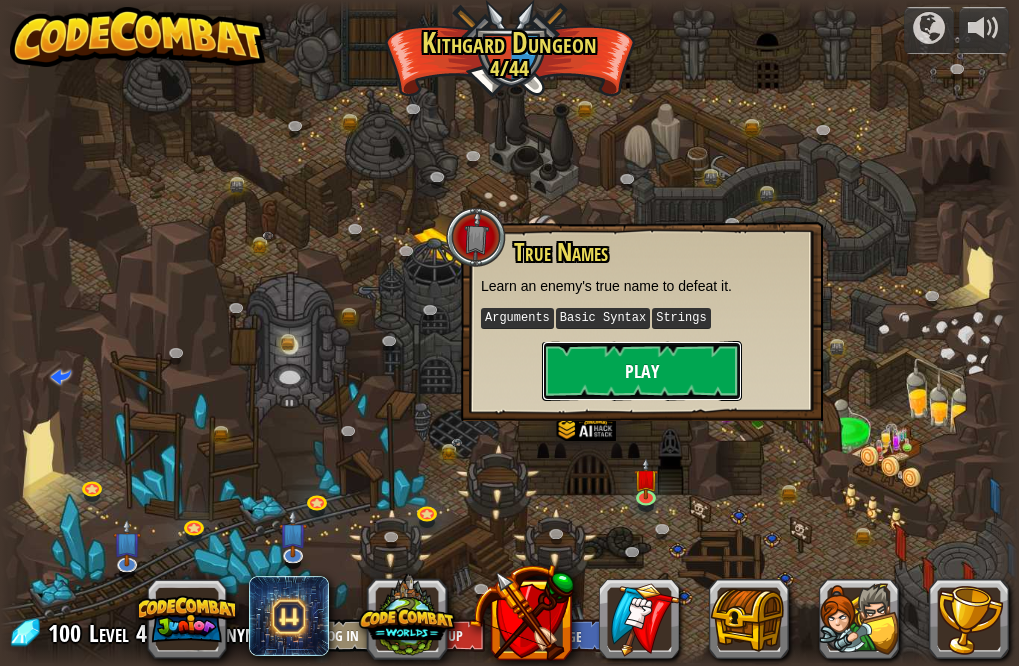 click on "Play" at bounding box center (642, 371) 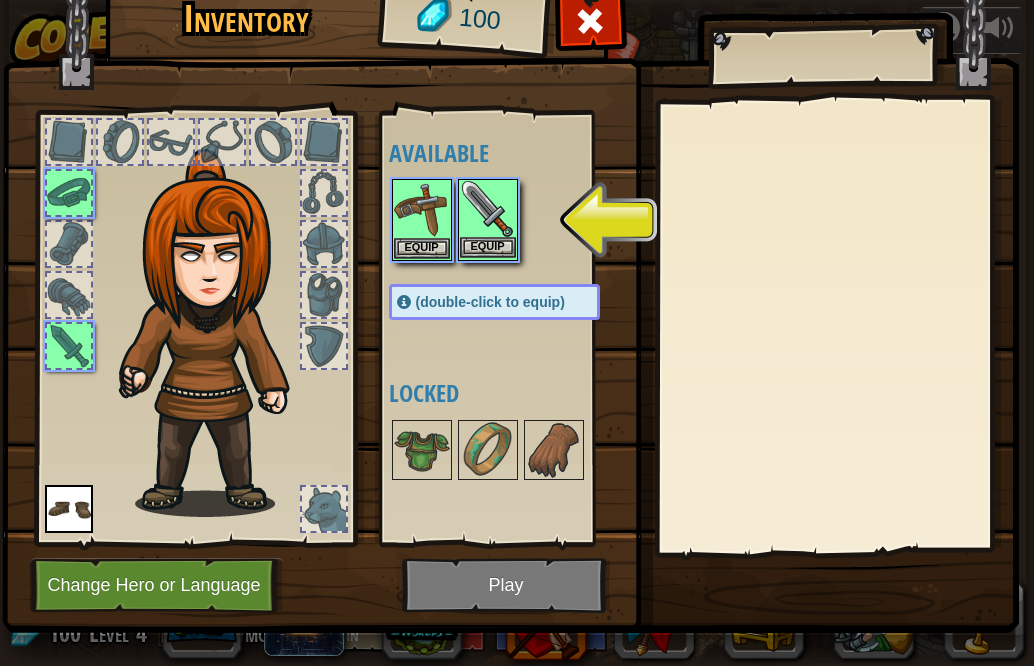 click at bounding box center (488, 209) 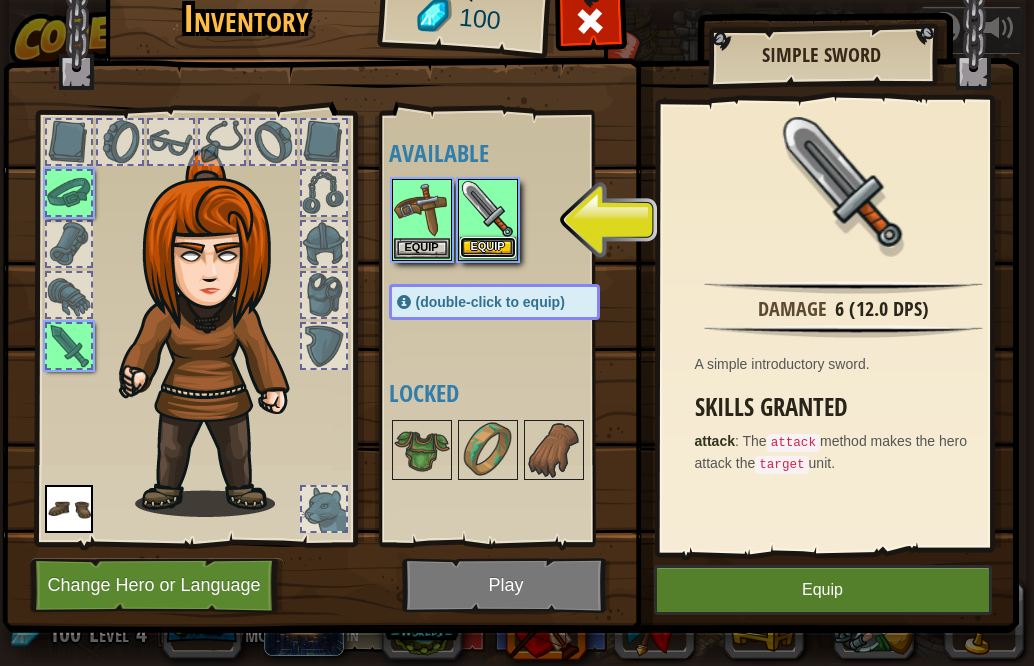 click on "Equip" at bounding box center [488, 247] 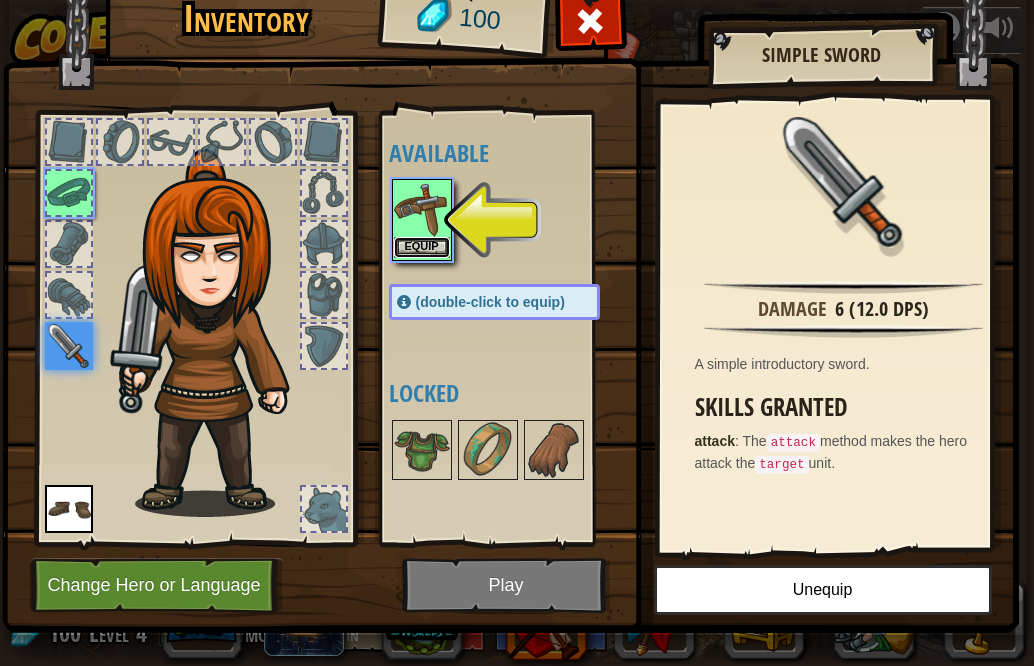 click on "Equip" at bounding box center (422, 247) 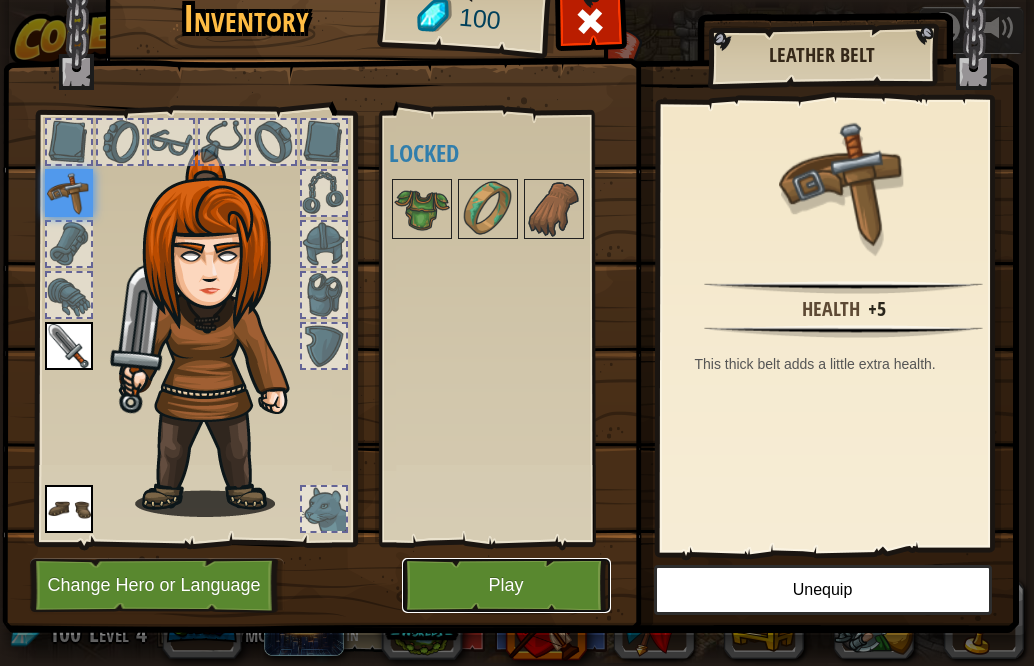 click on "Play" at bounding box center [506, 585] 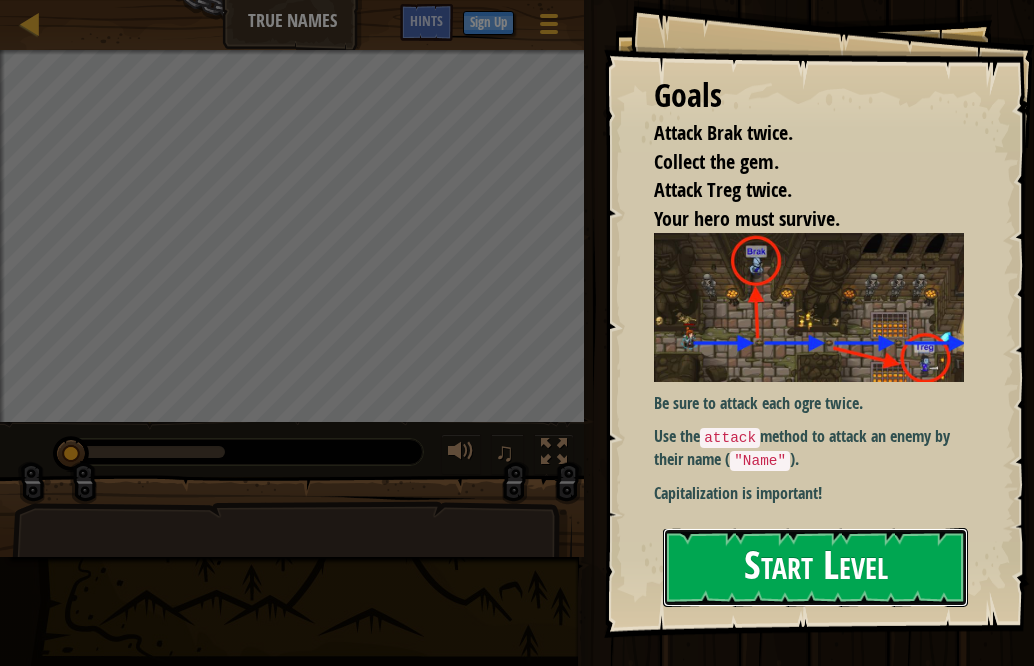 click on "Start Level" at bounding box center [815, 567] 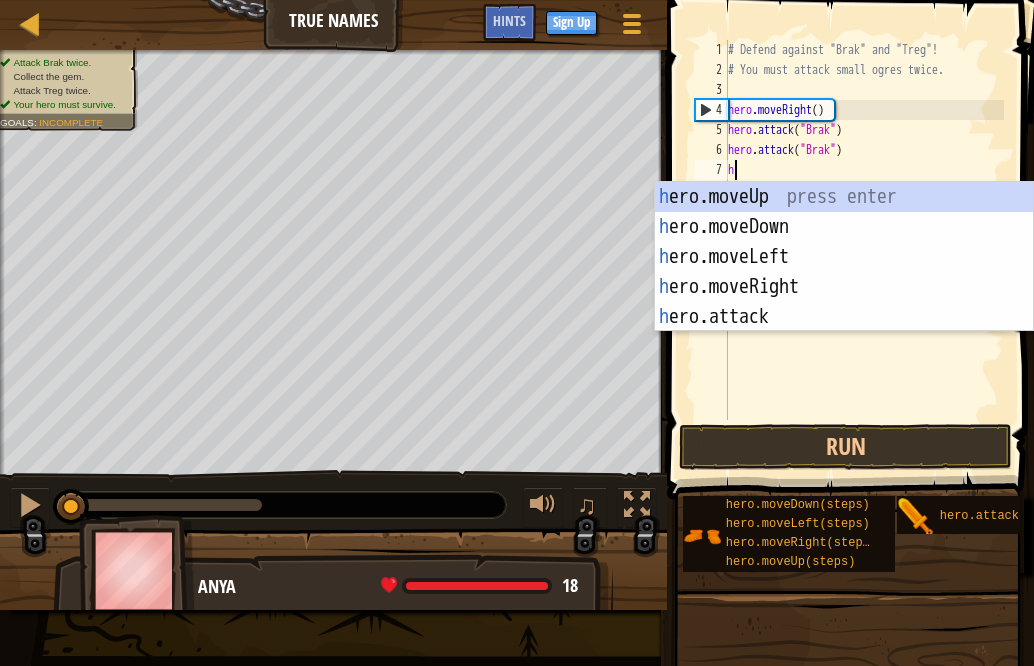 scroll, scrollTop: 9, scrollLeft: 0, axis: vertical 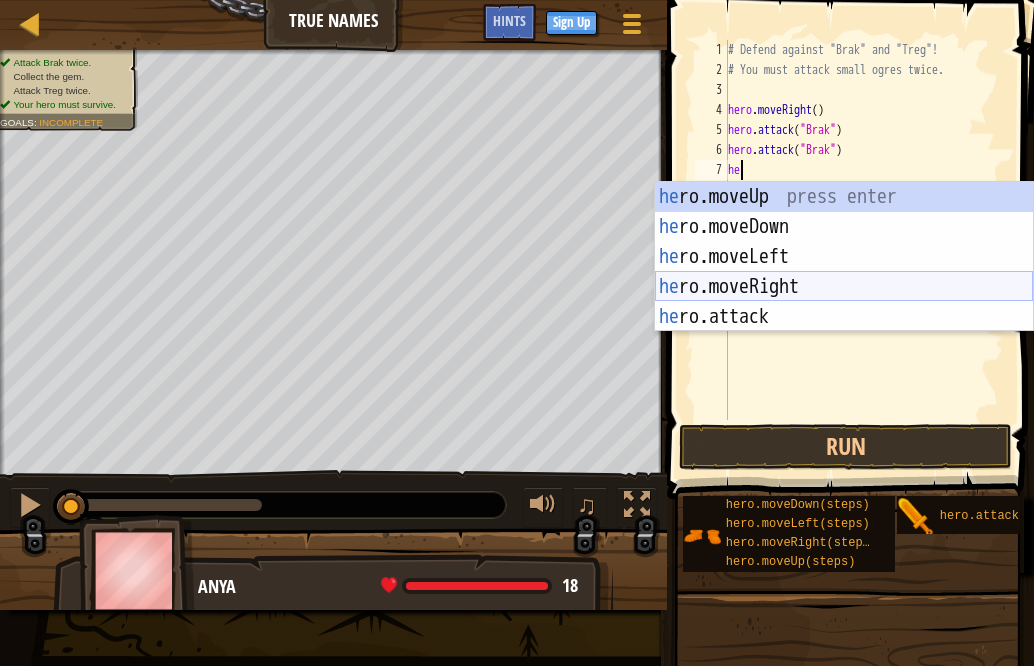 click on "he ro.moveUp press enter he ro.moveDown press enter he ro.moveLeft press enter he ro.moveRight press enter he ro.attack press enter" at bounding box center (844, 287) 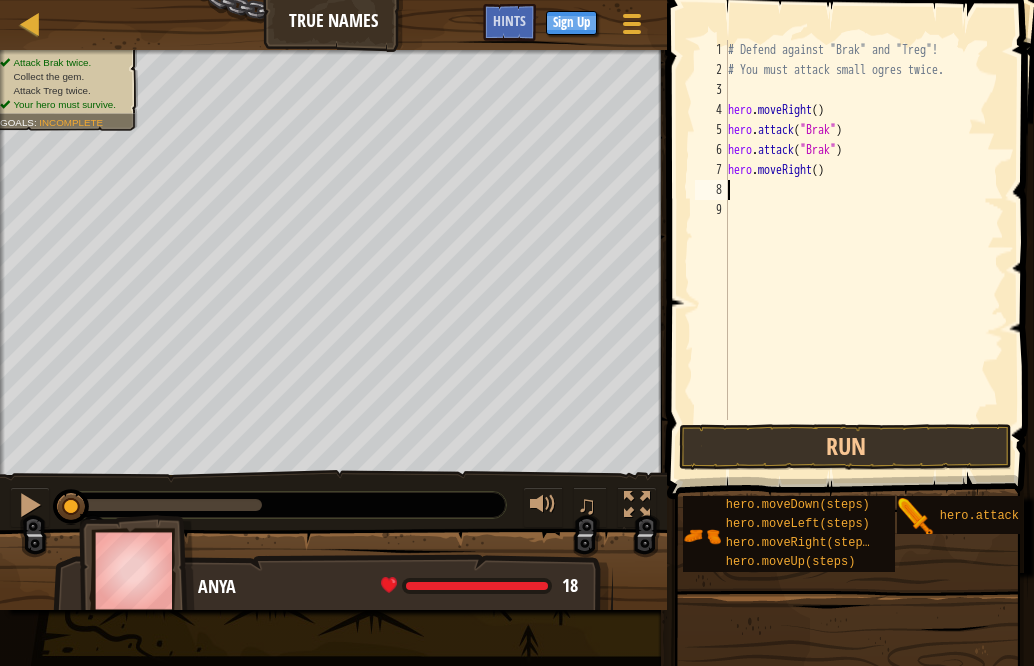 click on "# Defend against "Brak" and "Treg"! # You must attack small ogres twice. hero . moveRight ( ) hero . attack ( "Brak" ) hero . attack ( "Brak" ) hero . moveRight ( )" at bounding box center (864, 250) 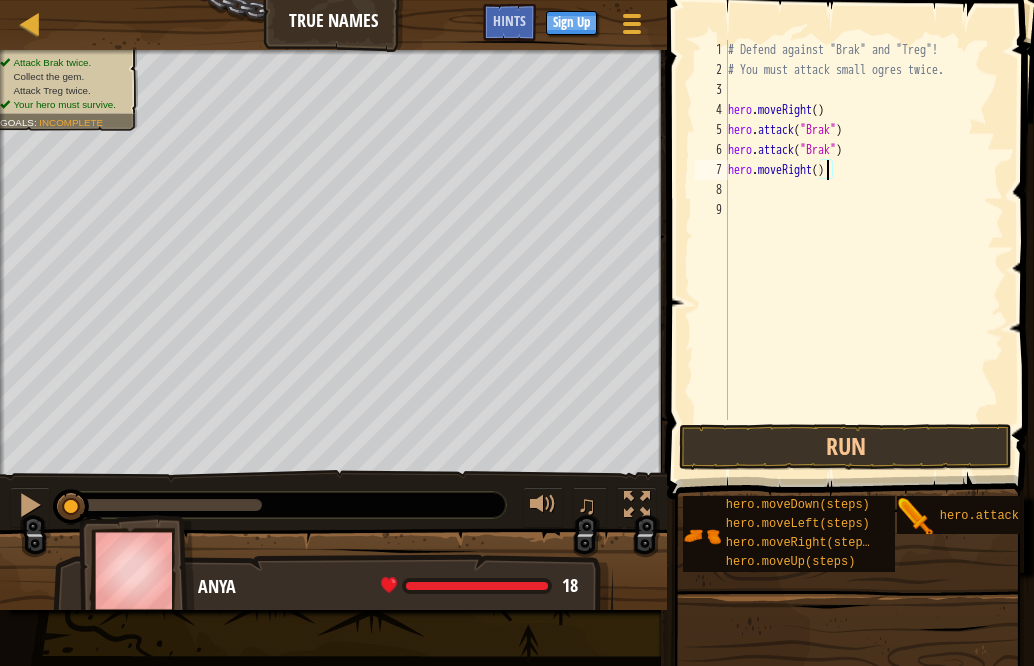 type on "hero.moveRight(2)" 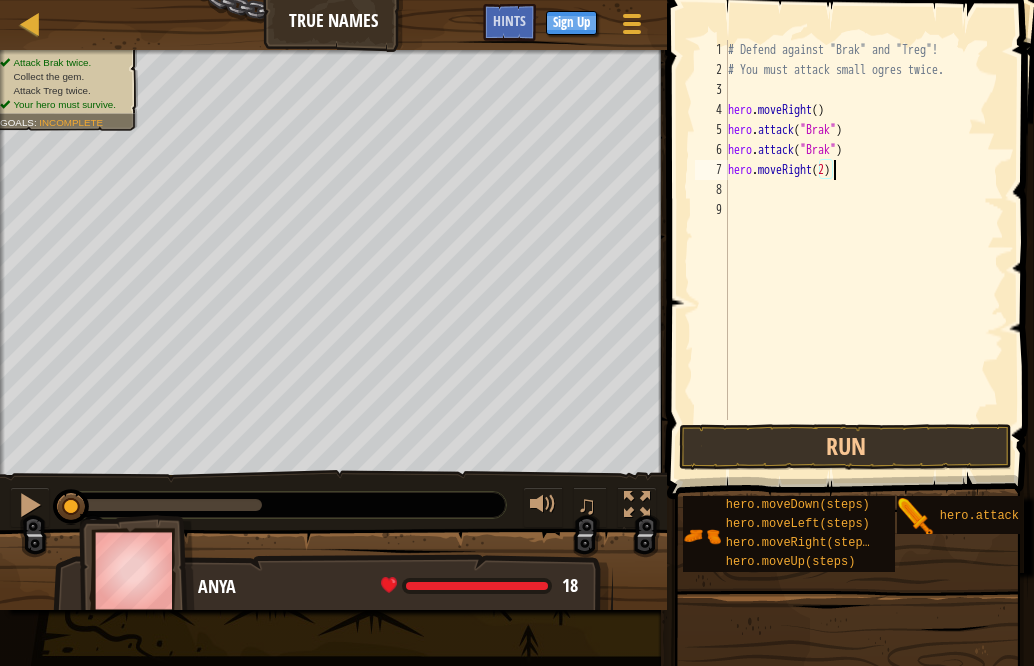 scroll, scrollTop: 9, scrollLeft: 8, axis: both 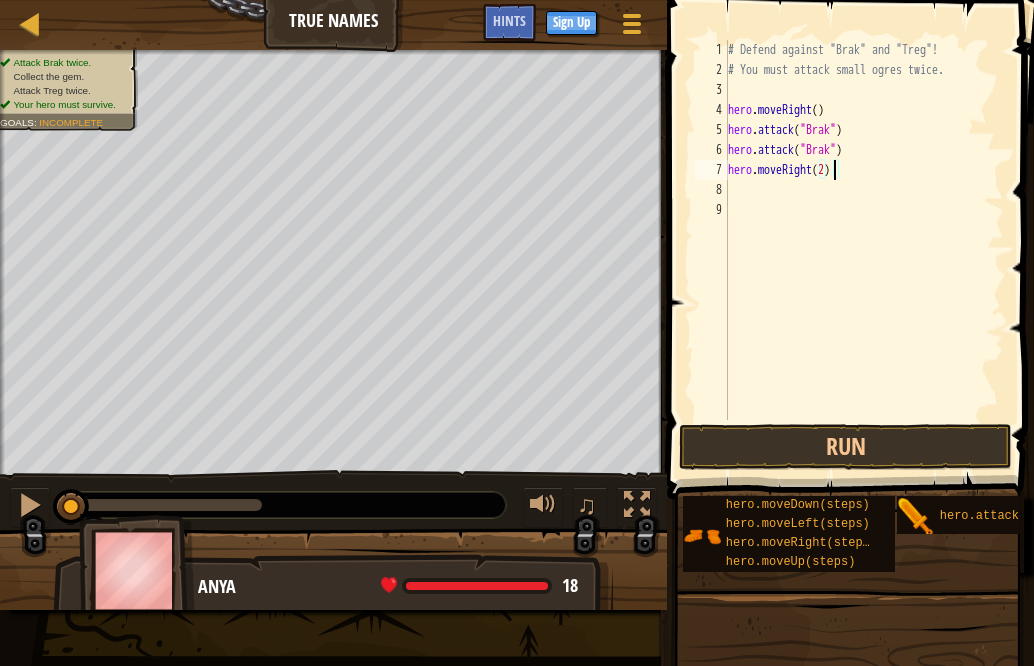 click on "# Defend against "Brak" and "Treg"! # You must attack small ogres twice. hero . moveRight ( ) hero . attack ( "Brak" ) hero . attack ( "Brak" ) hero . moveRight ( 2 )" at bounding box center [864, 250] 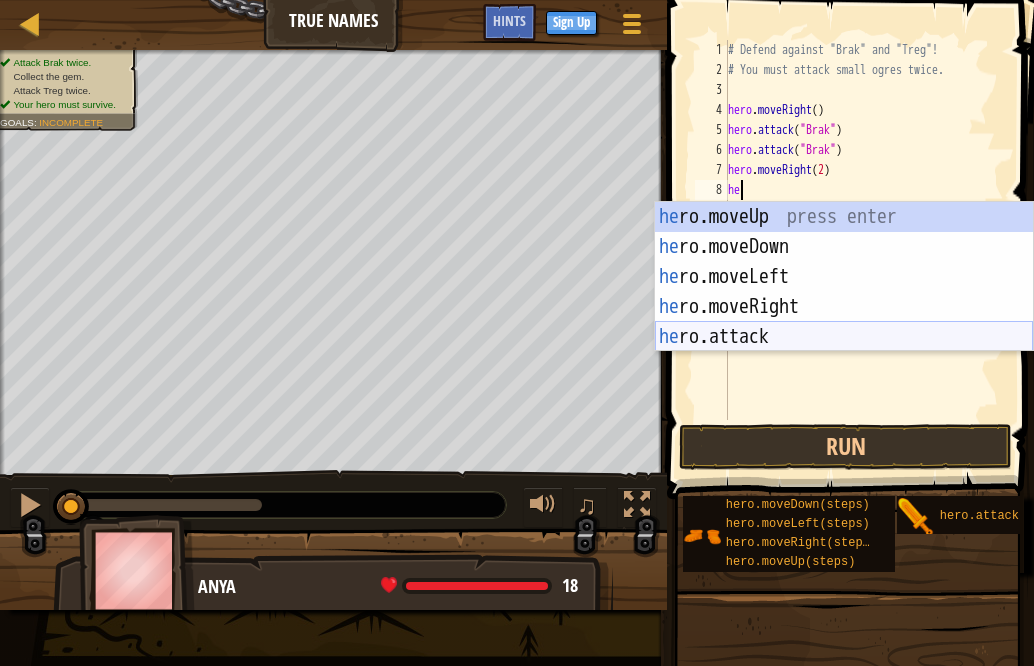 click on "he ro.moveUp press enter he ro.moveDown press enter he ro.moveLeft press enter he ro.moveRight press enter he ro.attack press enter" at bounding box center (844, 307) 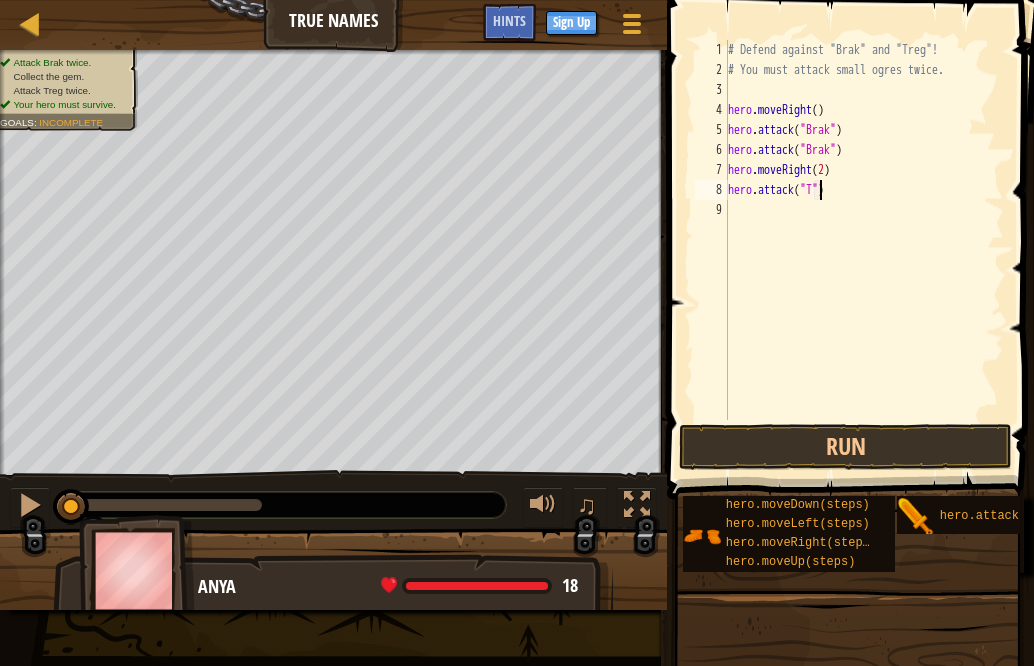 scroll, scrollTop: 9, scrollLeft: 8, axis: both 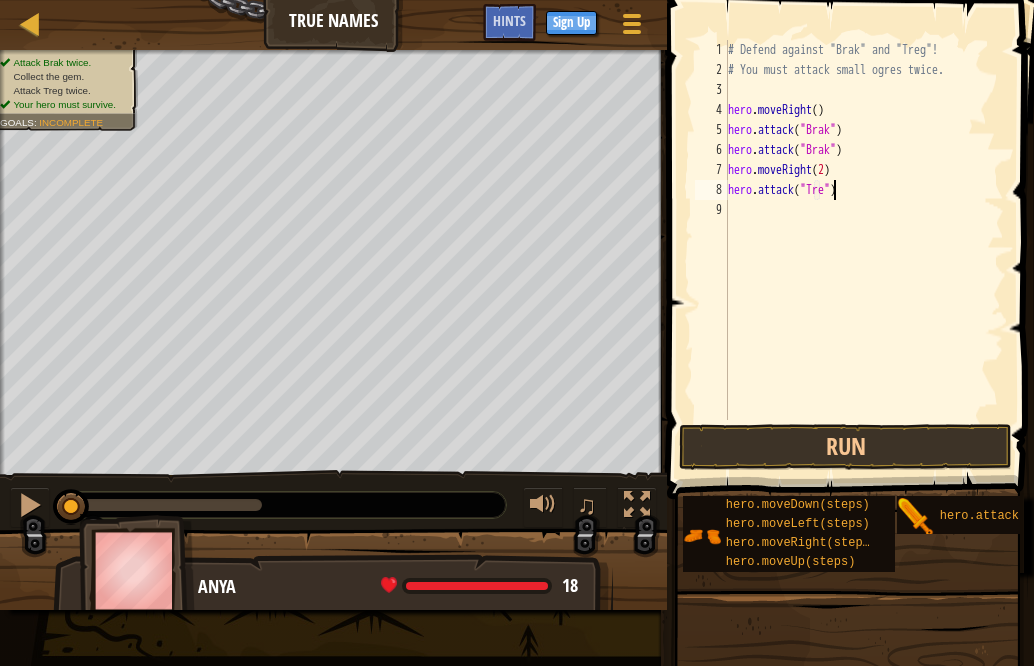 type on "hero.attack("Treg")" 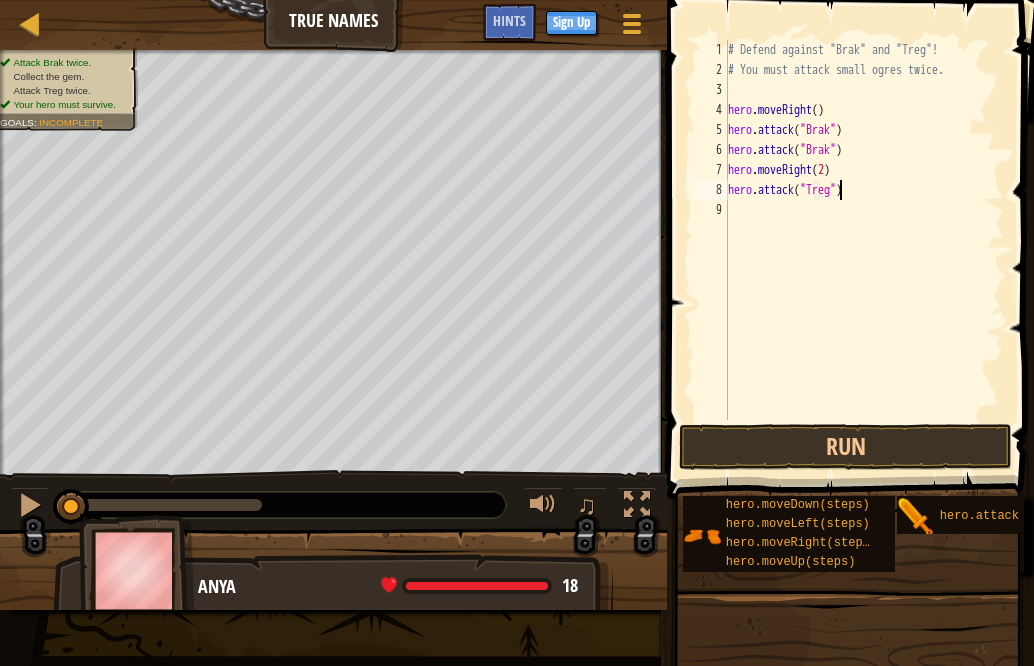 click on "# Defend against "Brak" and "Treg"! # You must attack small ogres twice. hero . moveRight ( ) hero . attack ( "Brak" ) hero . attack ( "Brak" ) hero . moveRight ( 2 ) hero . attack ( "Treg" )" at bounding box center (864, 250) 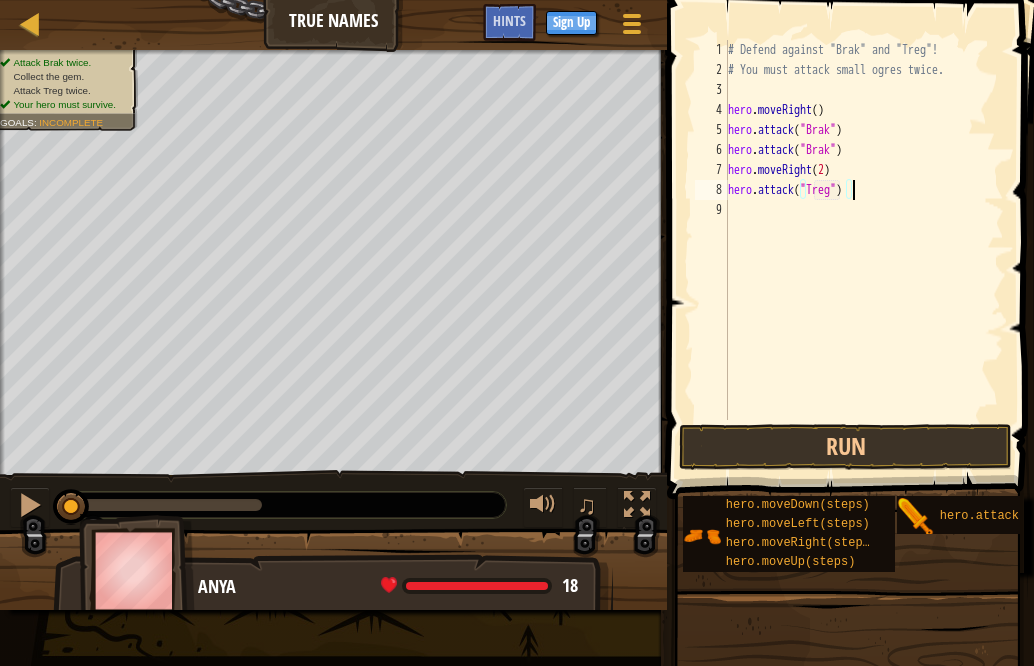 scroll, scrollTop: 9, scrollLeft: 0, axis: vertical 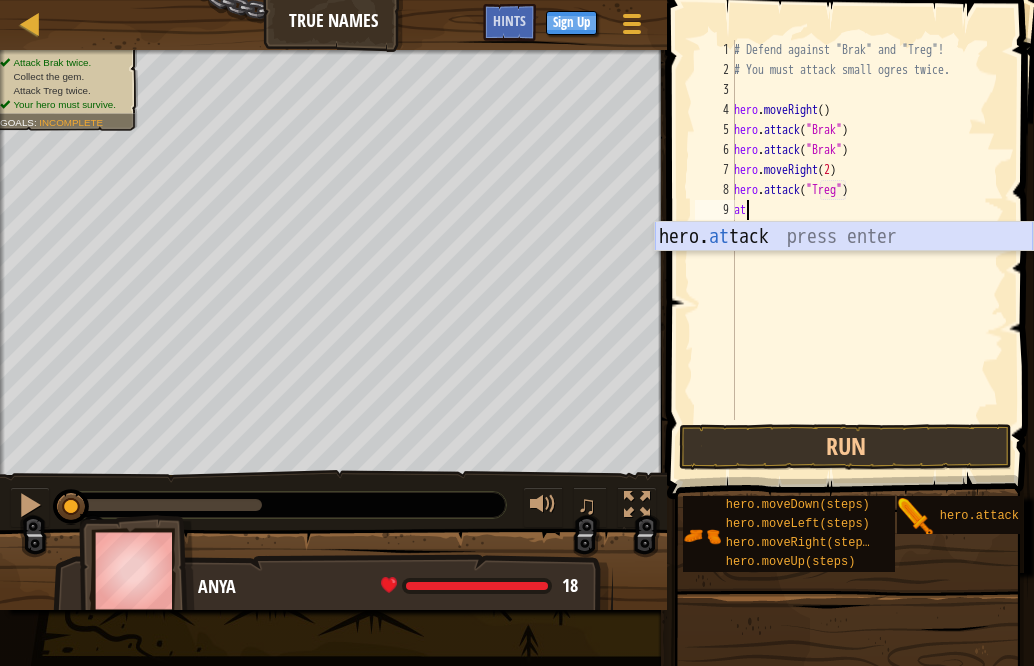 click on "hero. at tack press enter" at bounding box center [844, 267] 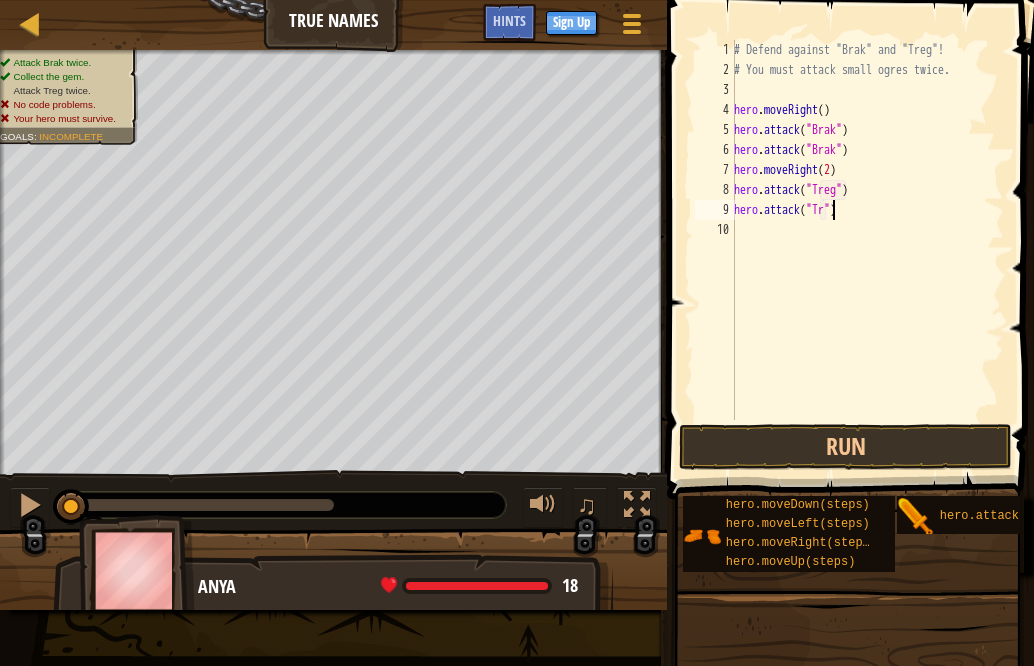 scroll, scrollTop: 9, scrollLeft: 8, axis: both 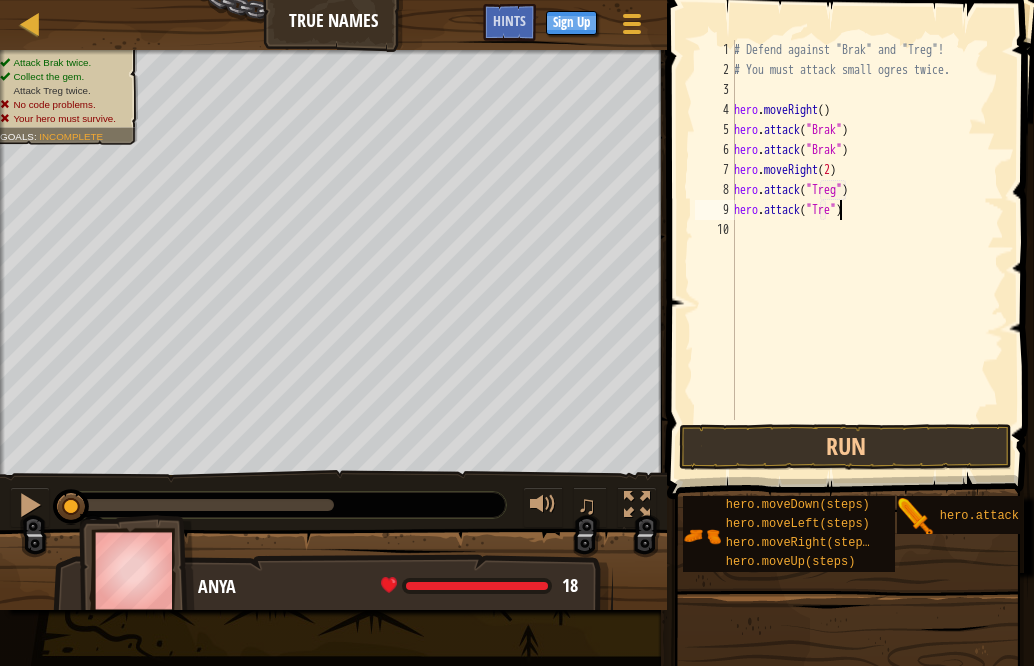 type on "hero.attack("Treg")" 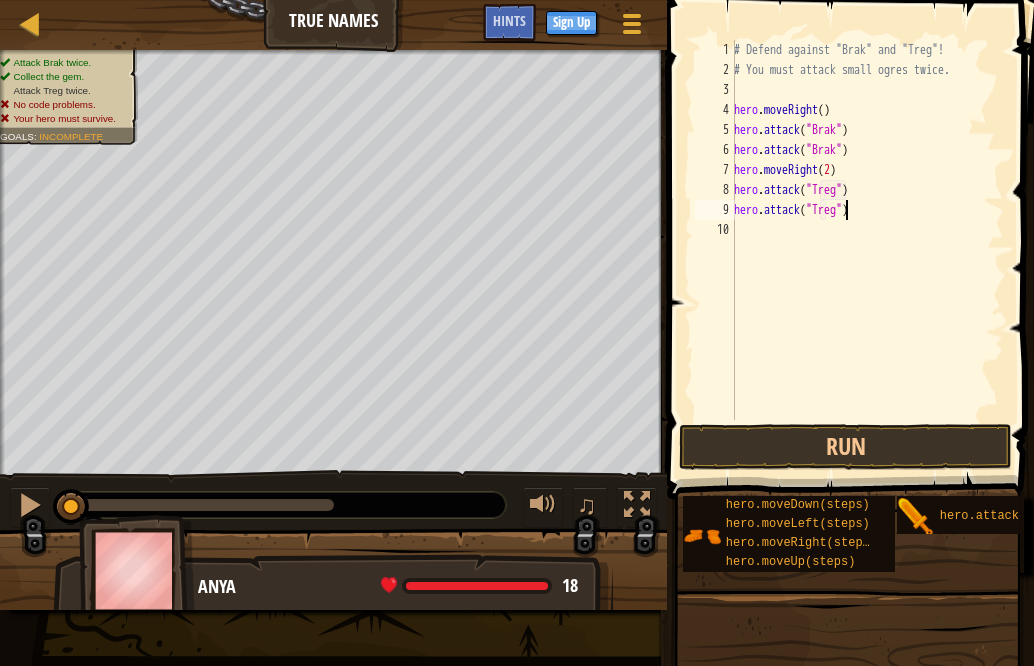 click on "# Defend against "Brak" and "Treg"! # You must attack small ogres twice. hero . moveRight ( ) hero . attack ( "Brak" ) hero . attack ( "Brak" ) hero . moveRight ( 2 ) hero . attack ( "Treg" ) hero . attack ( "Treg" )" at bounding box center [867, 250] 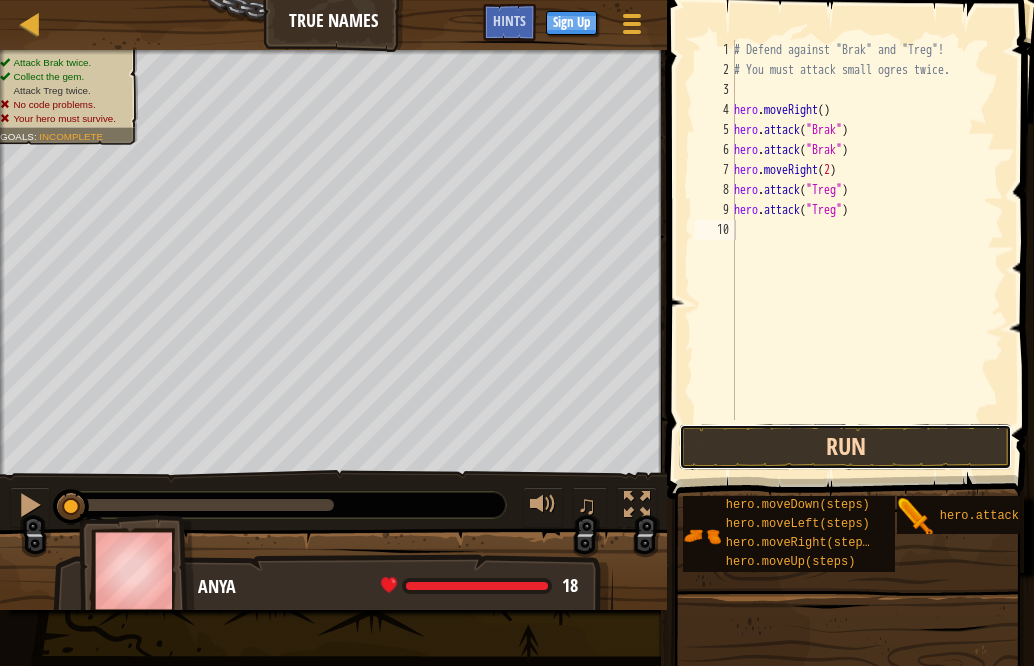 click on "Run" at bounding box center (845, 447) 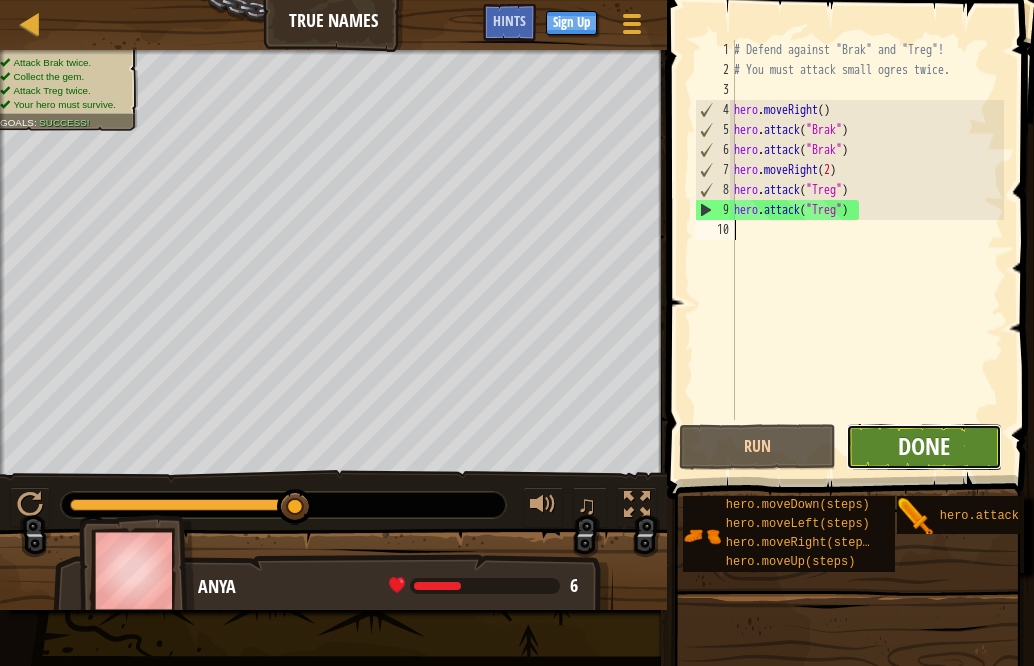 click on "Done" at bounding box center (924, 446) 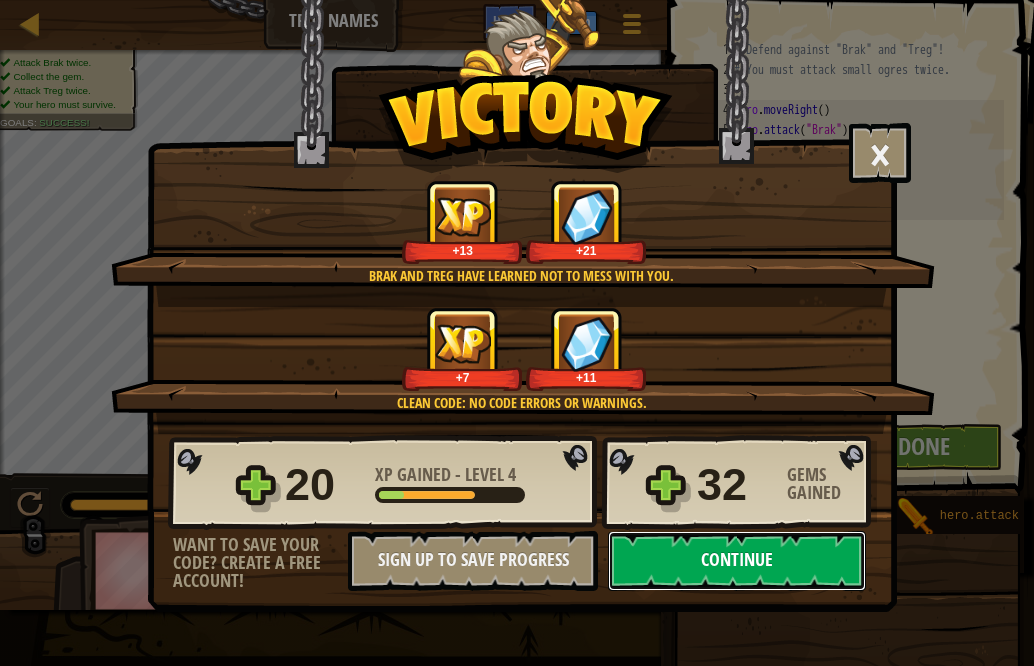 click on "Continue" at bounding box center [737, 561] 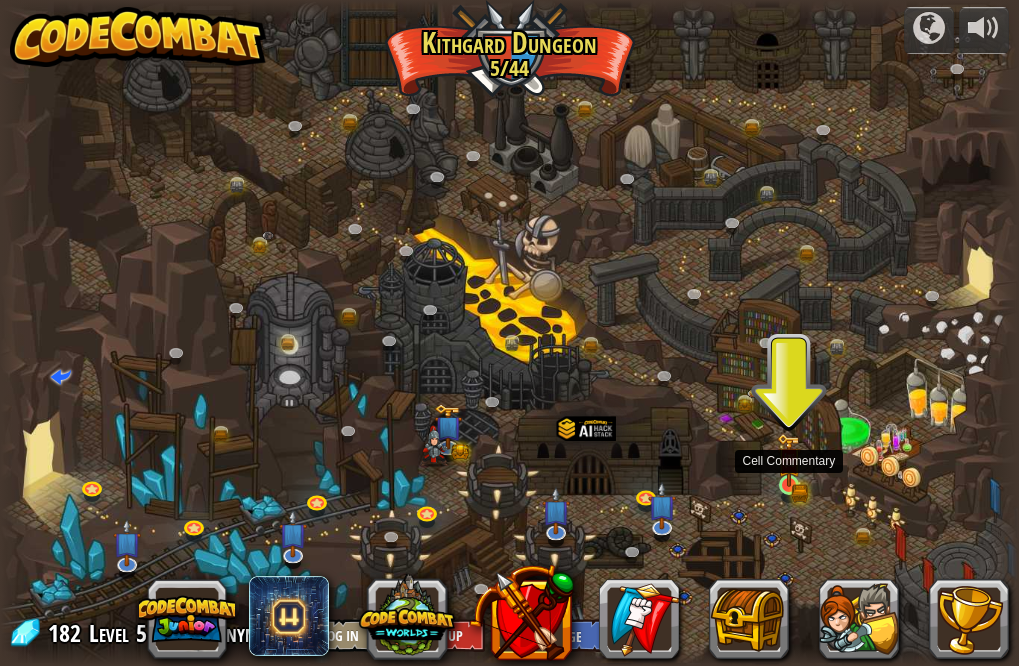click at bounding box center [789, 460] 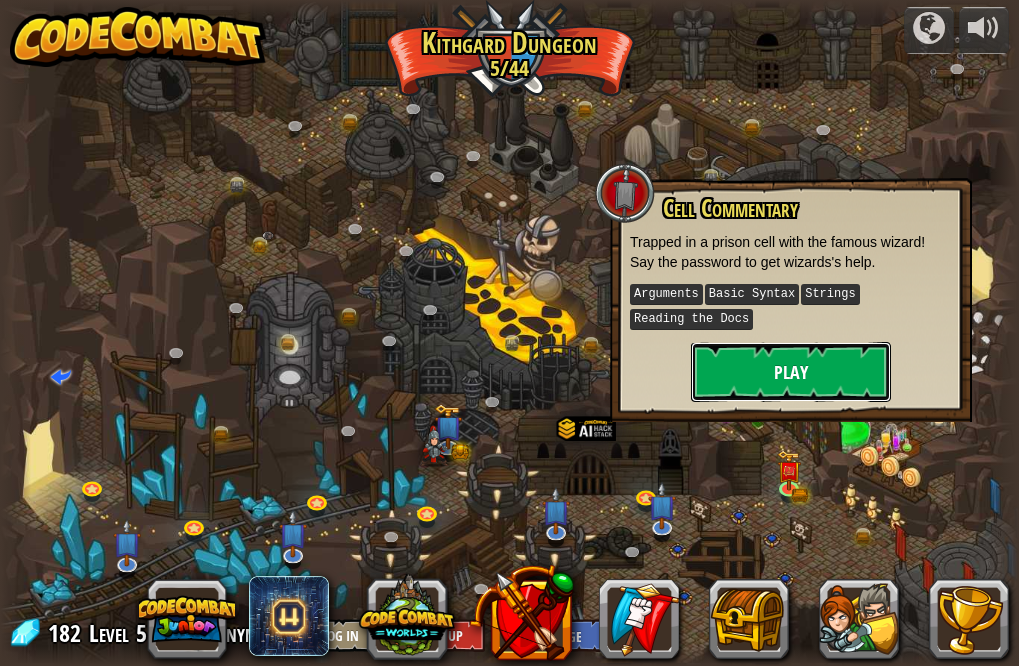 click on "Play" at bounding box center [791, 372] 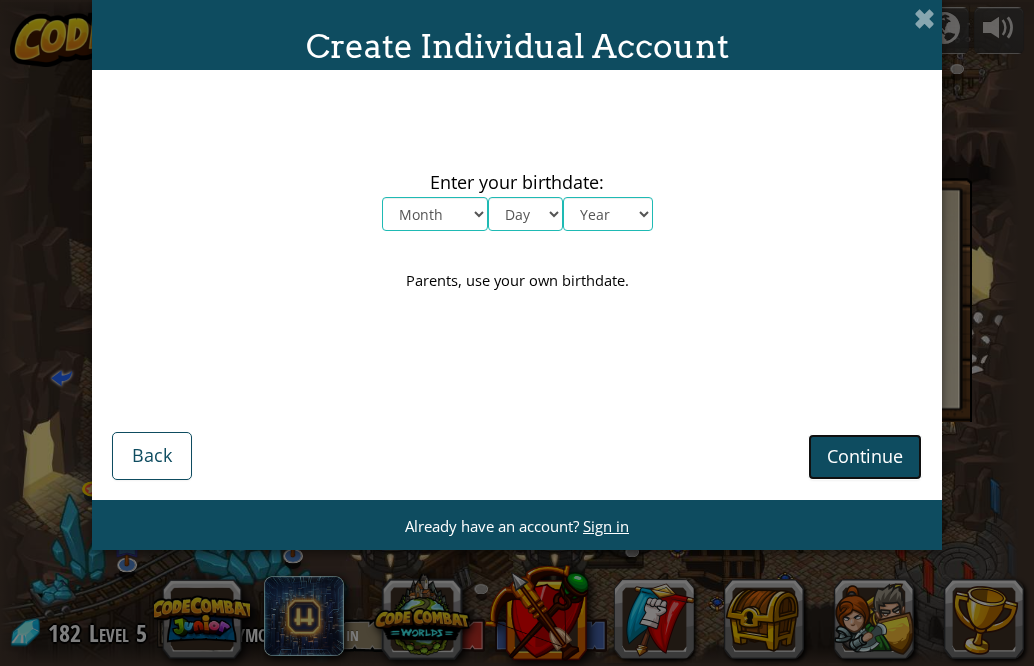 click on "Continue" at bounding box center (865, 456) 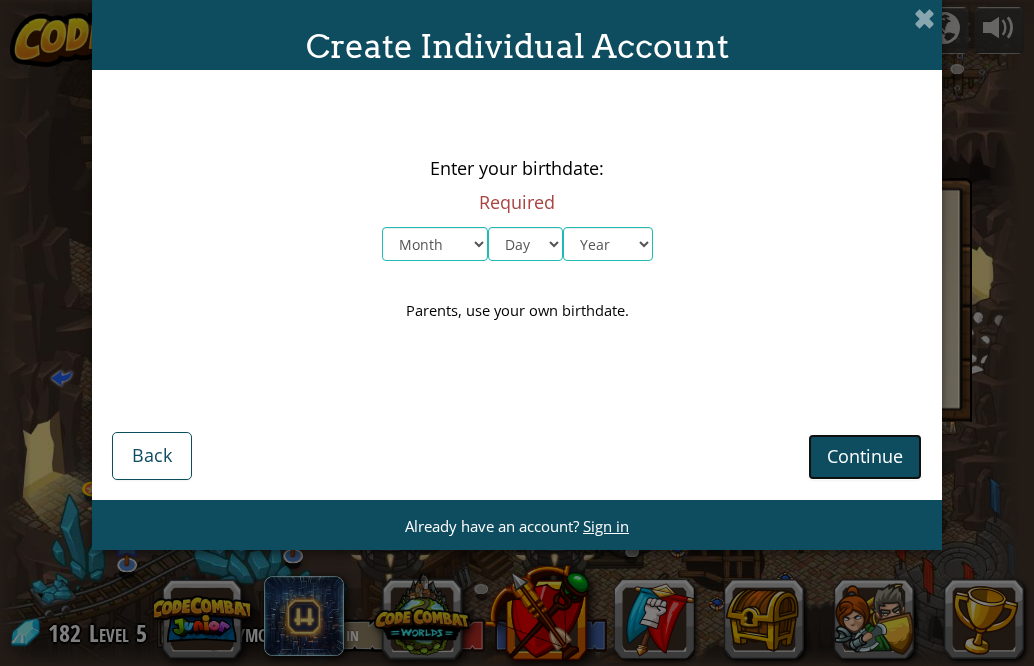 click on "Continue" at bounding box center (865, 456) 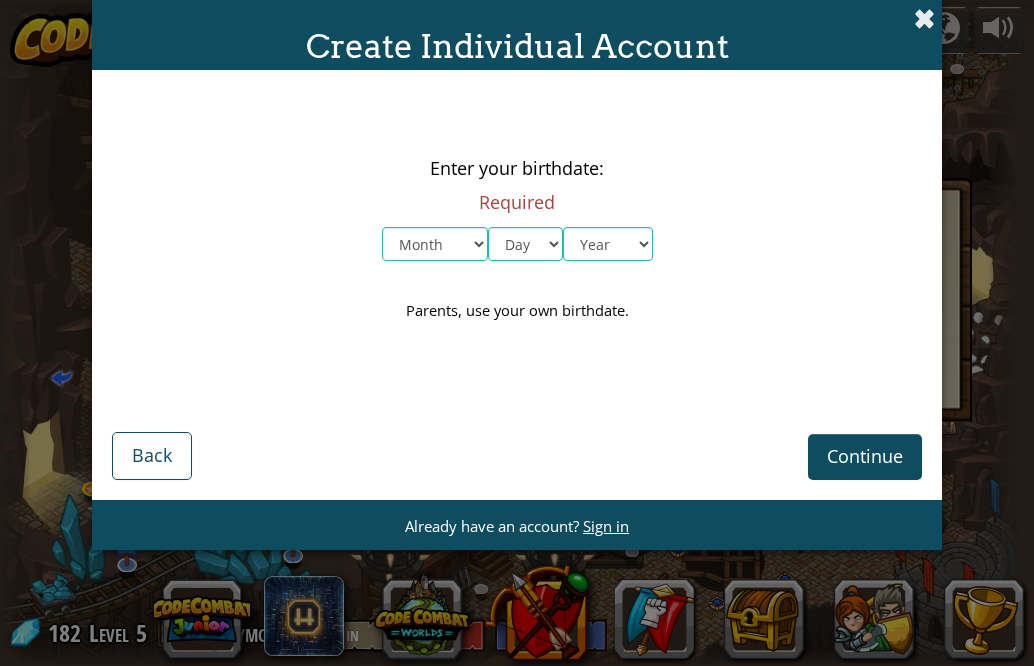 click at bounding box center [924, 18] 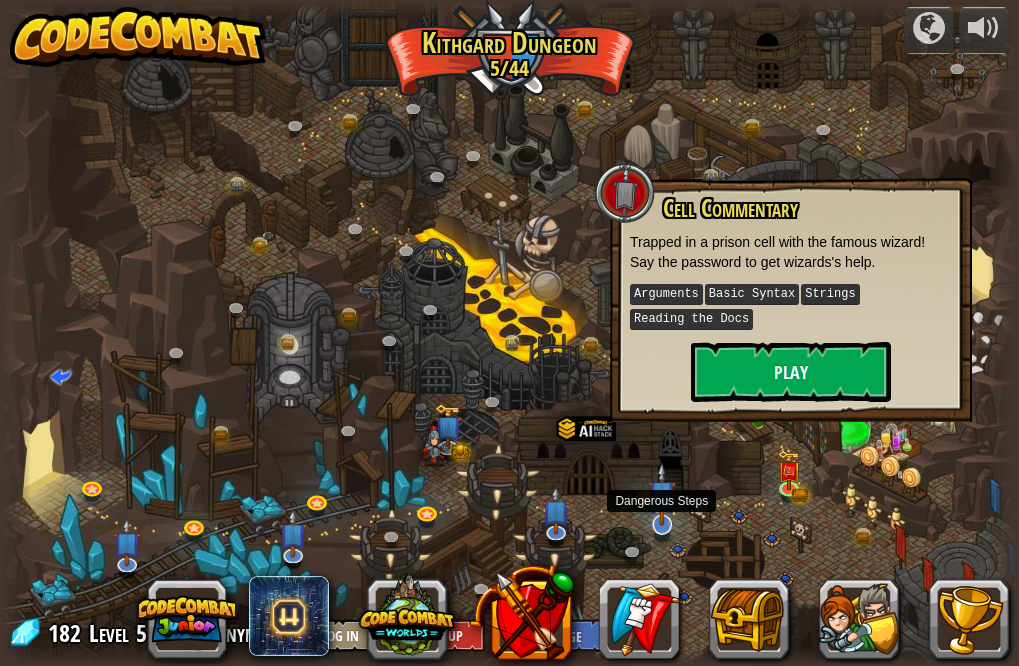 click at bounding box center (662, 494) 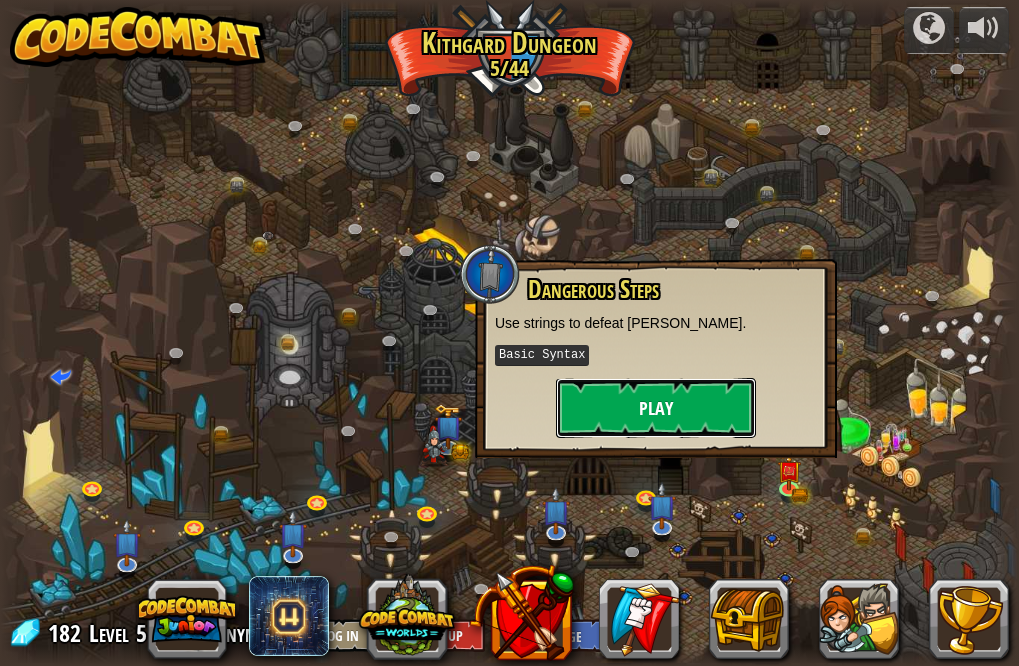 click on "Play" at bounding box center (656, 408) 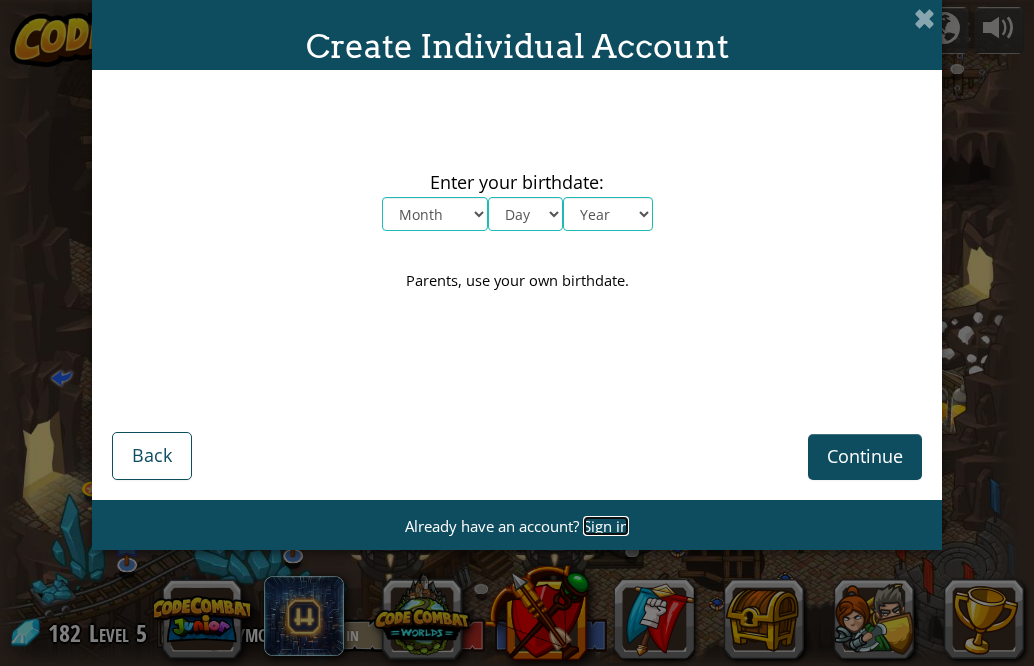 click on "Sign in" at bounding box center [606, 526] 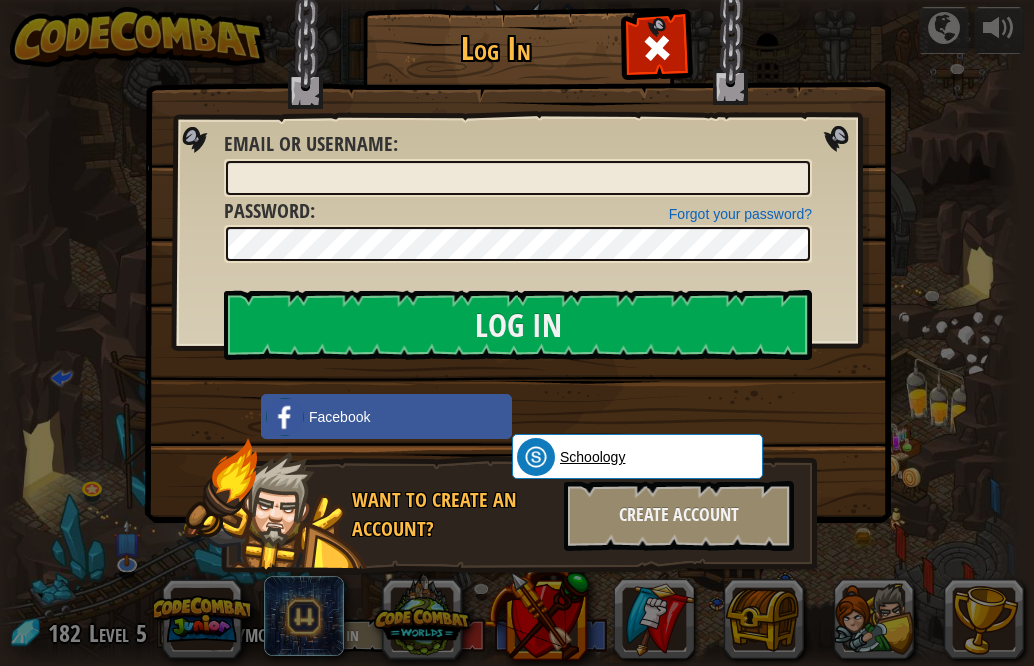 click on "Schoology" at bounding box center [592, 457] 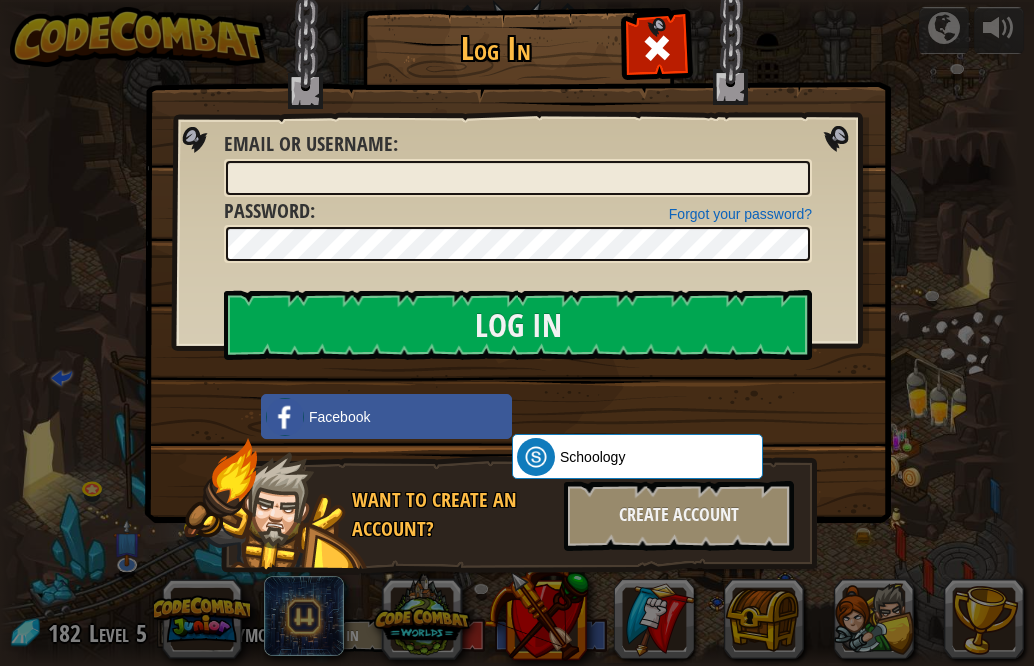 drag, startPoint x: 832, startPoint y: 358, endPoint x: 819, endPoint y: 311, distance: 48.76474 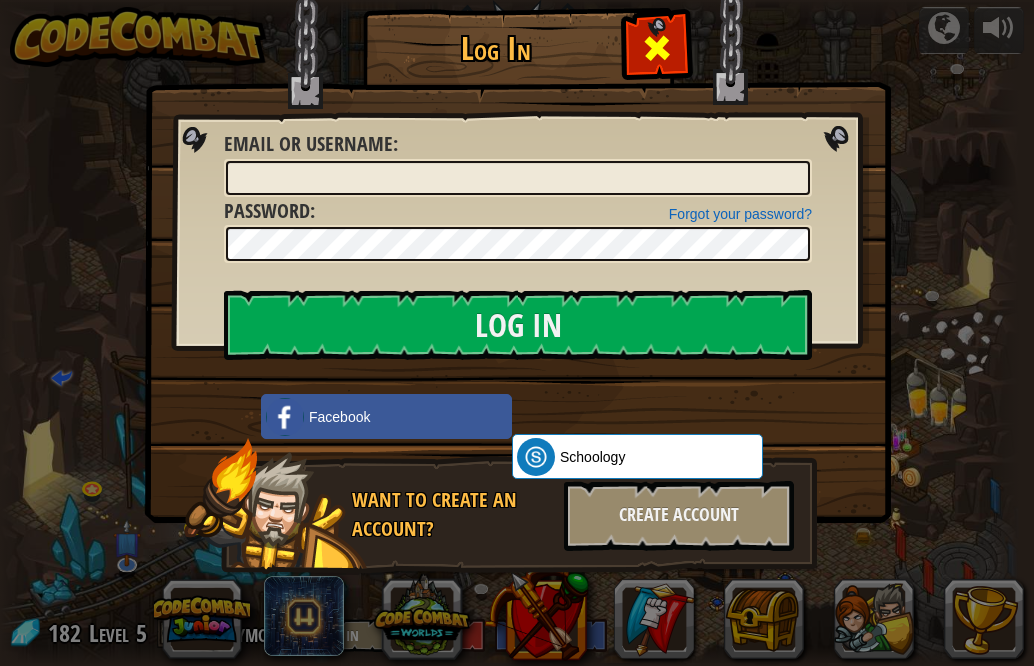 click at bounding box center [656, 45] 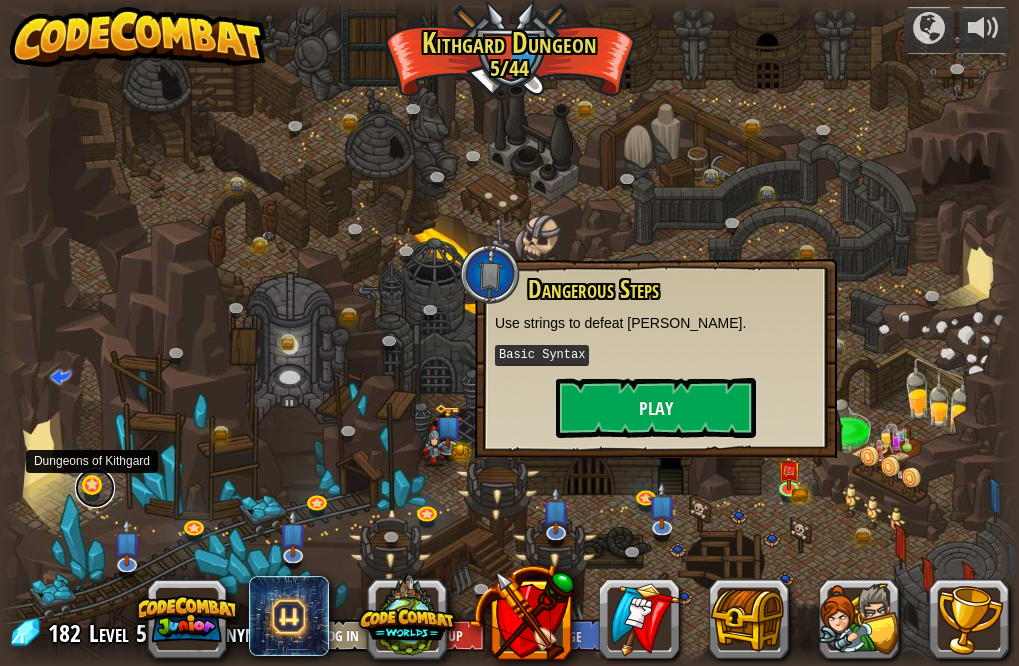 click at bounding box center [95, 488] 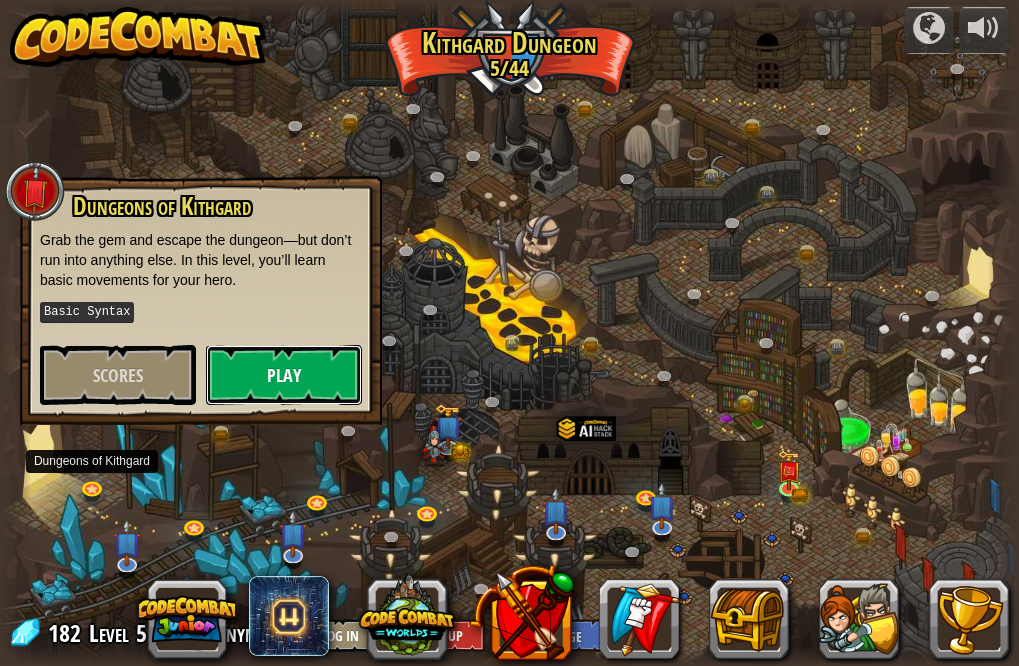 click on "Play" at bounding box center (284, 375) 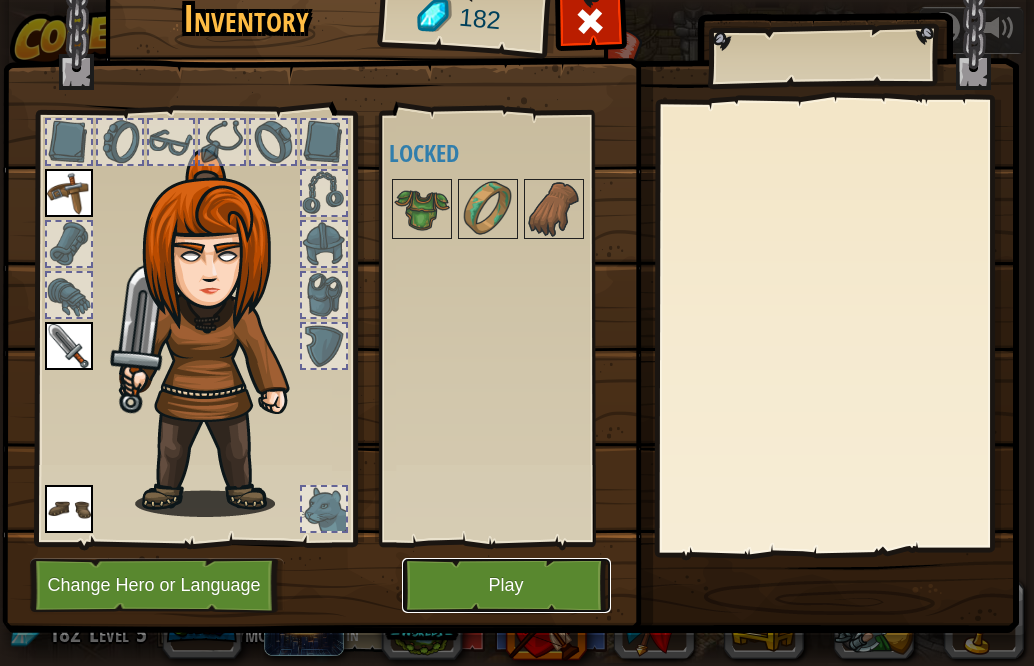 click on "Play" at bounding box center (506, 585) 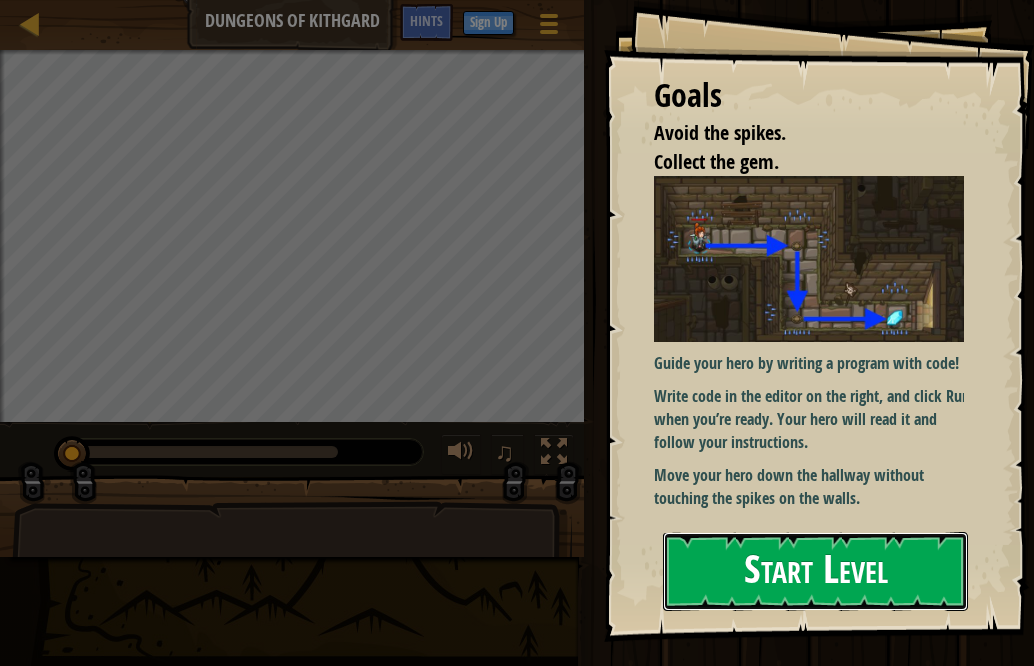 click on "Start Level" at bounding box center (815, 571) 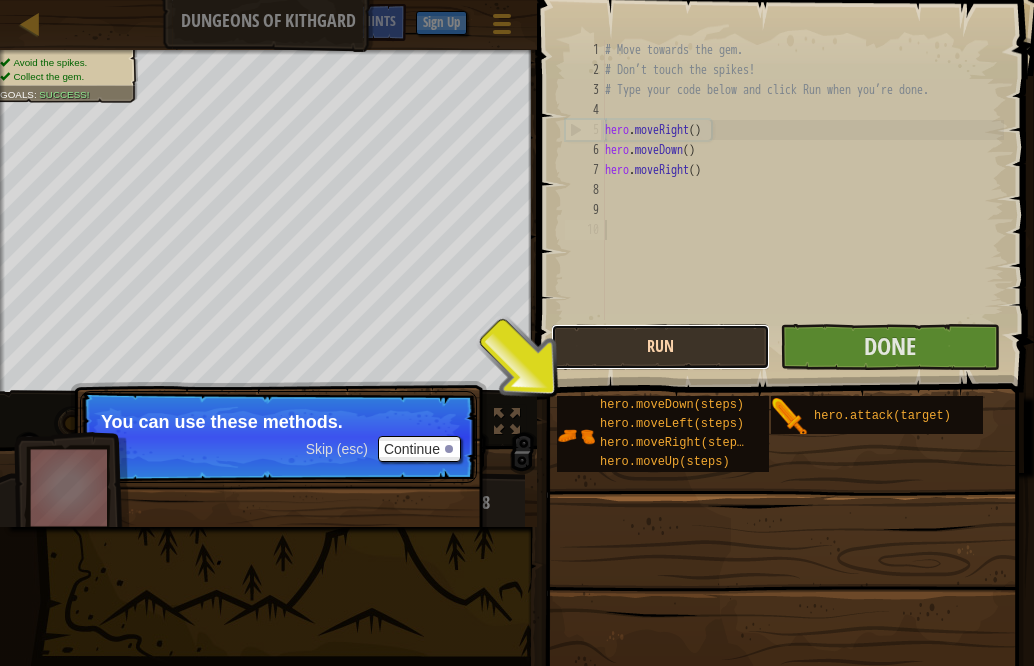 click on "Run" at bounding box center [660, 347] 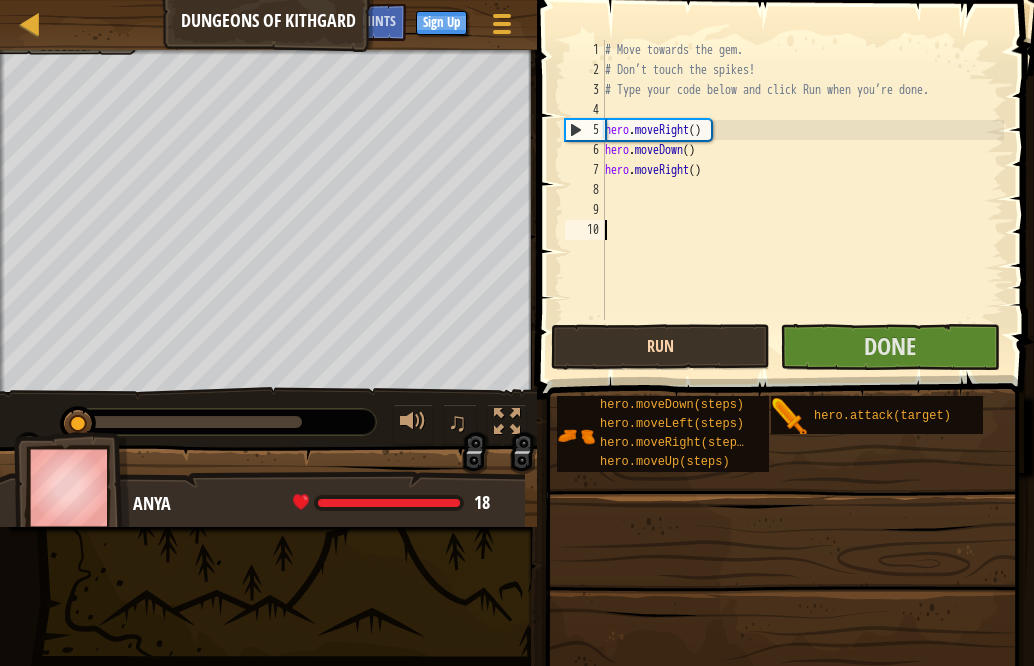 scroll, scrollTop: 9, scrollLeft: 0, axis: vertical 